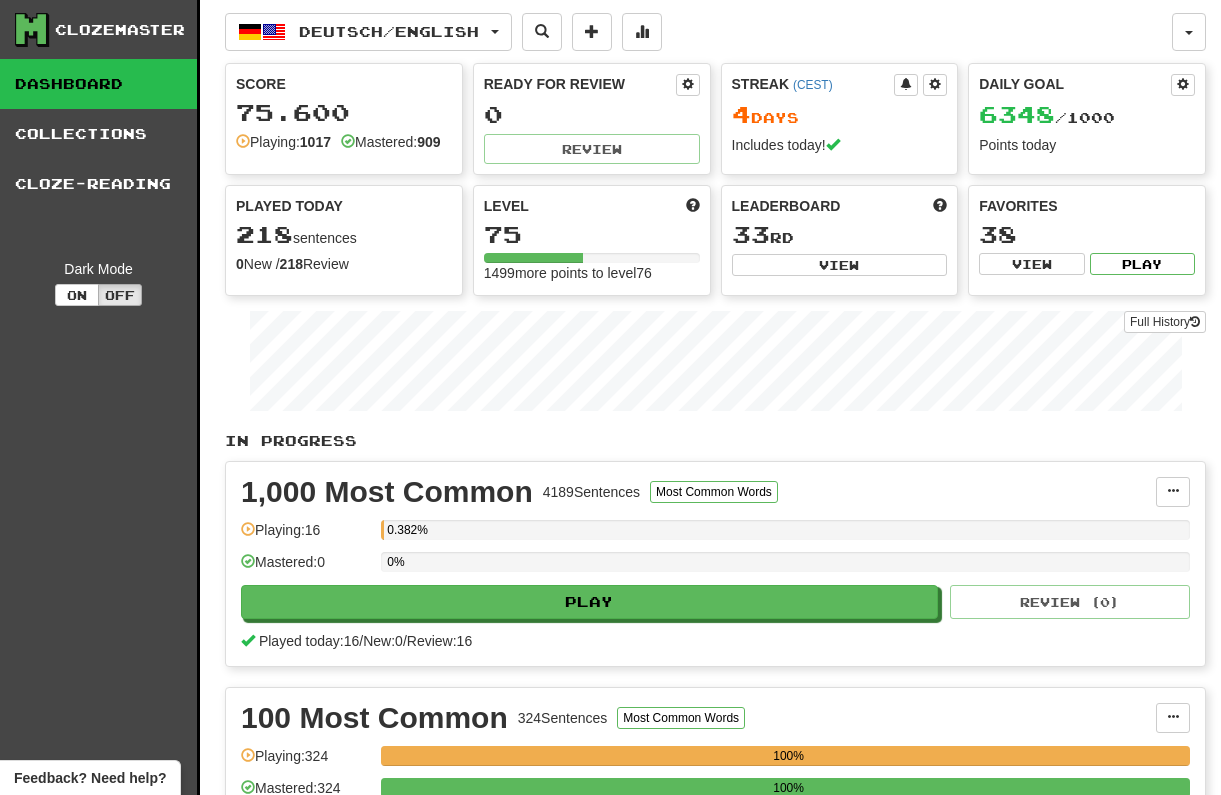 scroll, scrollTop: 716, scrollLeft: 0, axis: vertical 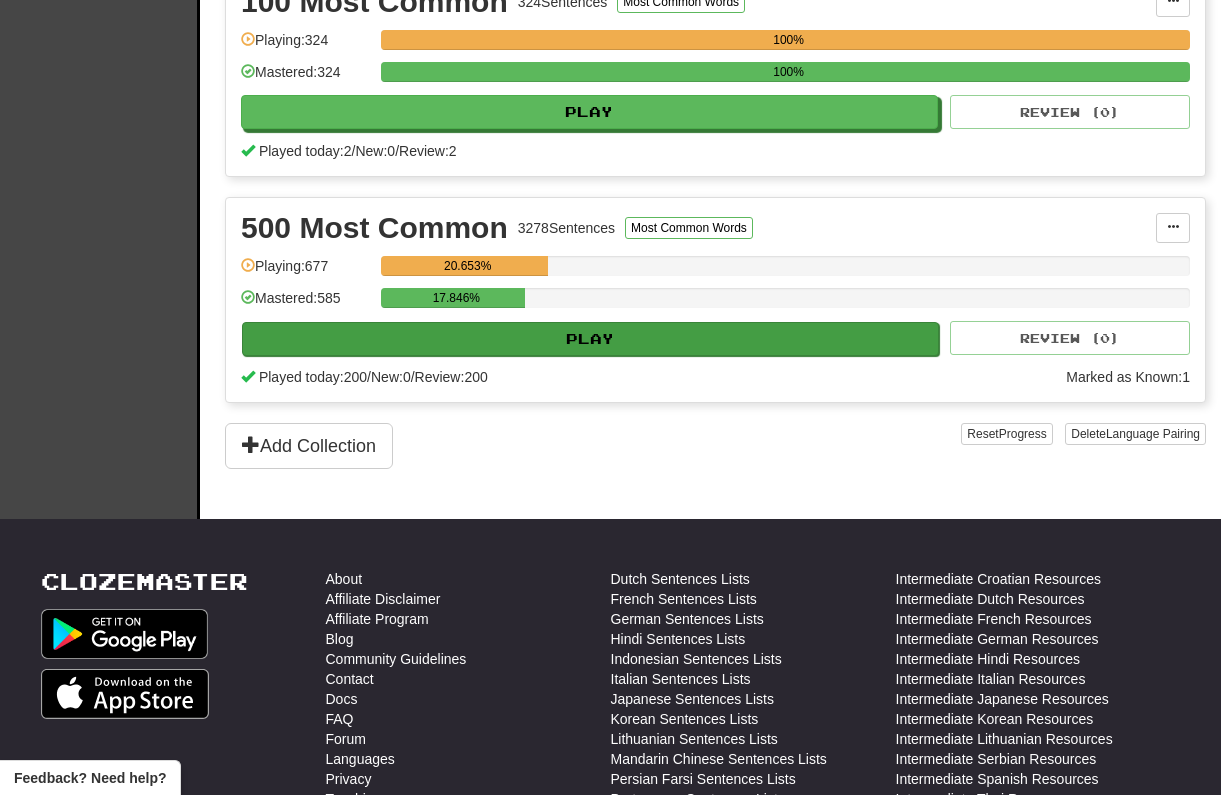 click on "Play" at bounding box center [590, 339] 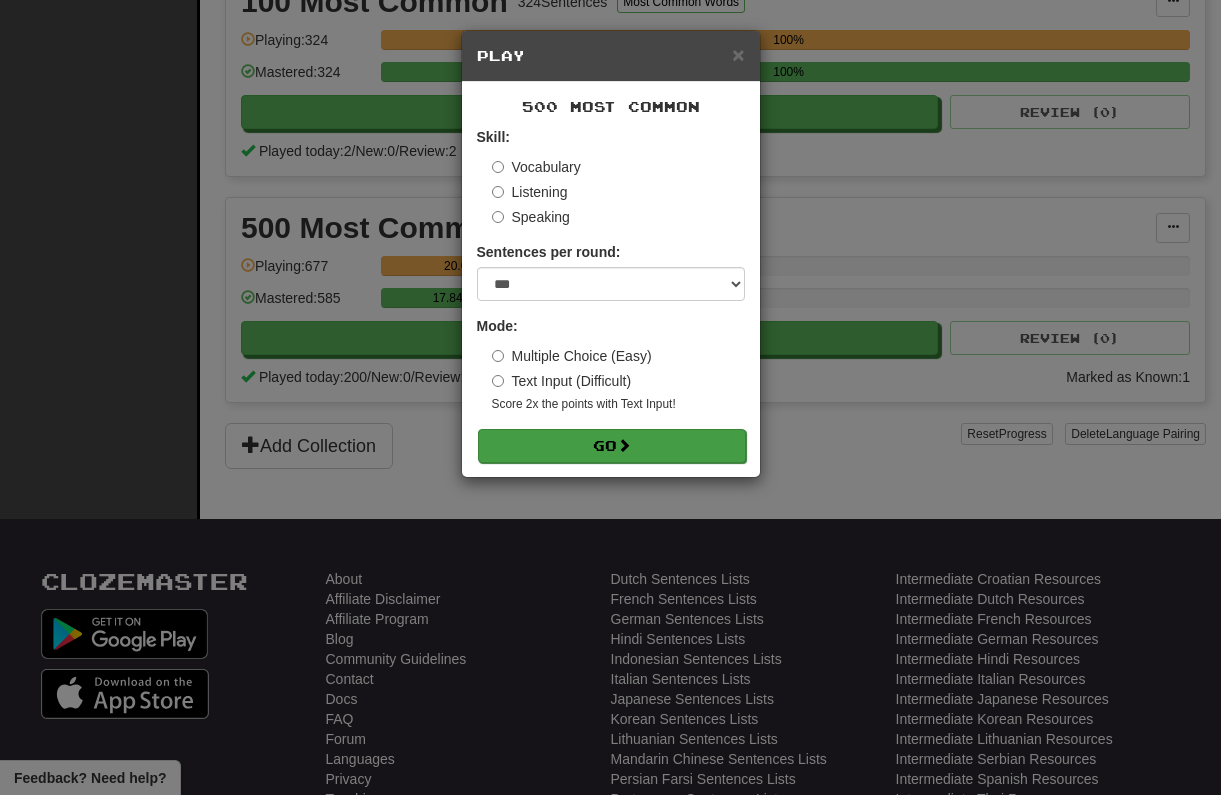 click on "Go" at bounding box center [612, 446] 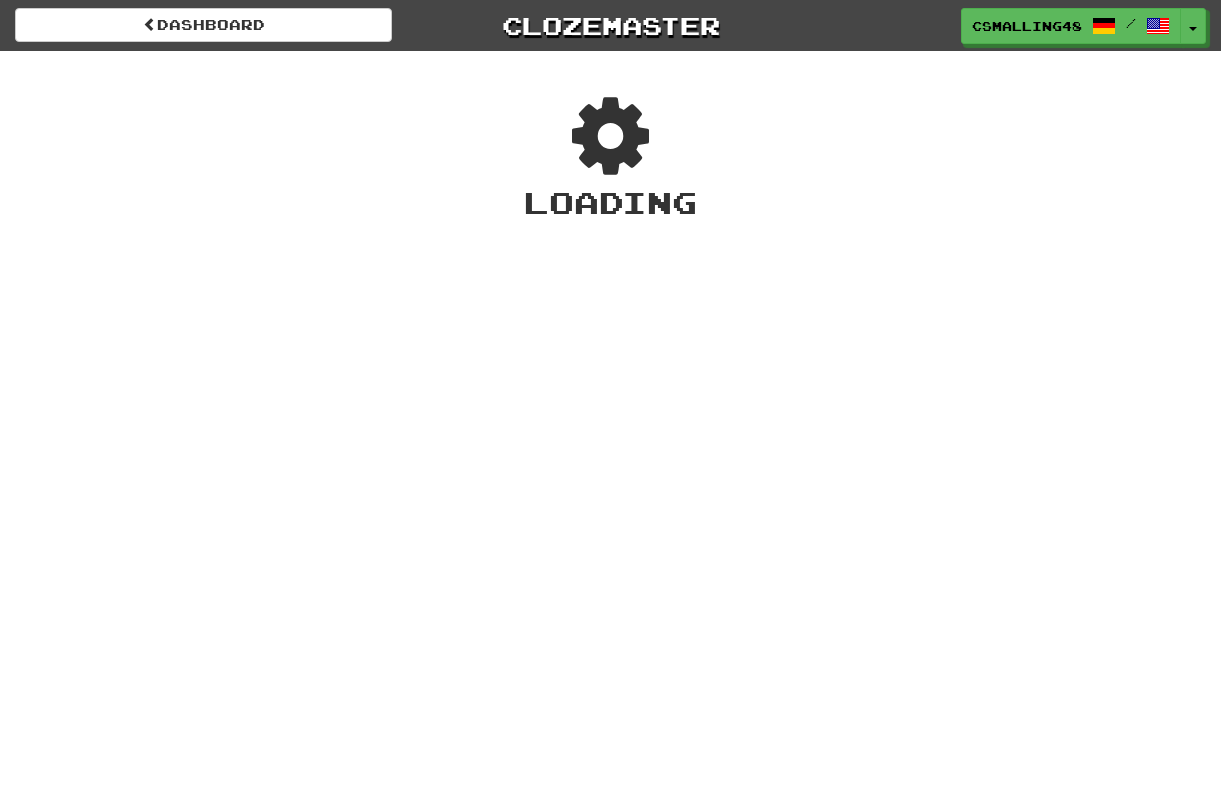 scroll, scrollTop: 0, scrollLeft: 0, axis: both 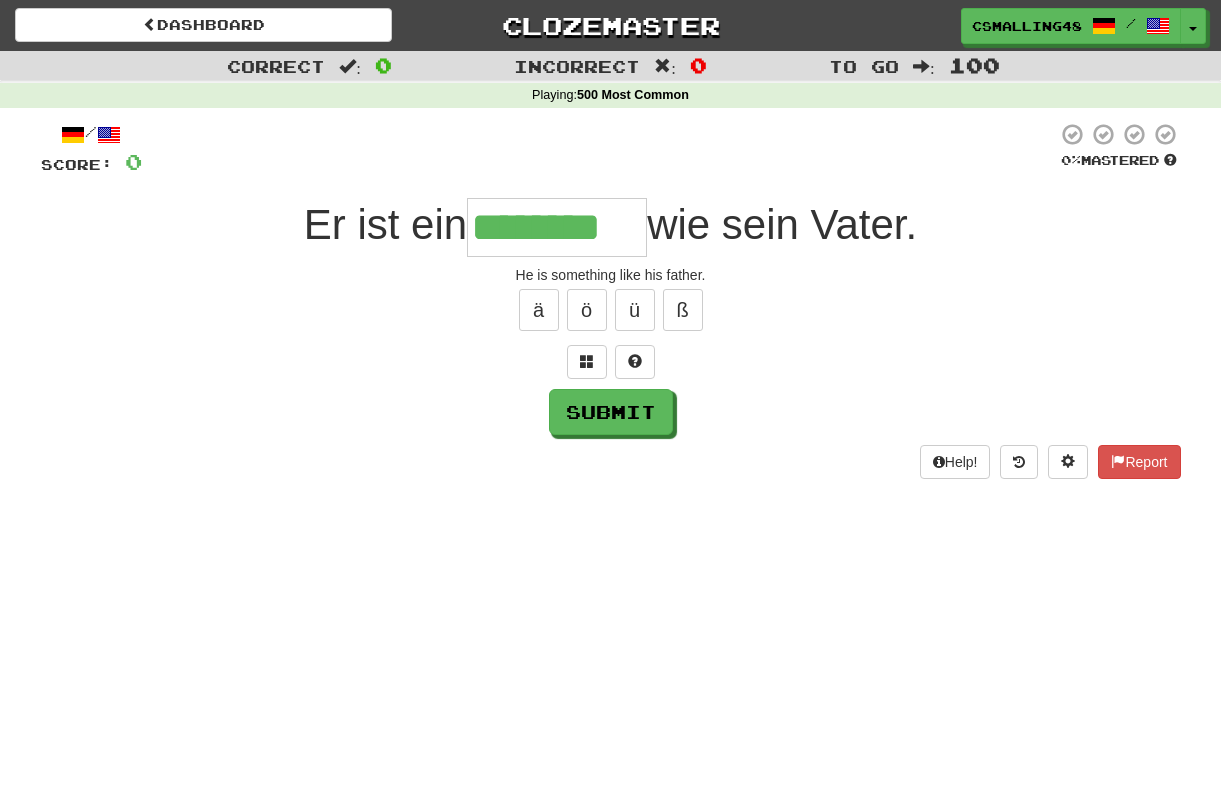 type on "********" 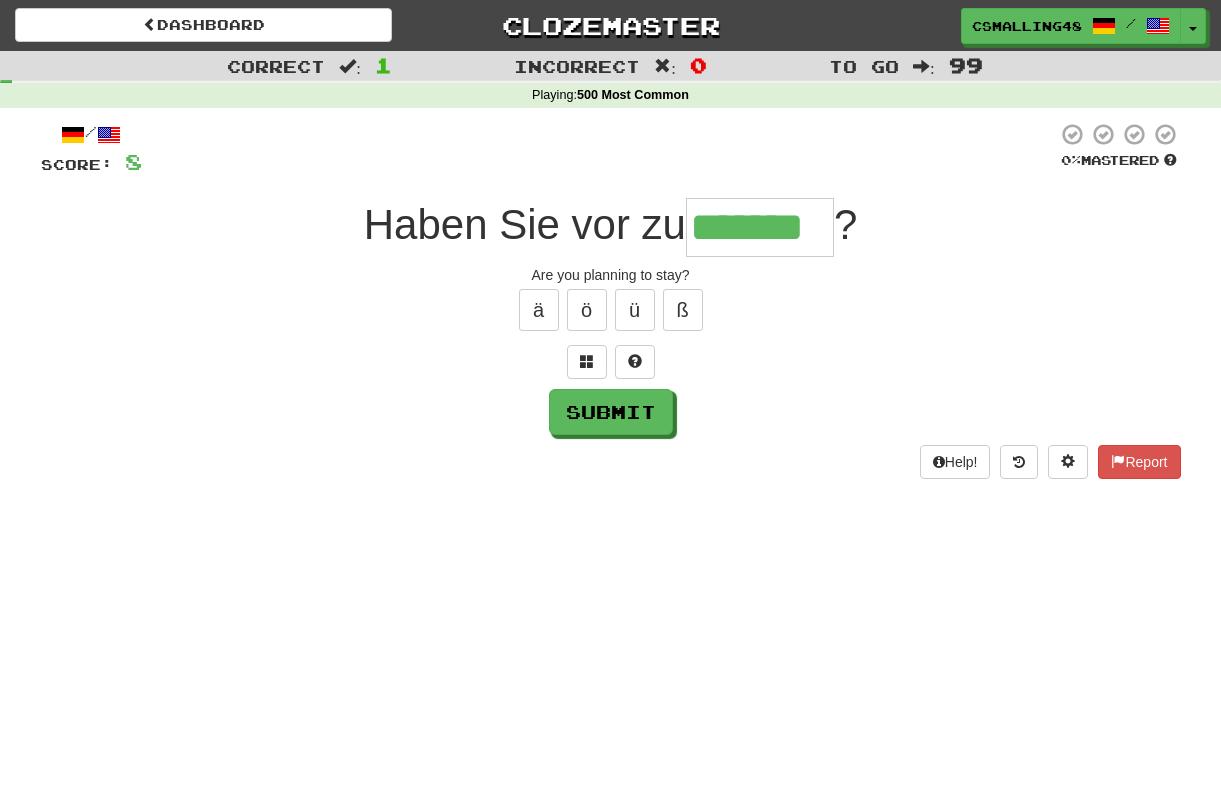 type on "*******" 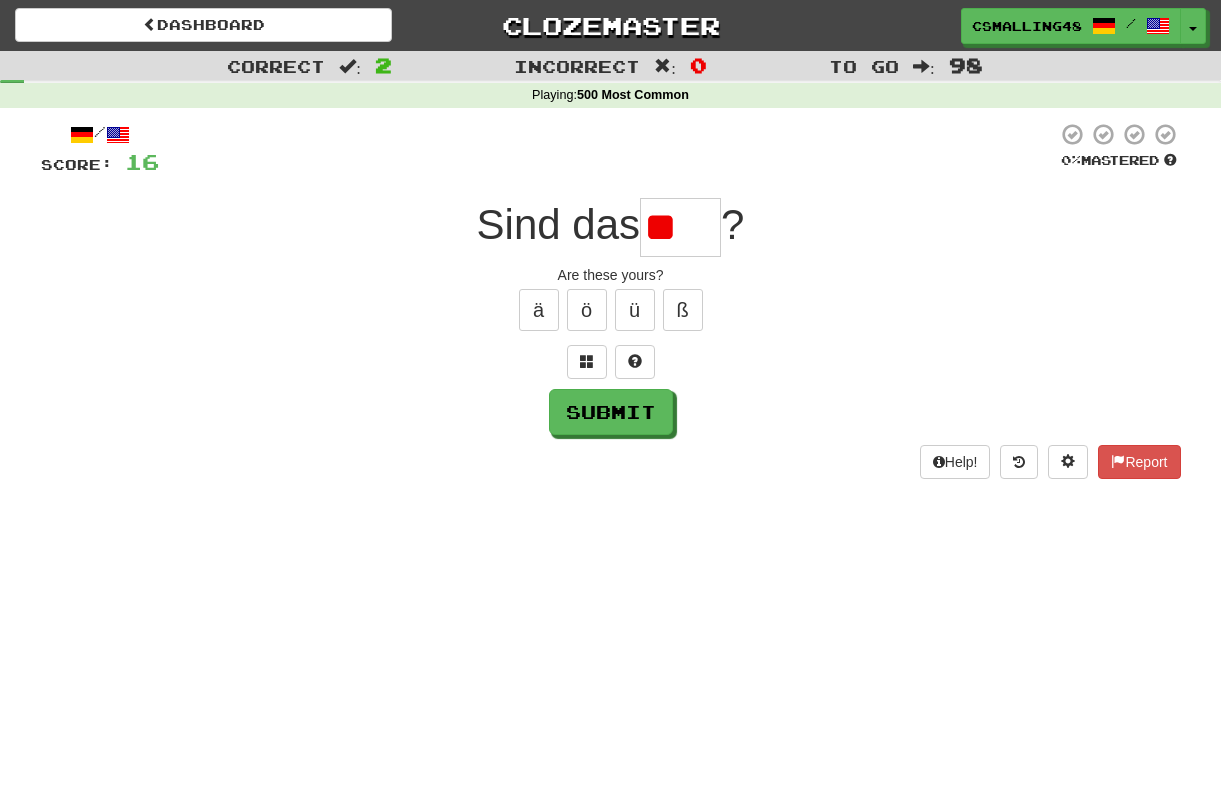 type on "*" 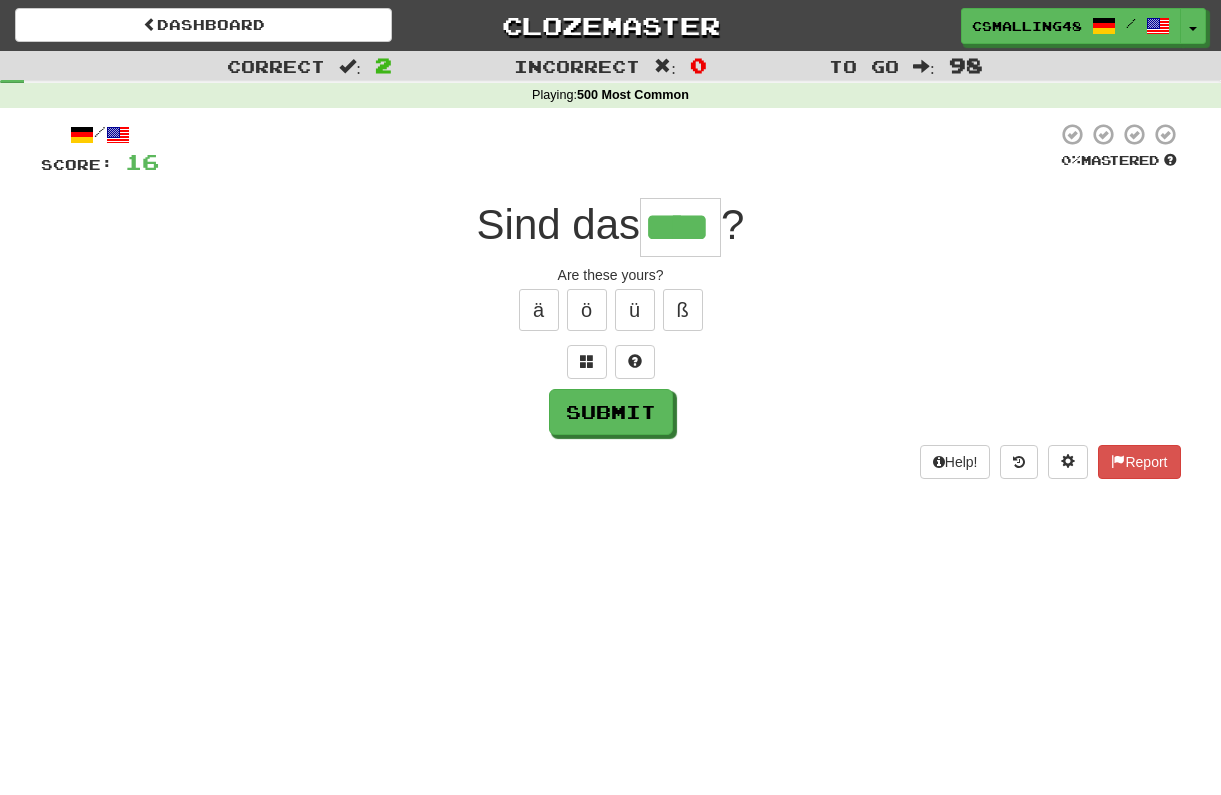 type on "****" 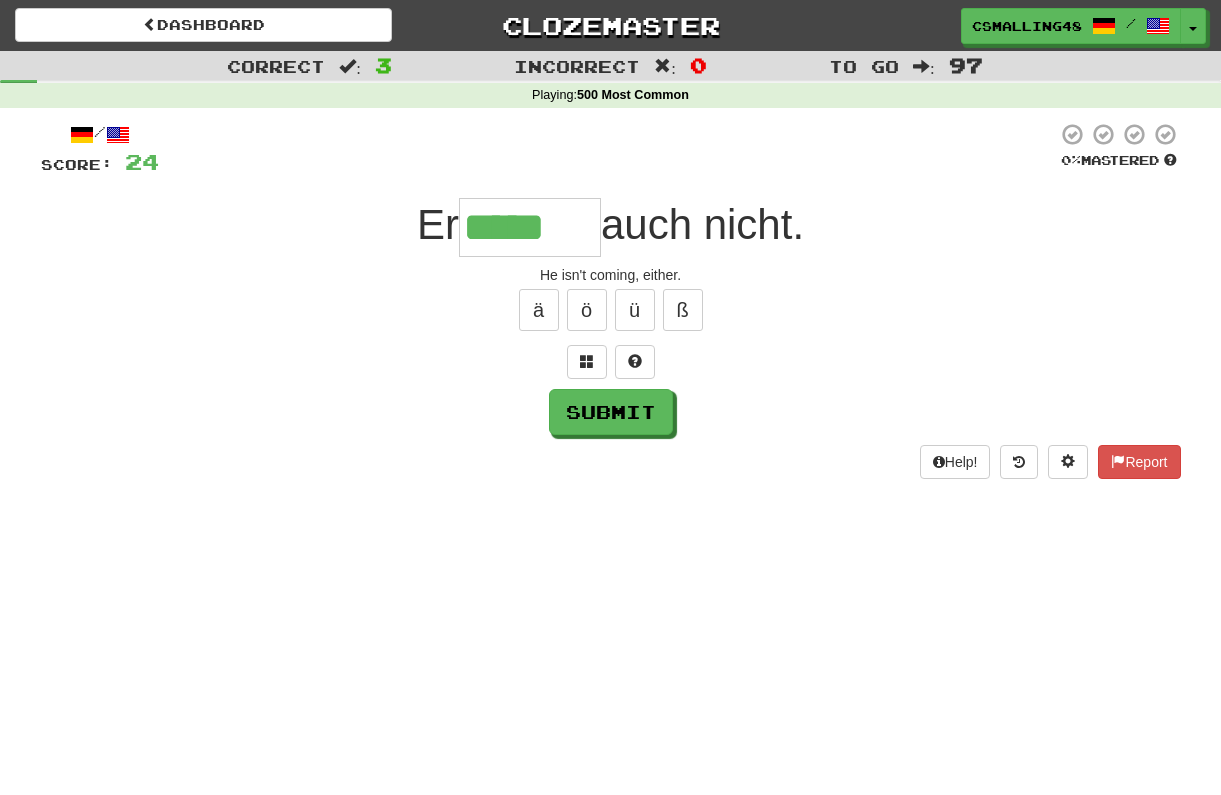type on "*****" 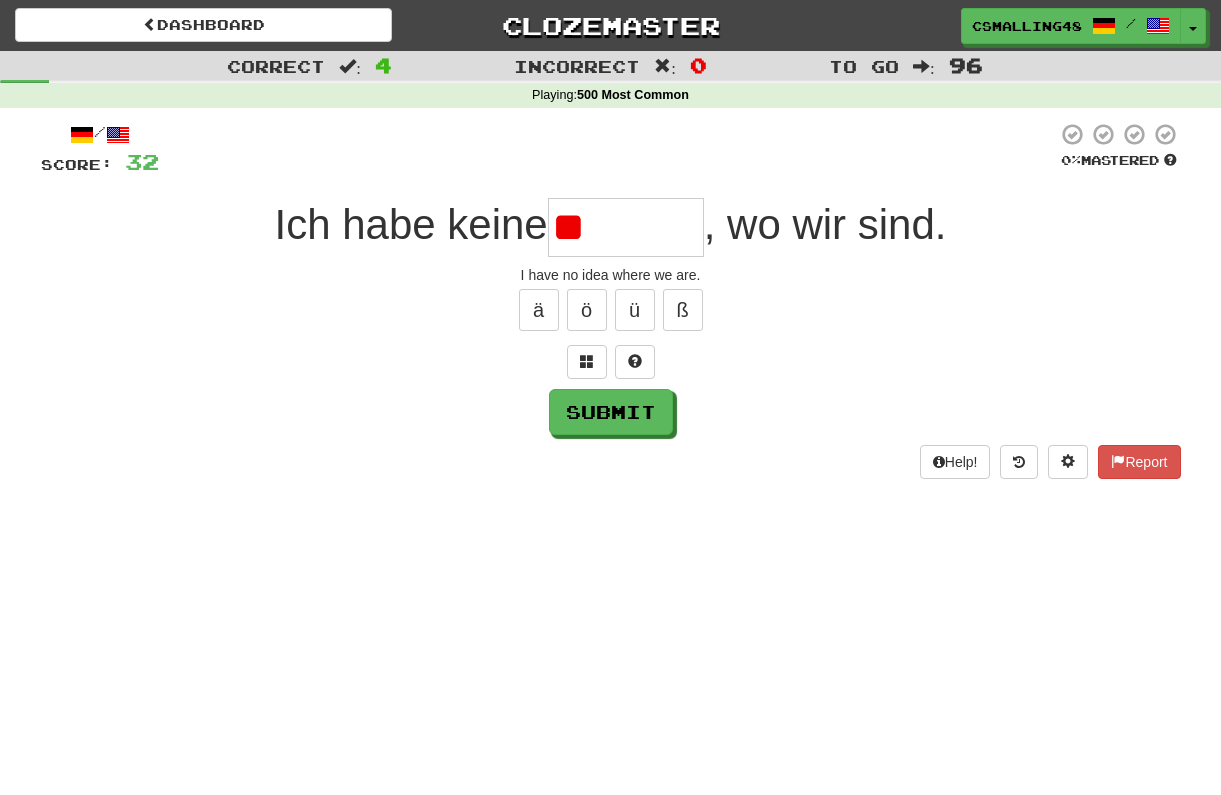 type on "*" 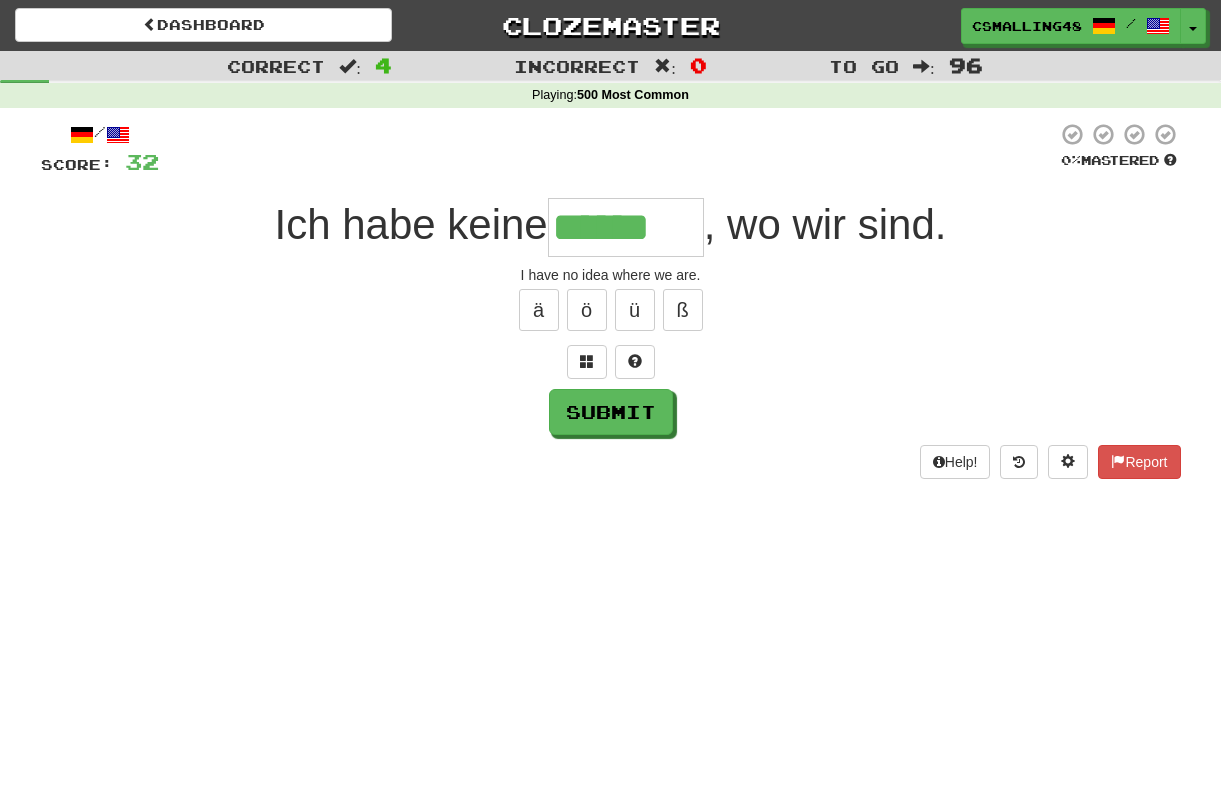 type on "******" 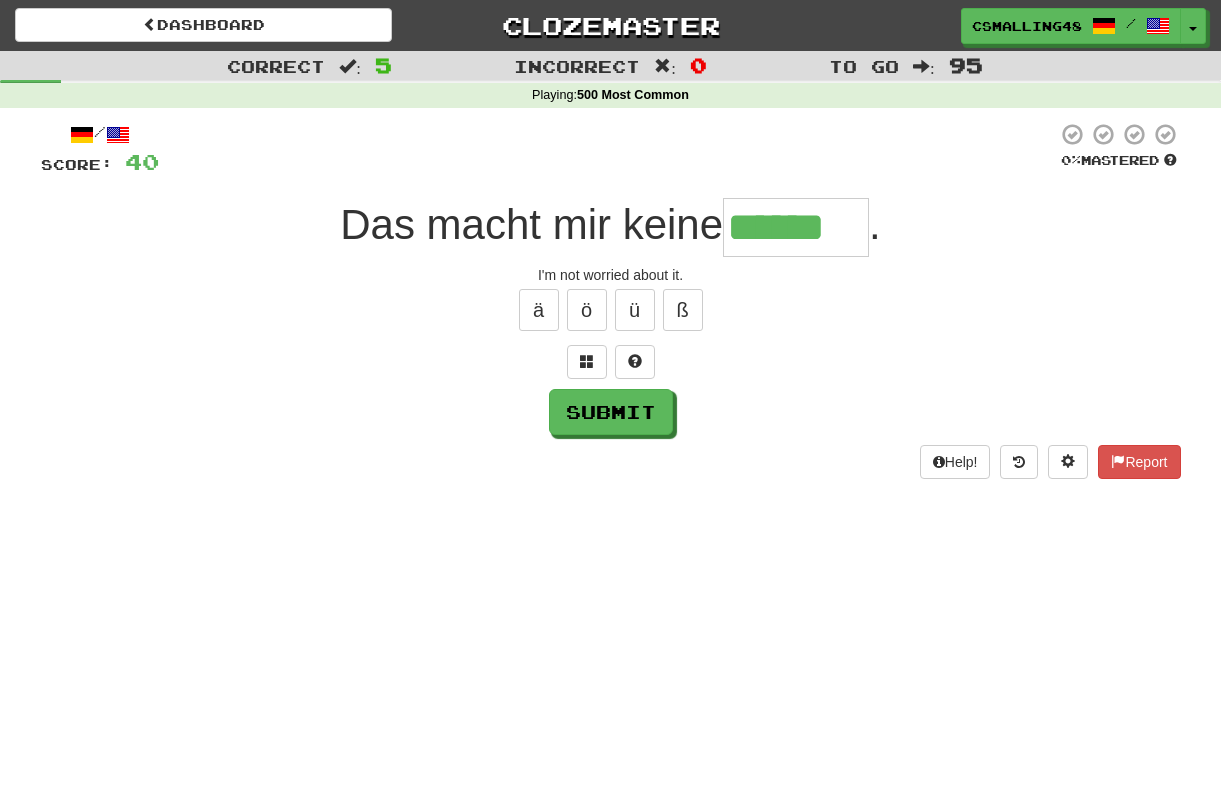 type on "******" 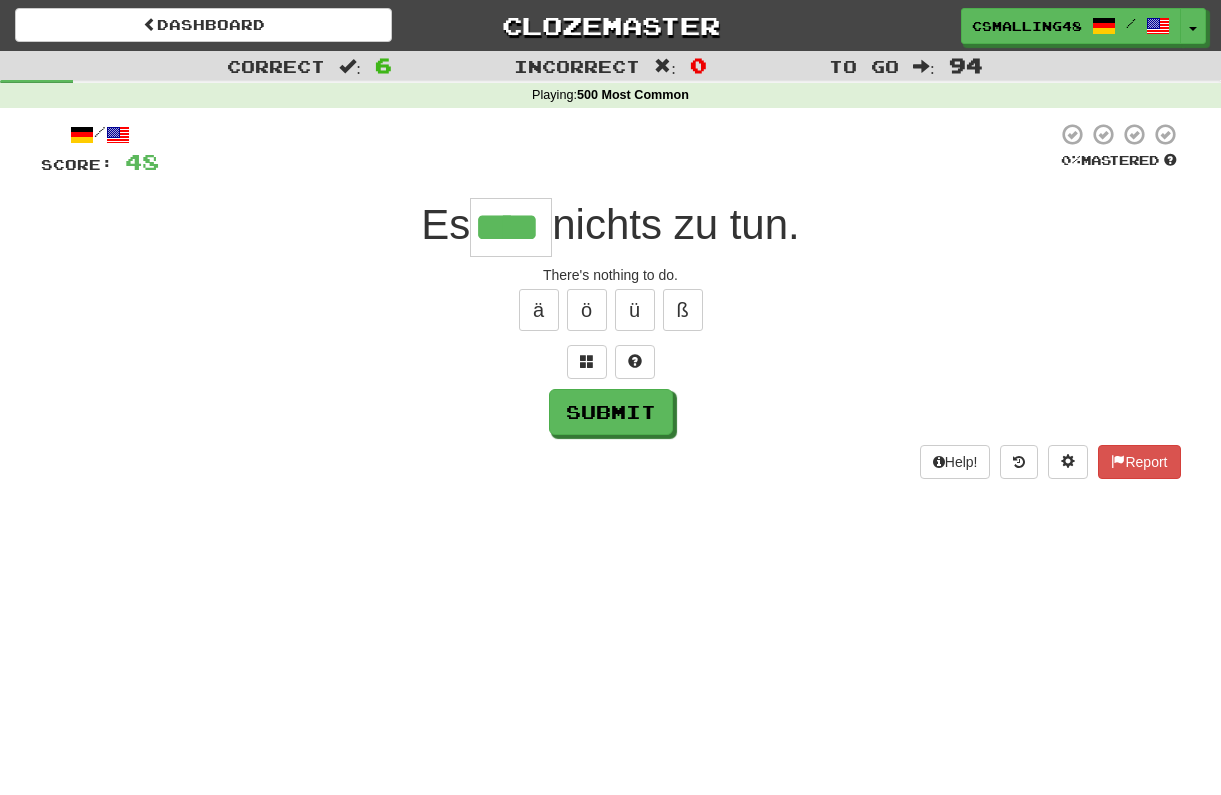 type on "****" 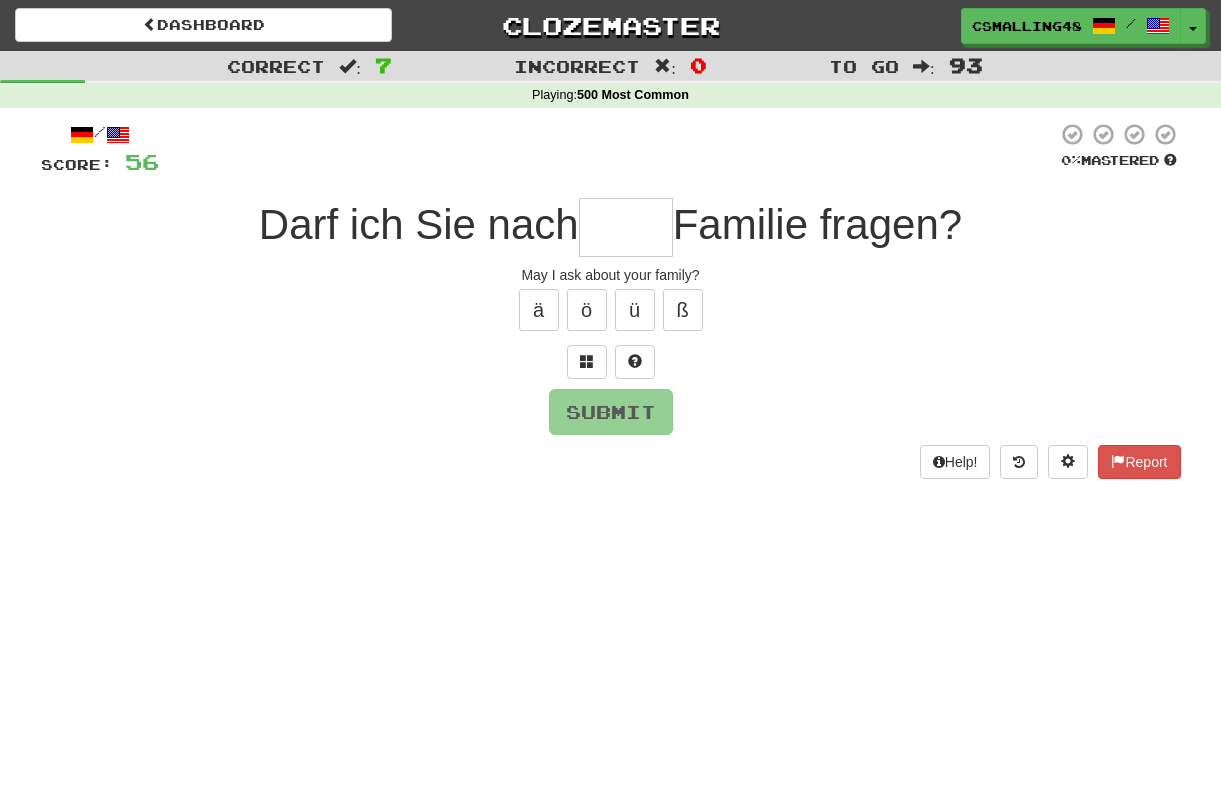 type on "*" 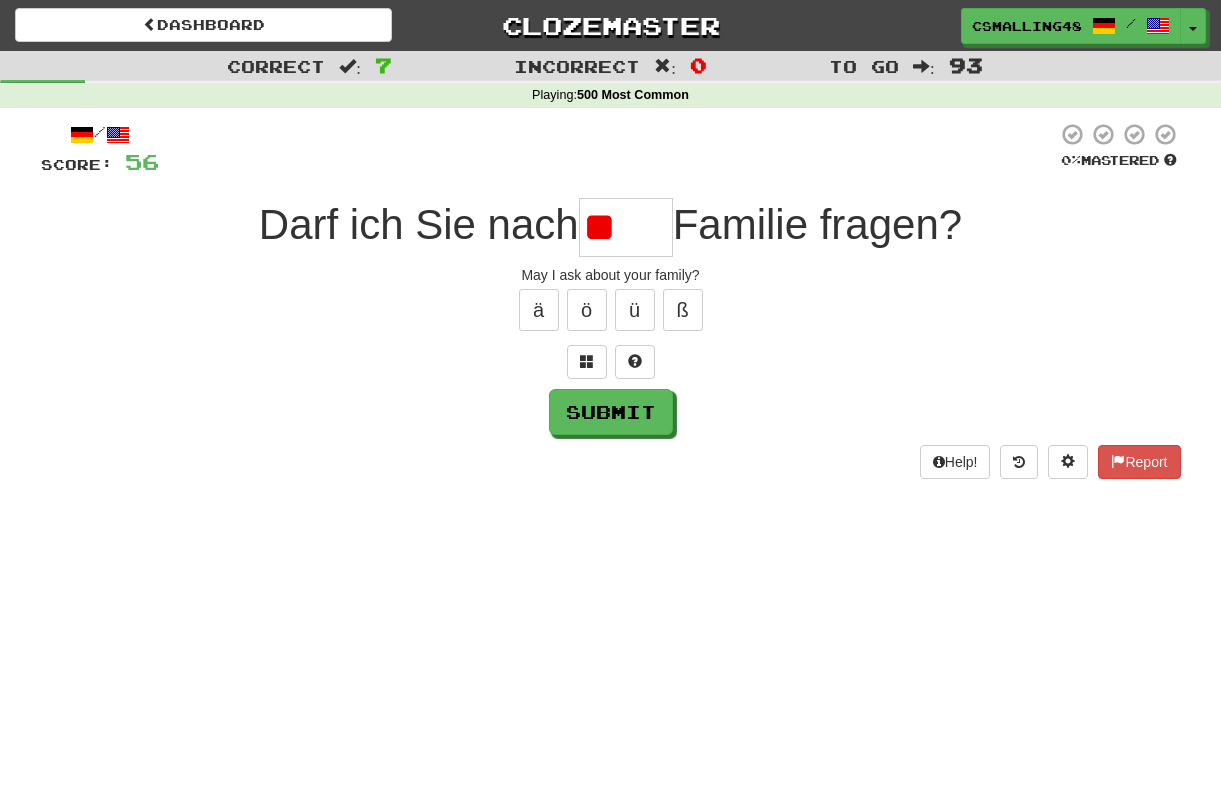 type on "*" 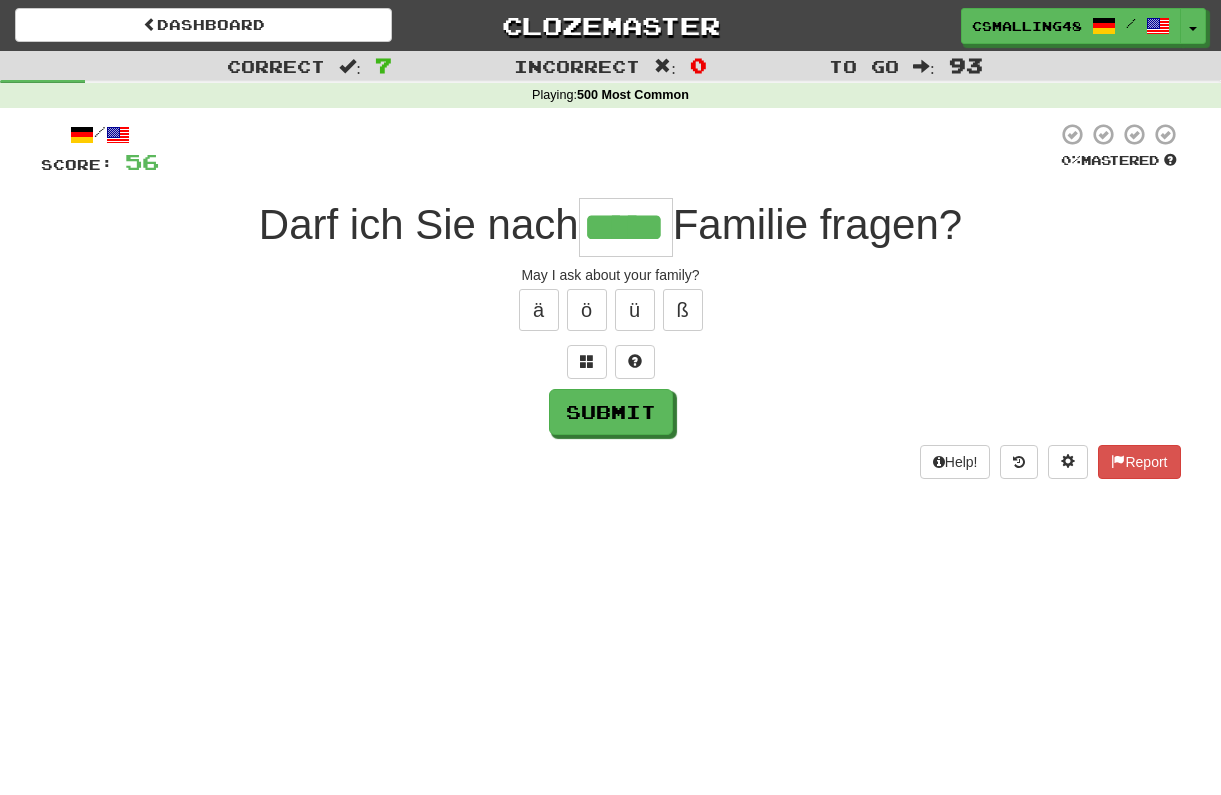 type on "*****" 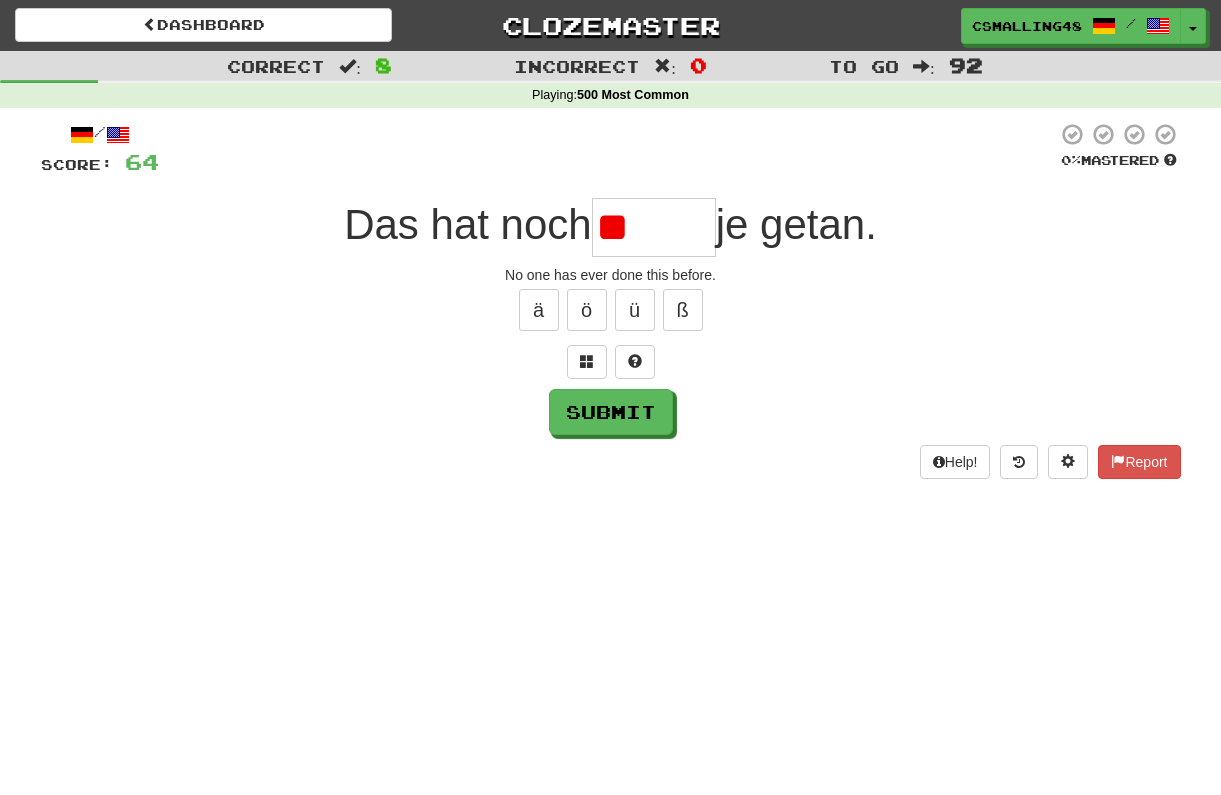 type on "*" 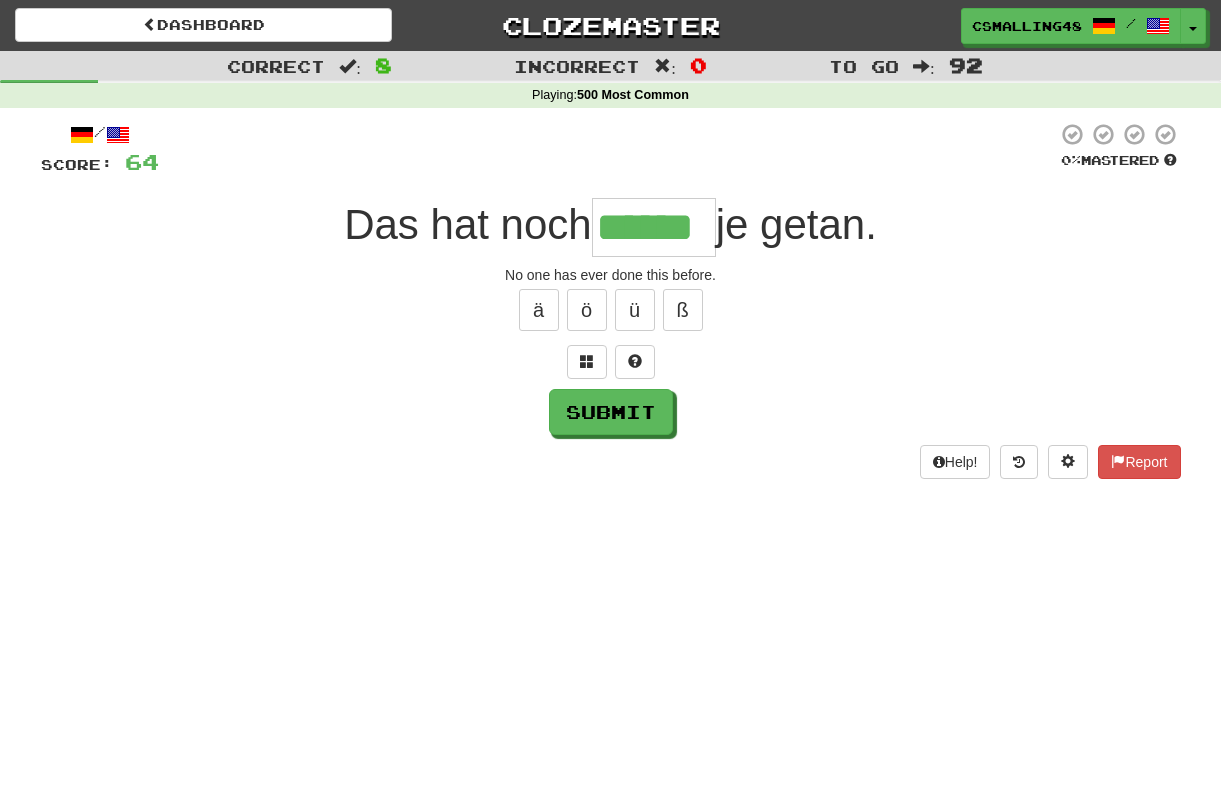 type on "******" 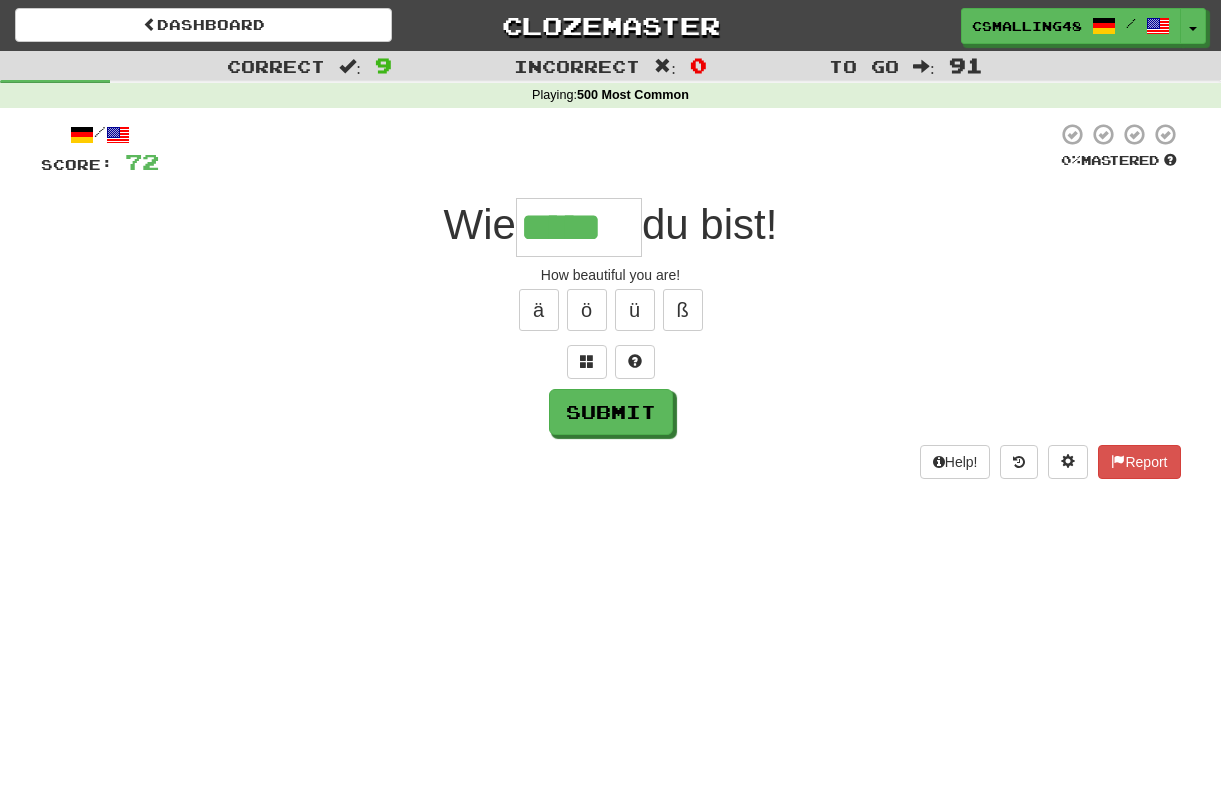 type on "*****" 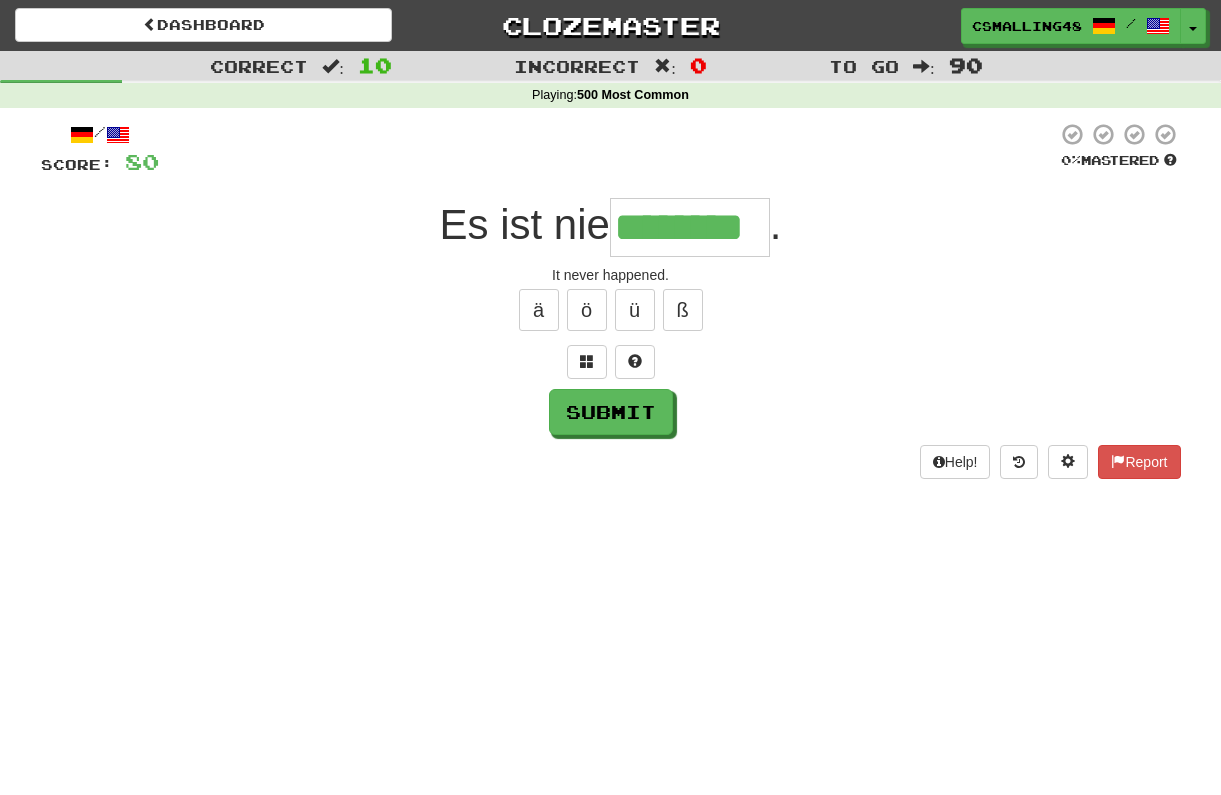 type on "********" 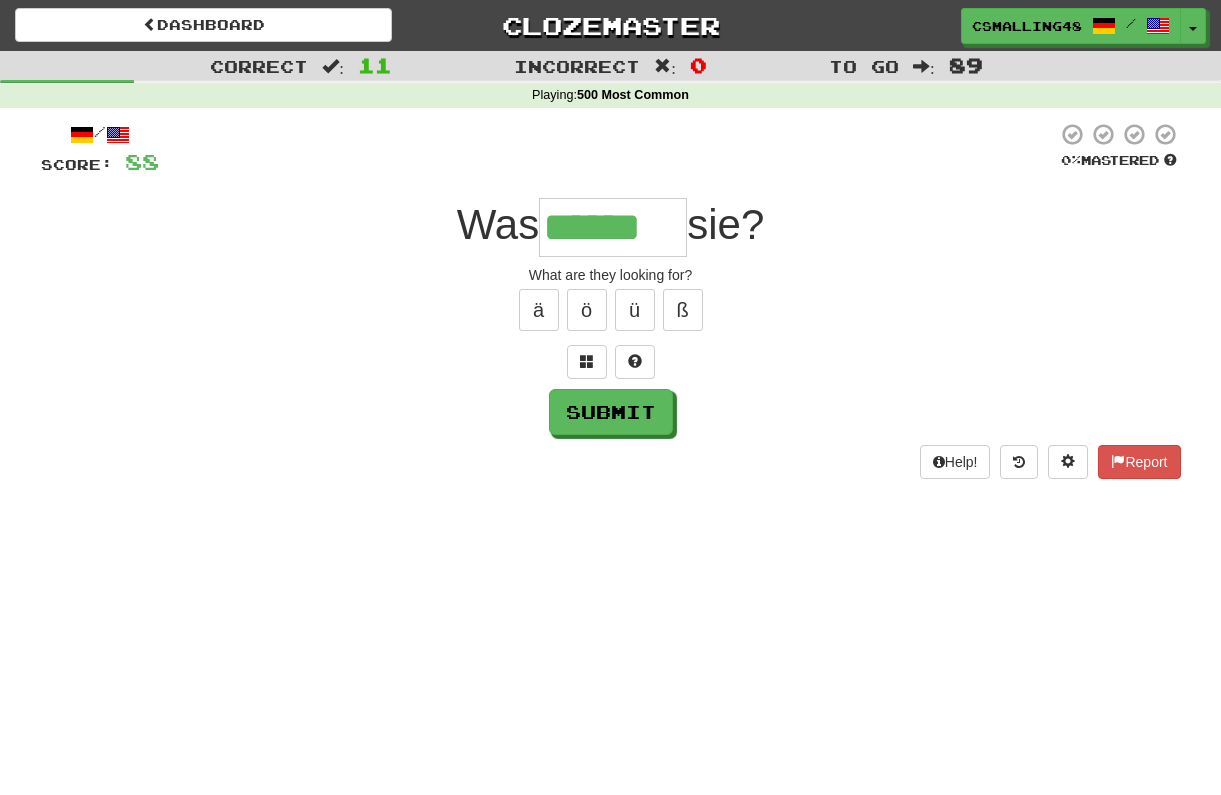 type on "******" 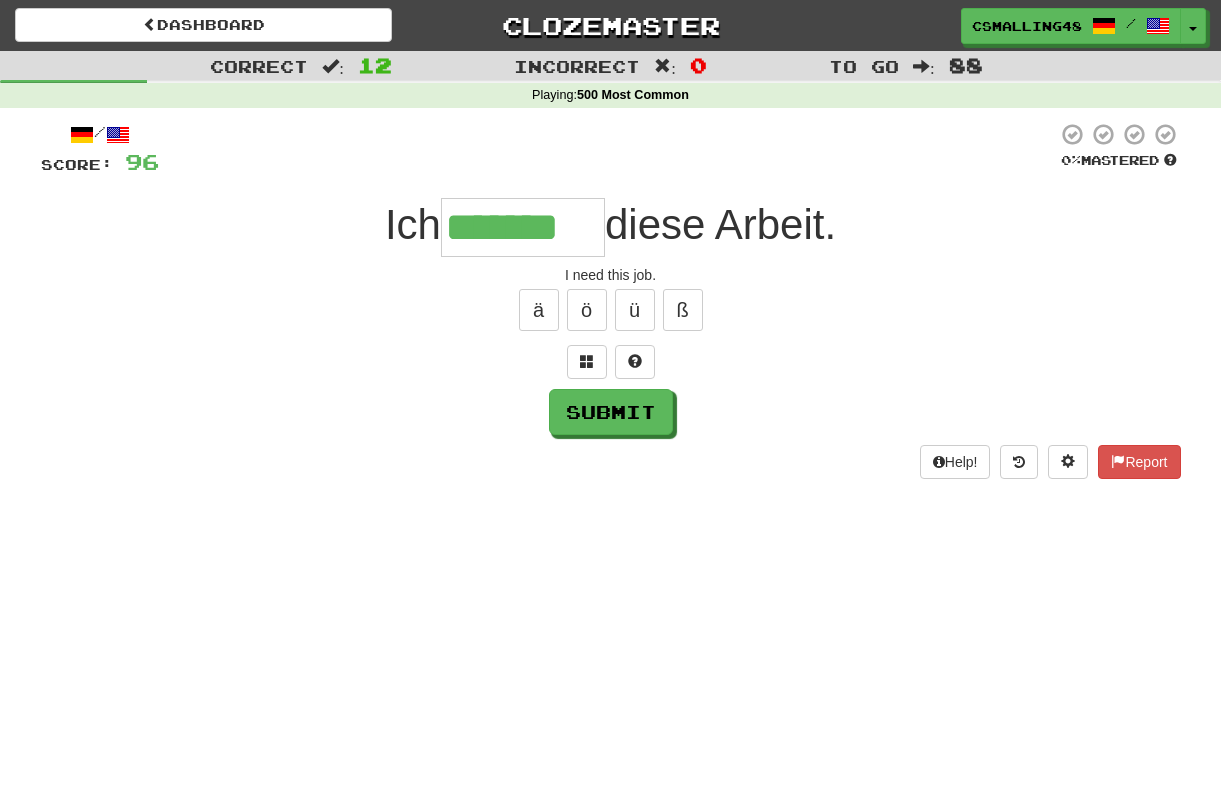 type on "*******" 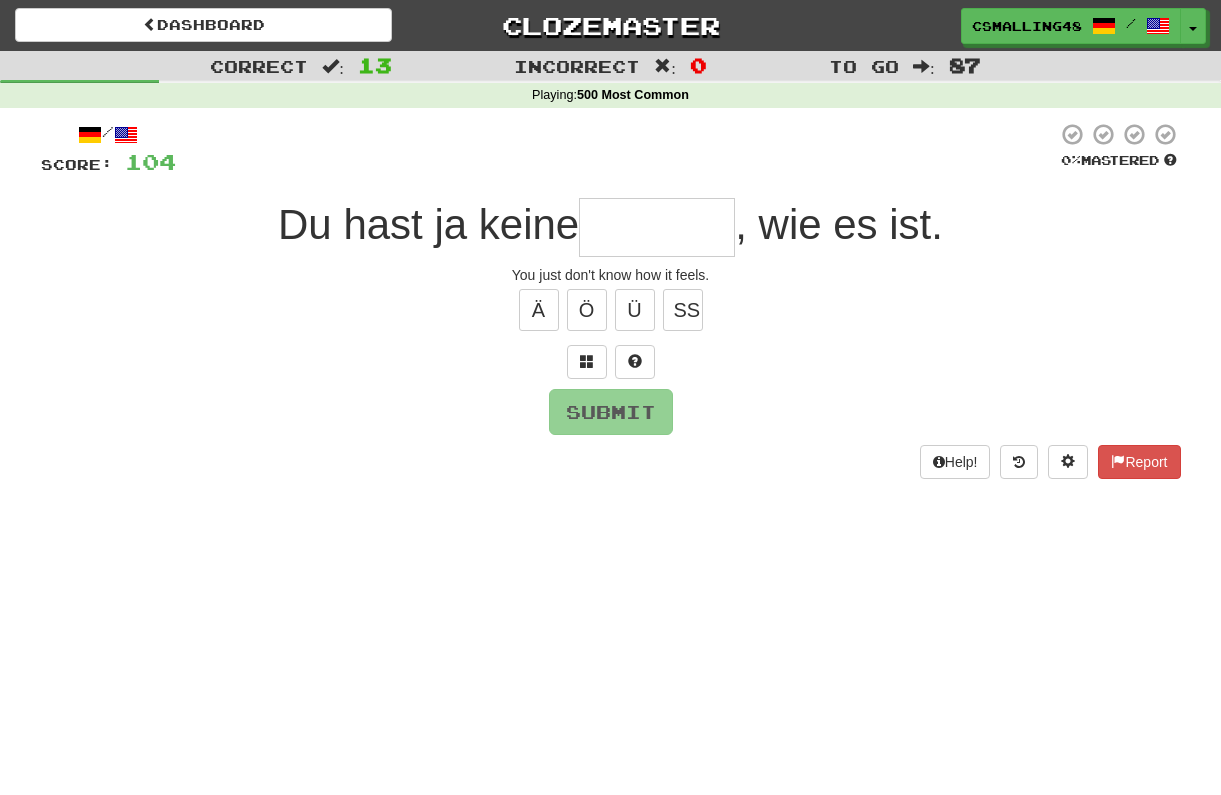 type on "*" 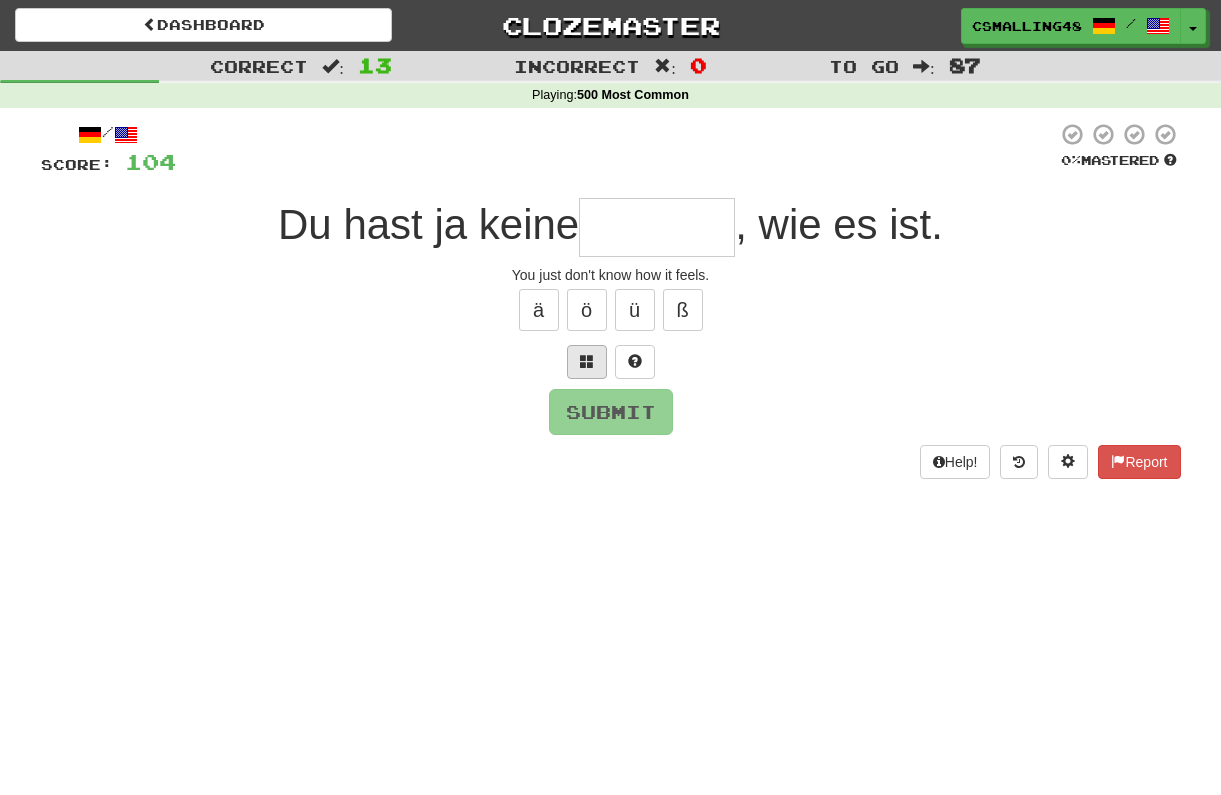 click at bounding box center (587, 362) 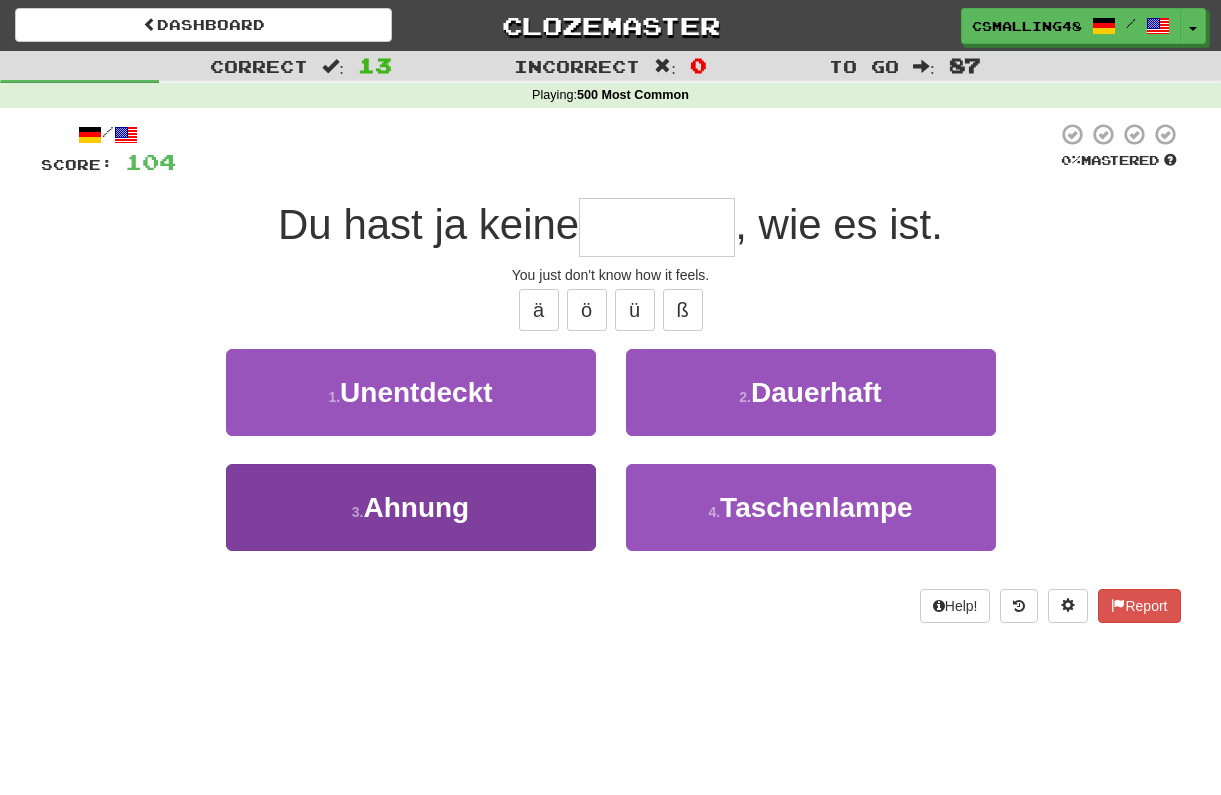 click on "3 .  Ahnung" at bounding box center (411, 507) 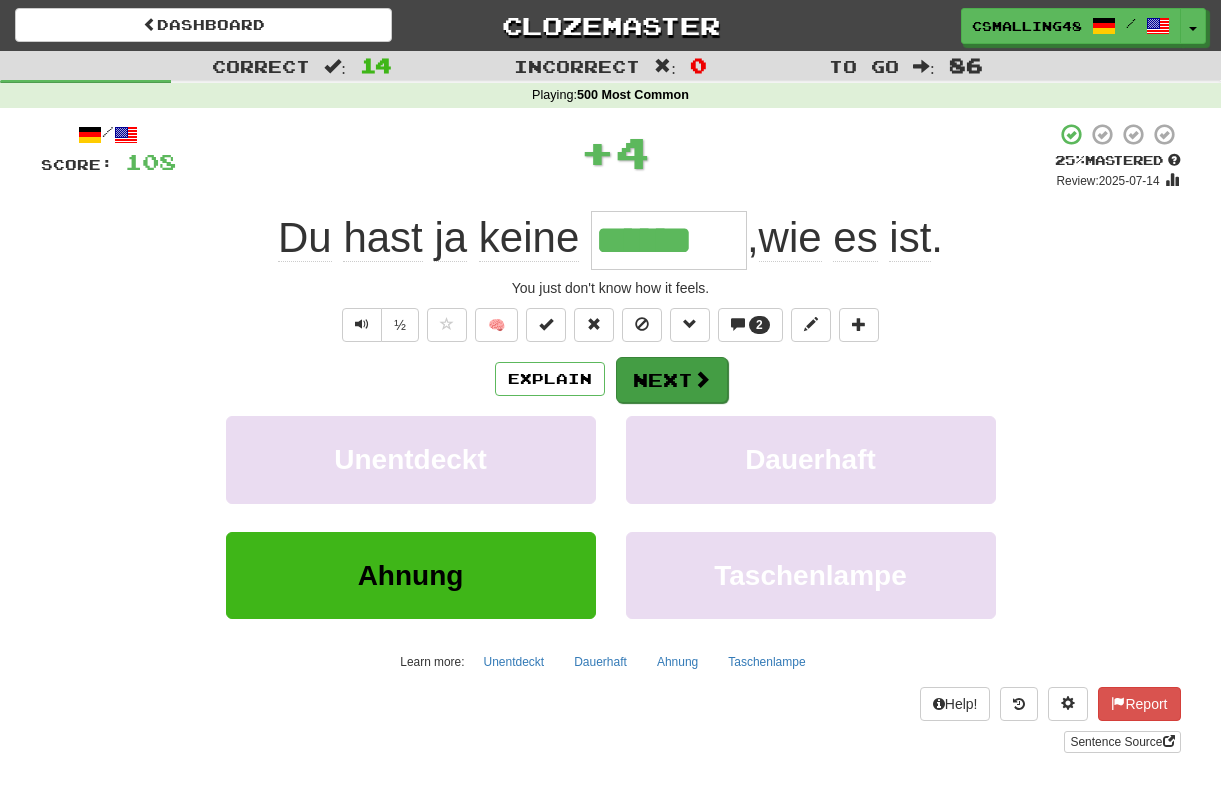 click at bounding box center (702, 379) 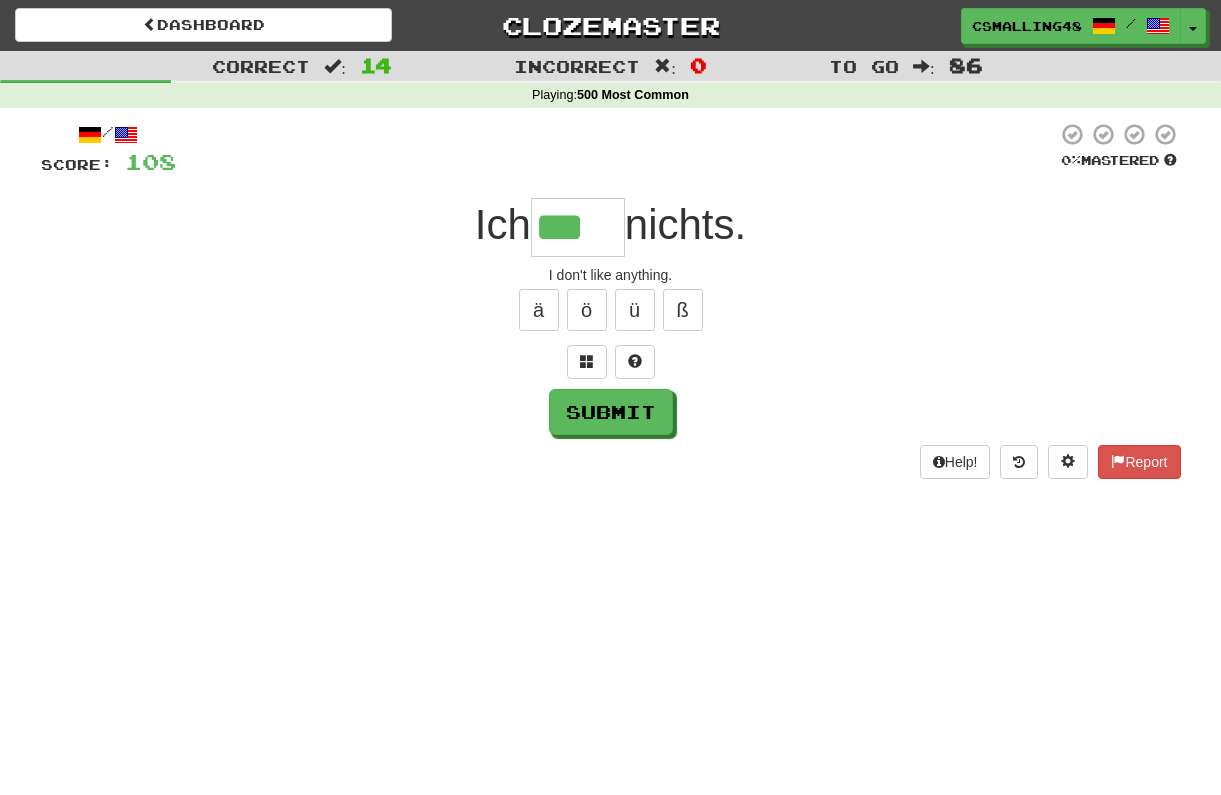type on "***" 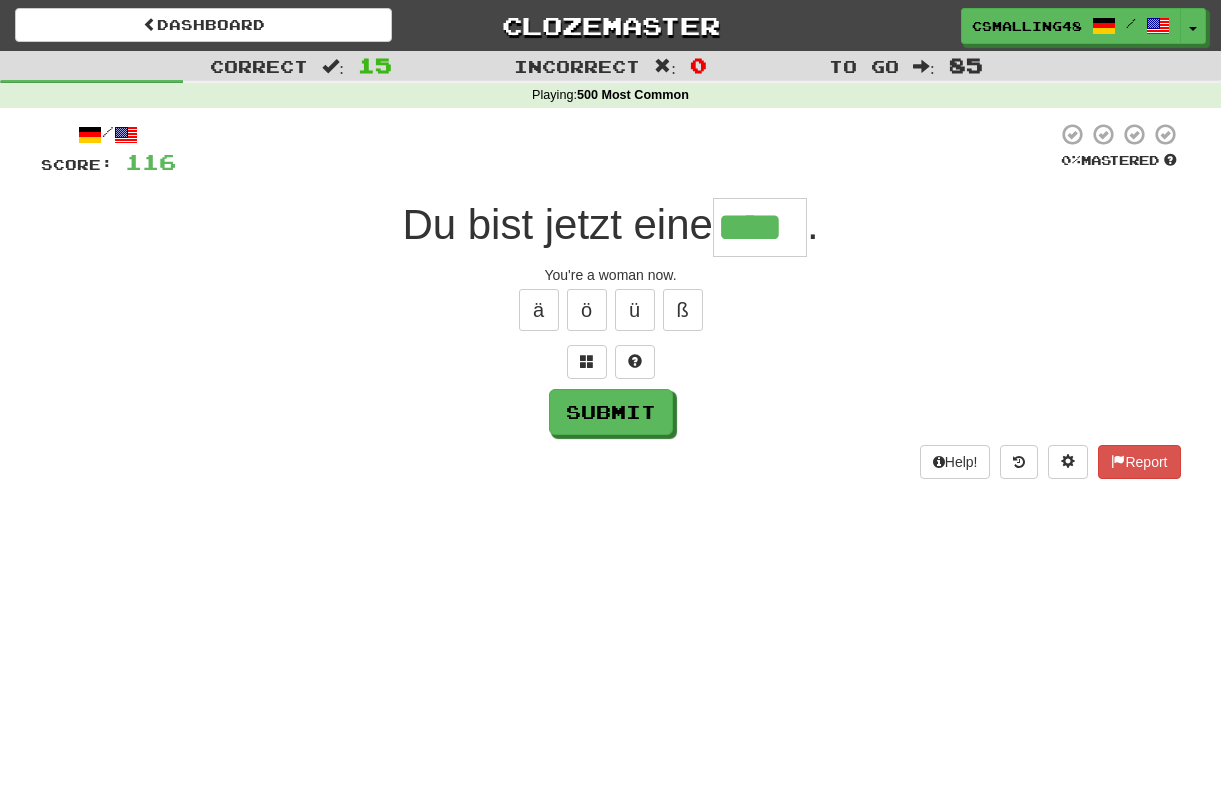 type on "****" 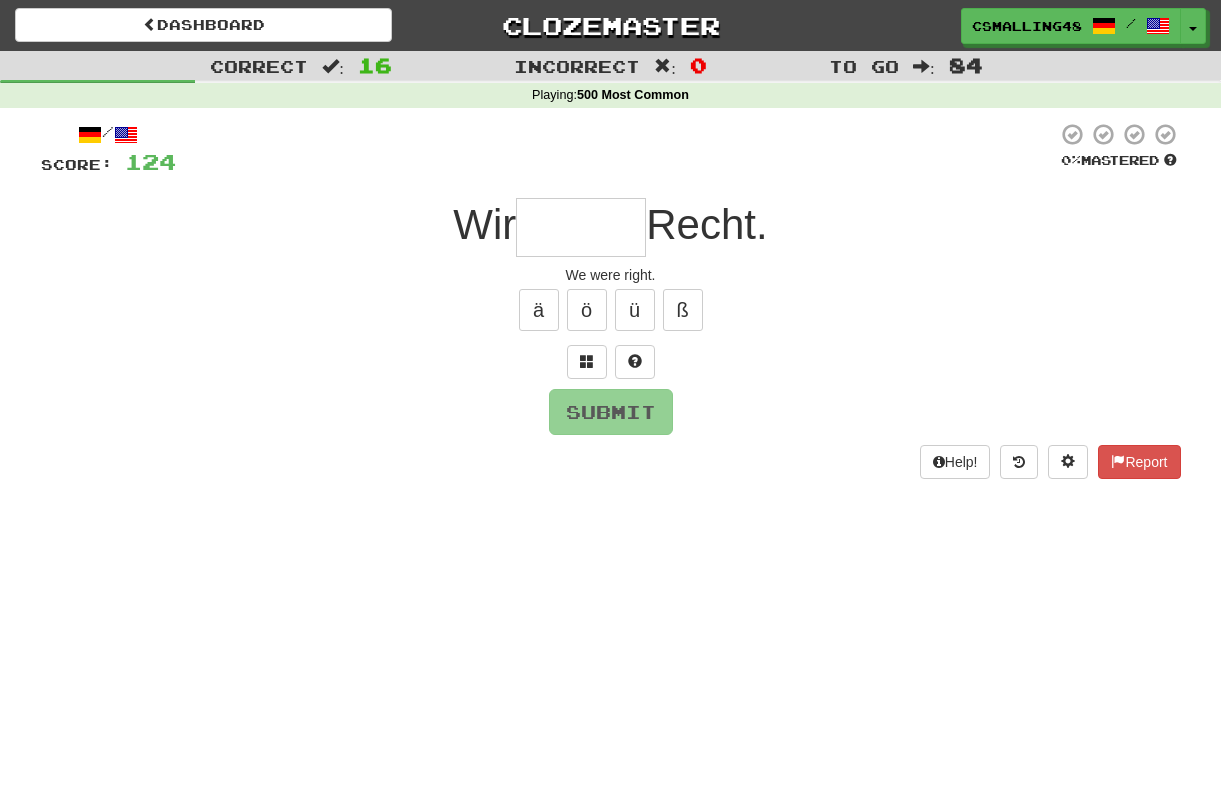 type on "*" 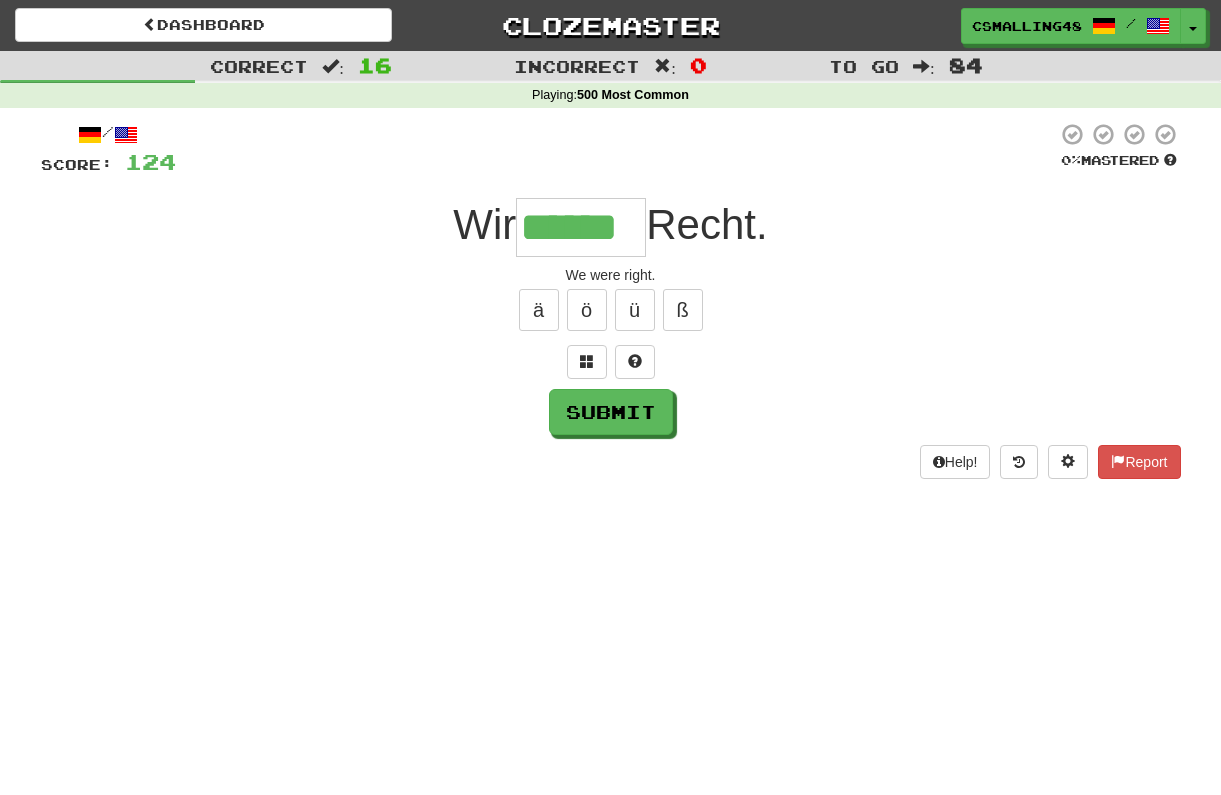 type on "******" 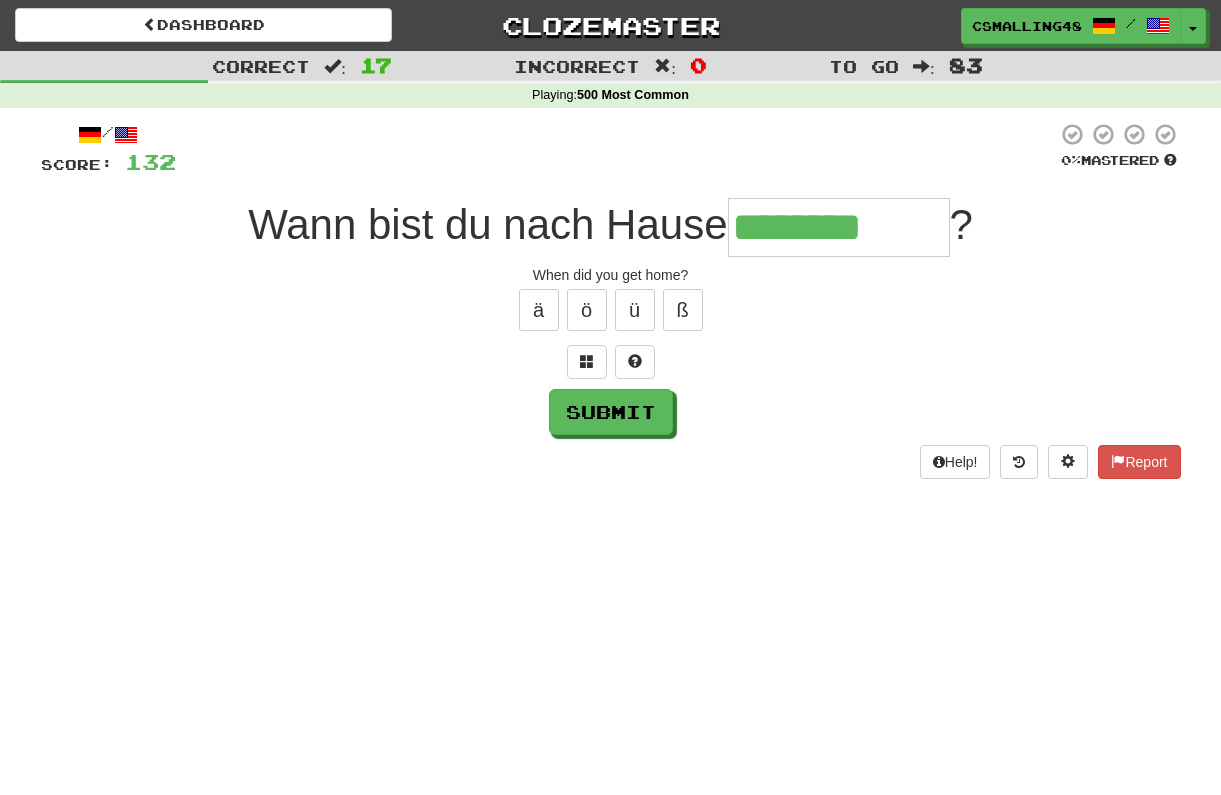 type on "********" 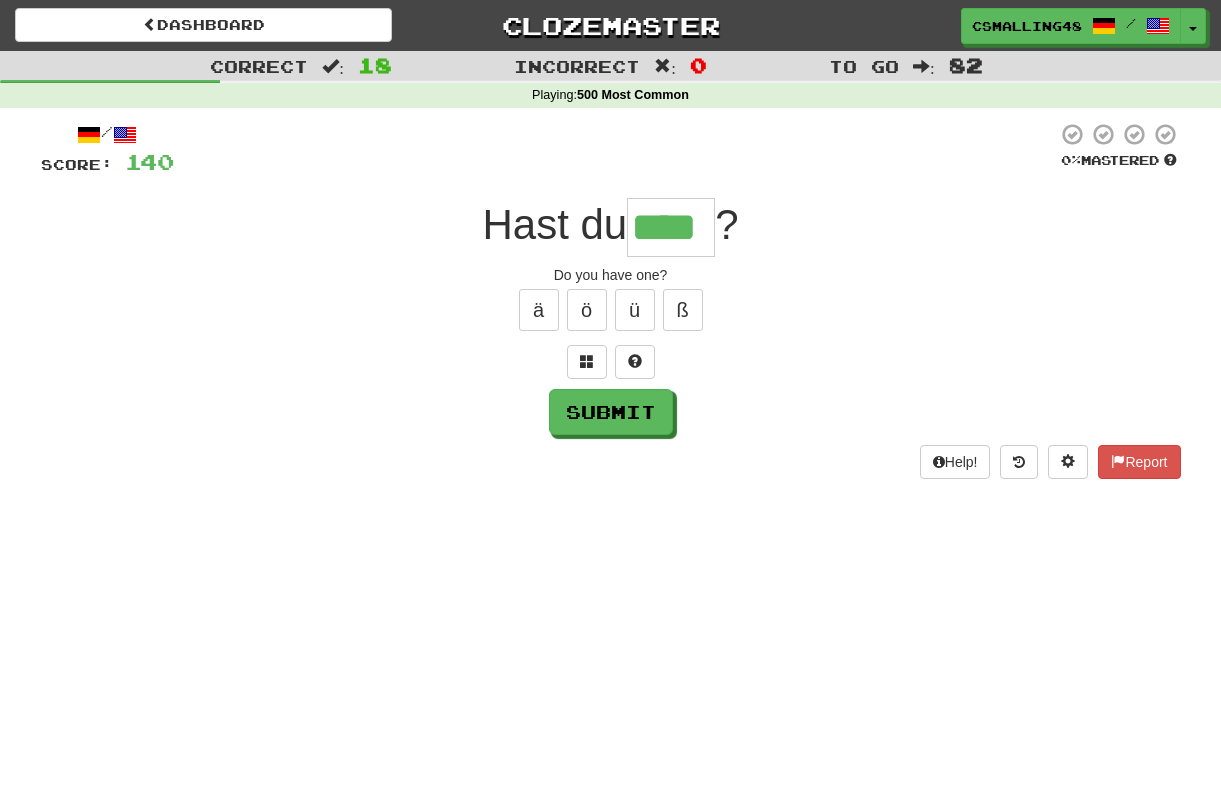 type on "****" 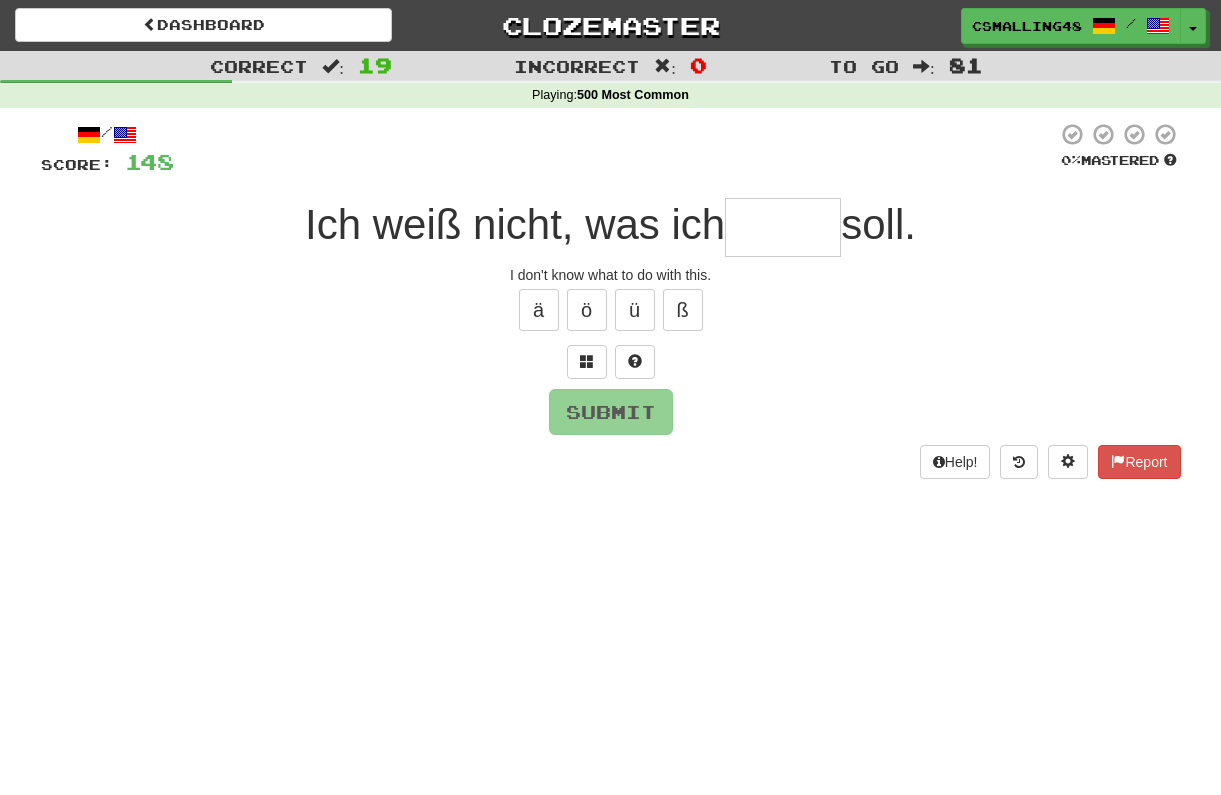 type on "*" 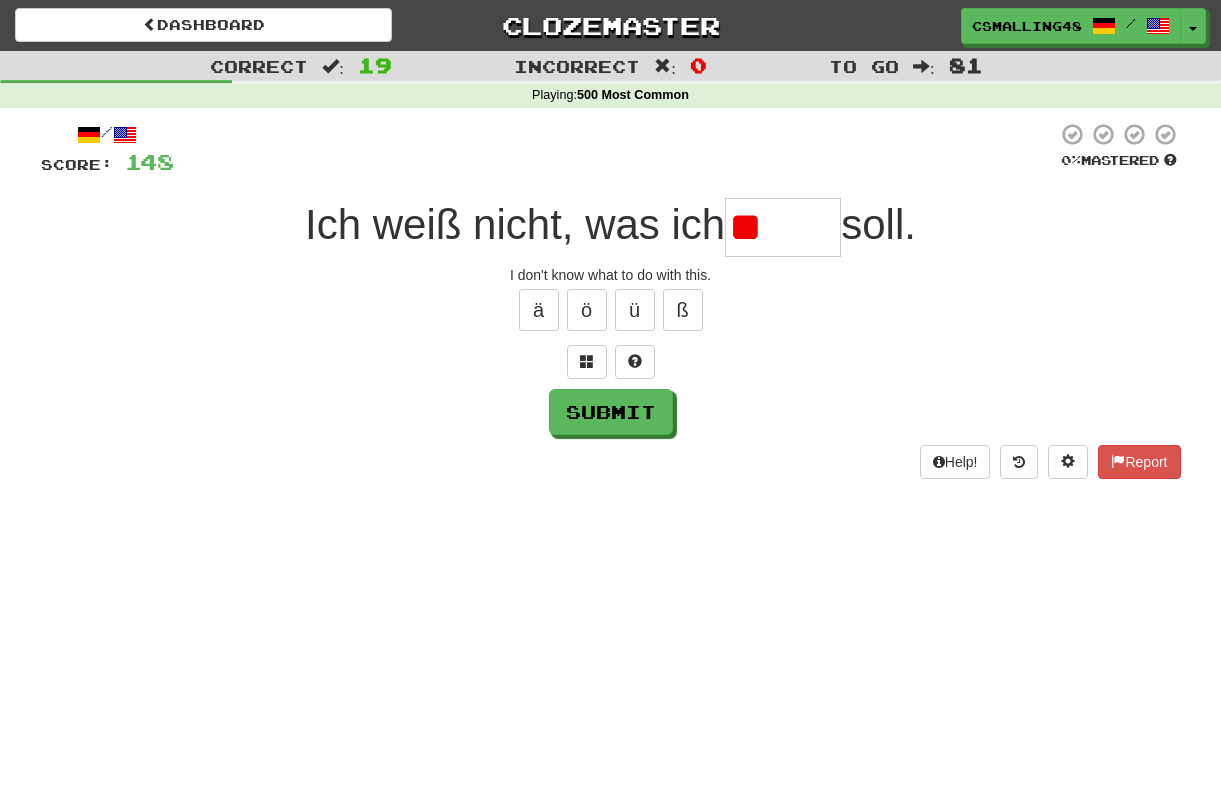 type on "*" 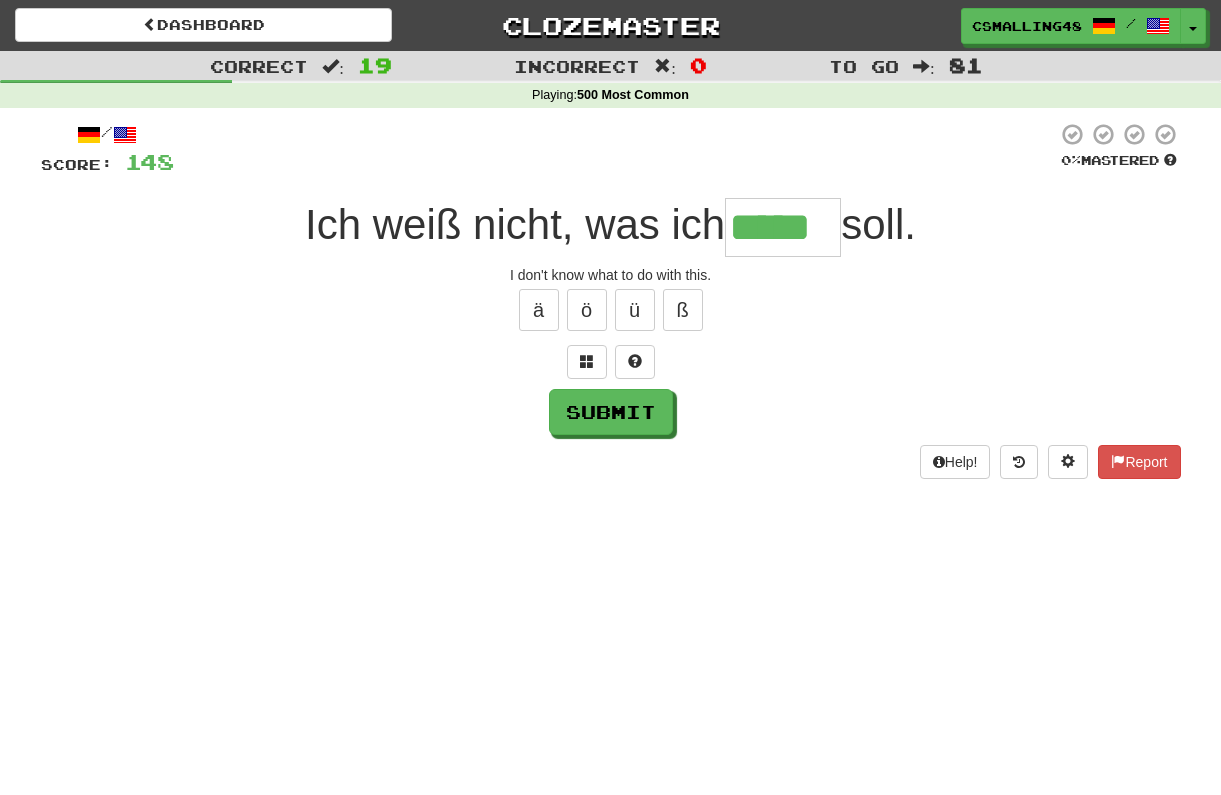 type on "*****" 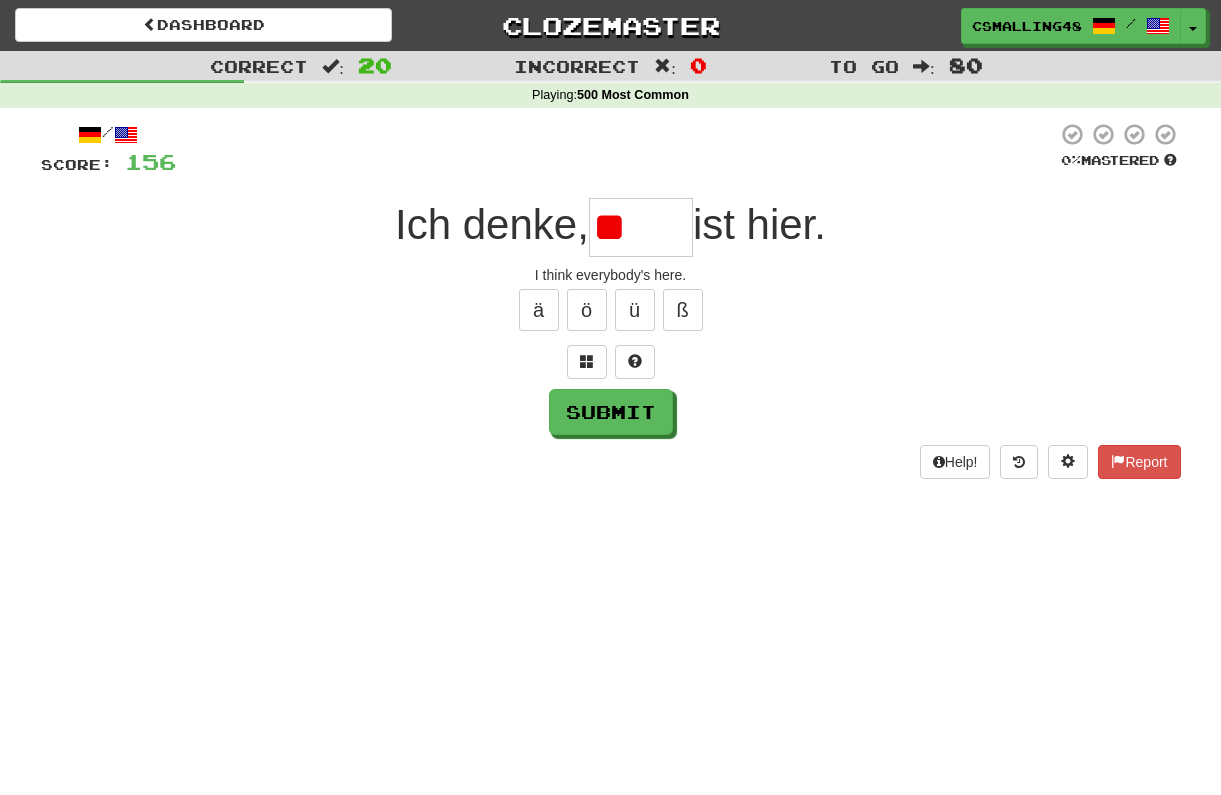 type on "*" 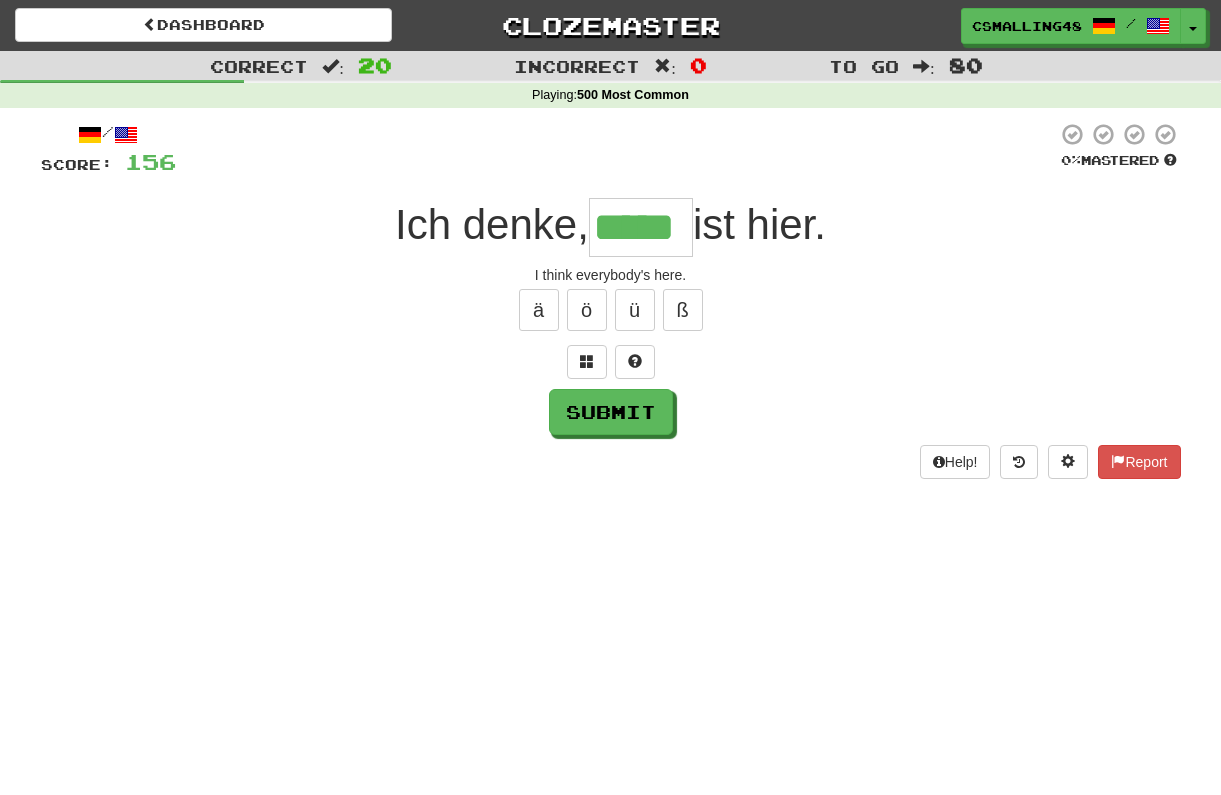 type on "*****" 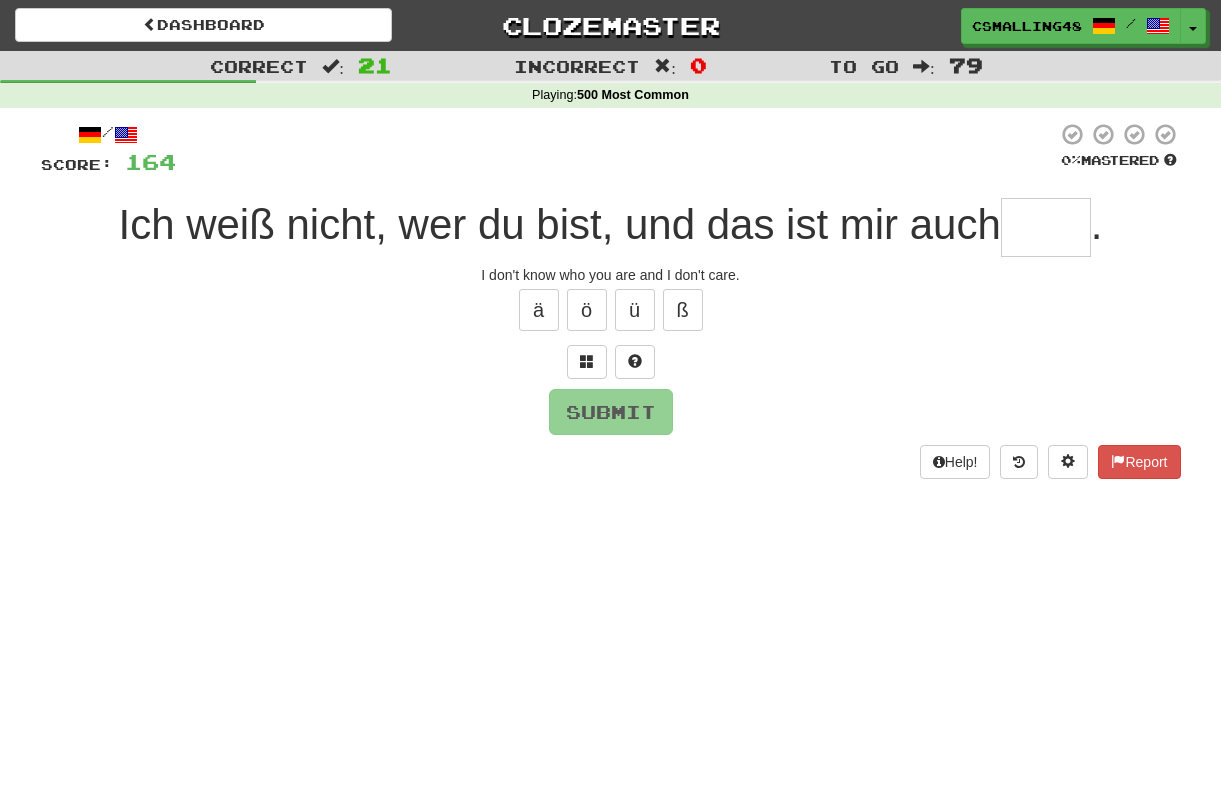 type on "*" 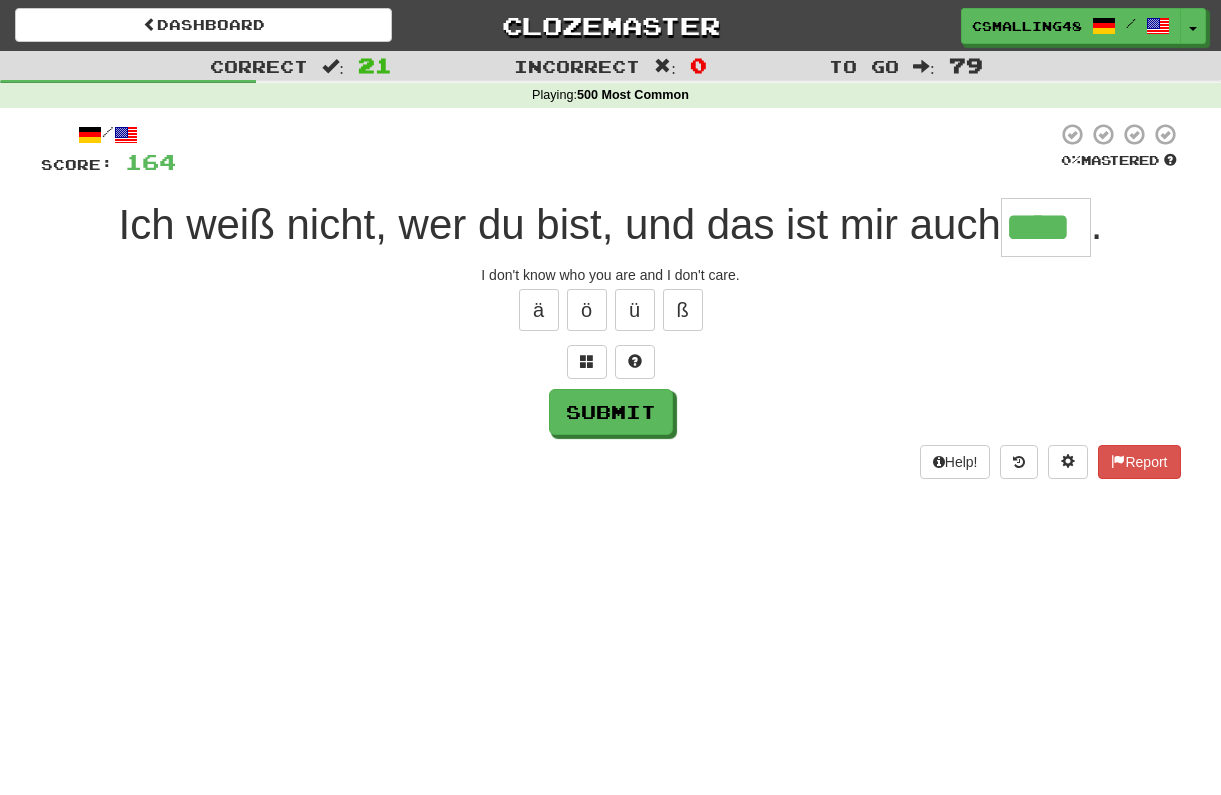 type on "****" 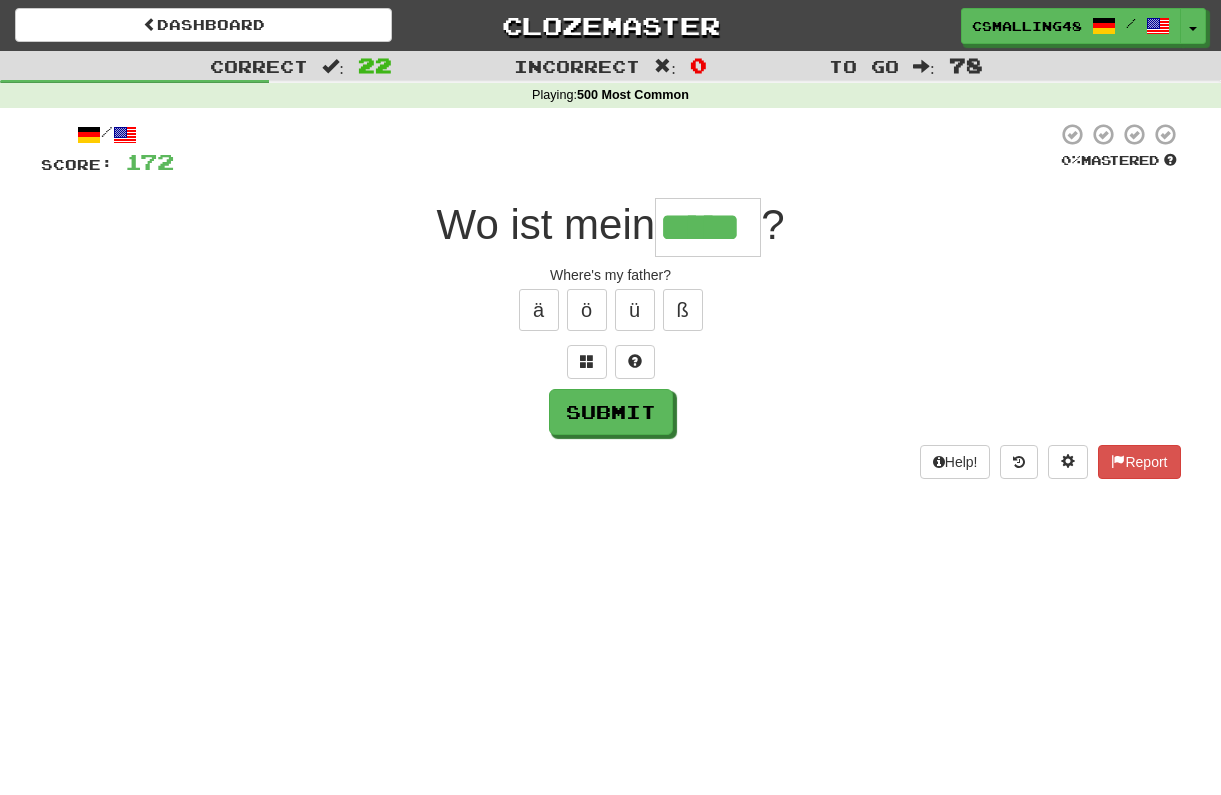 type on "*****" 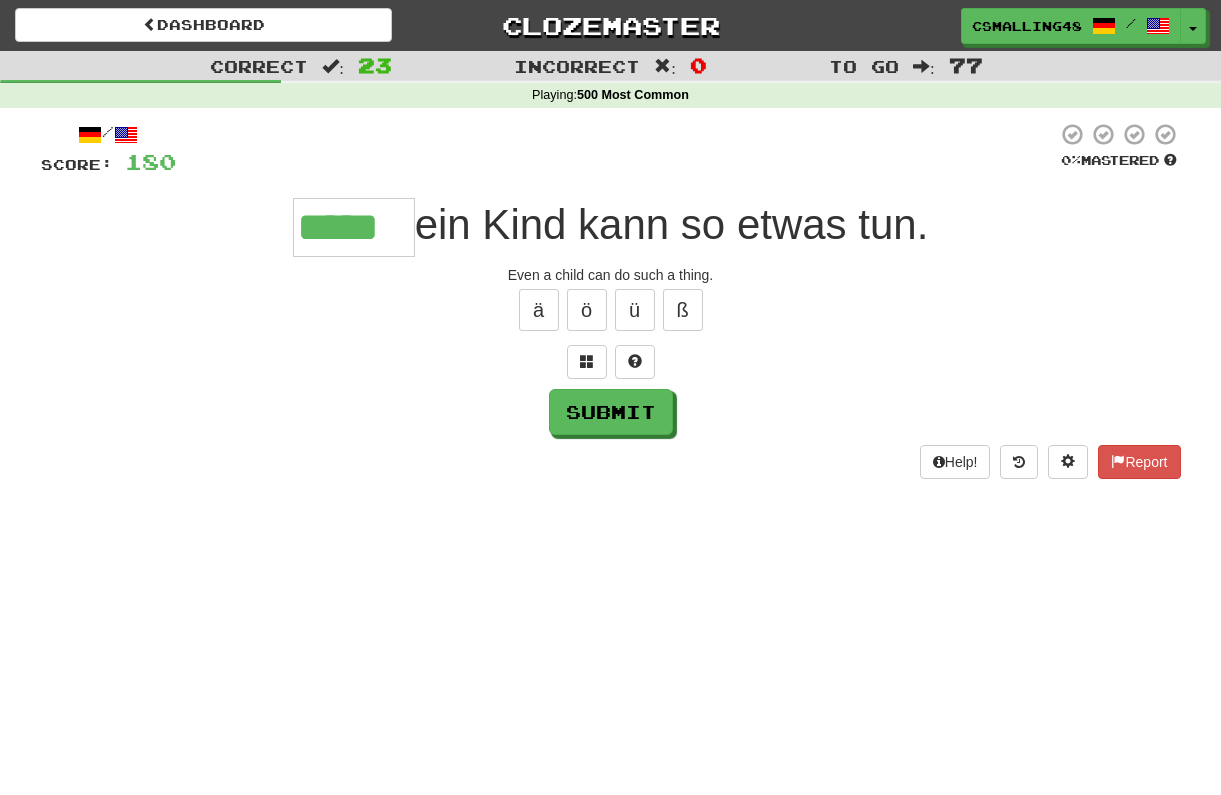 type on "*****" 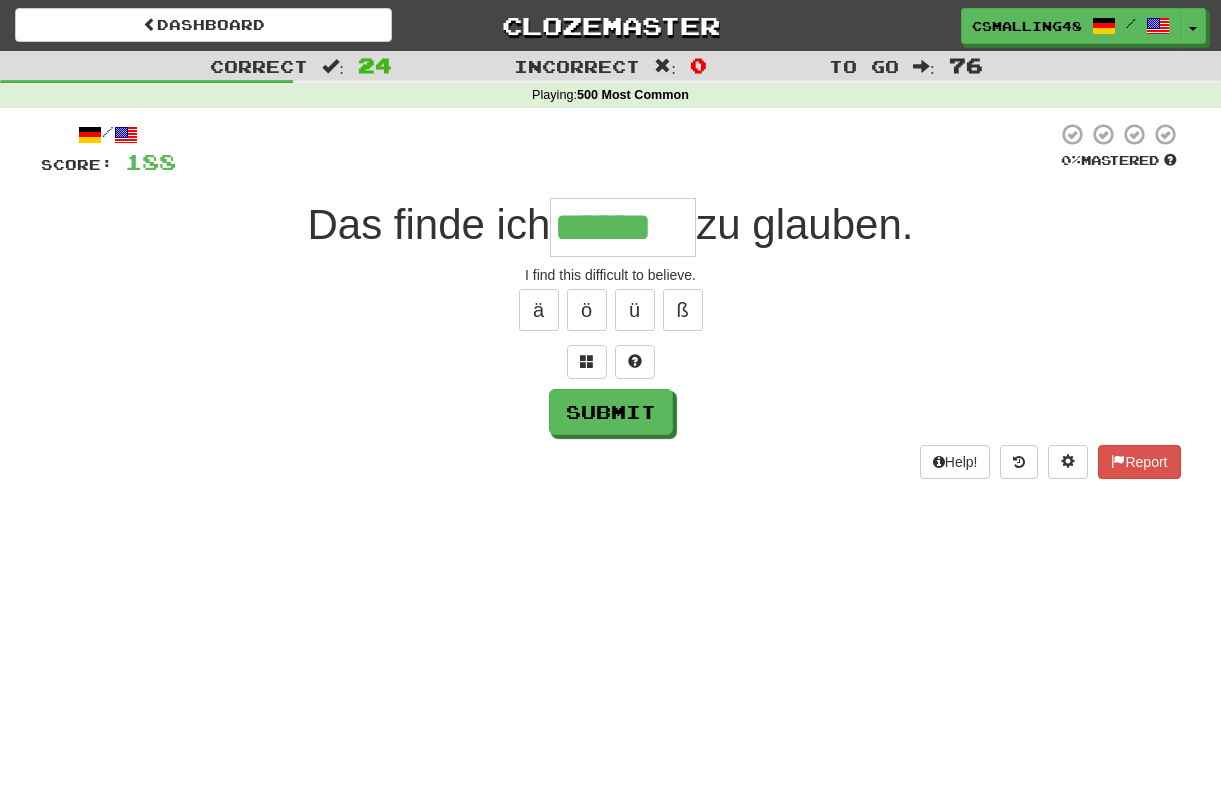 type on "******" 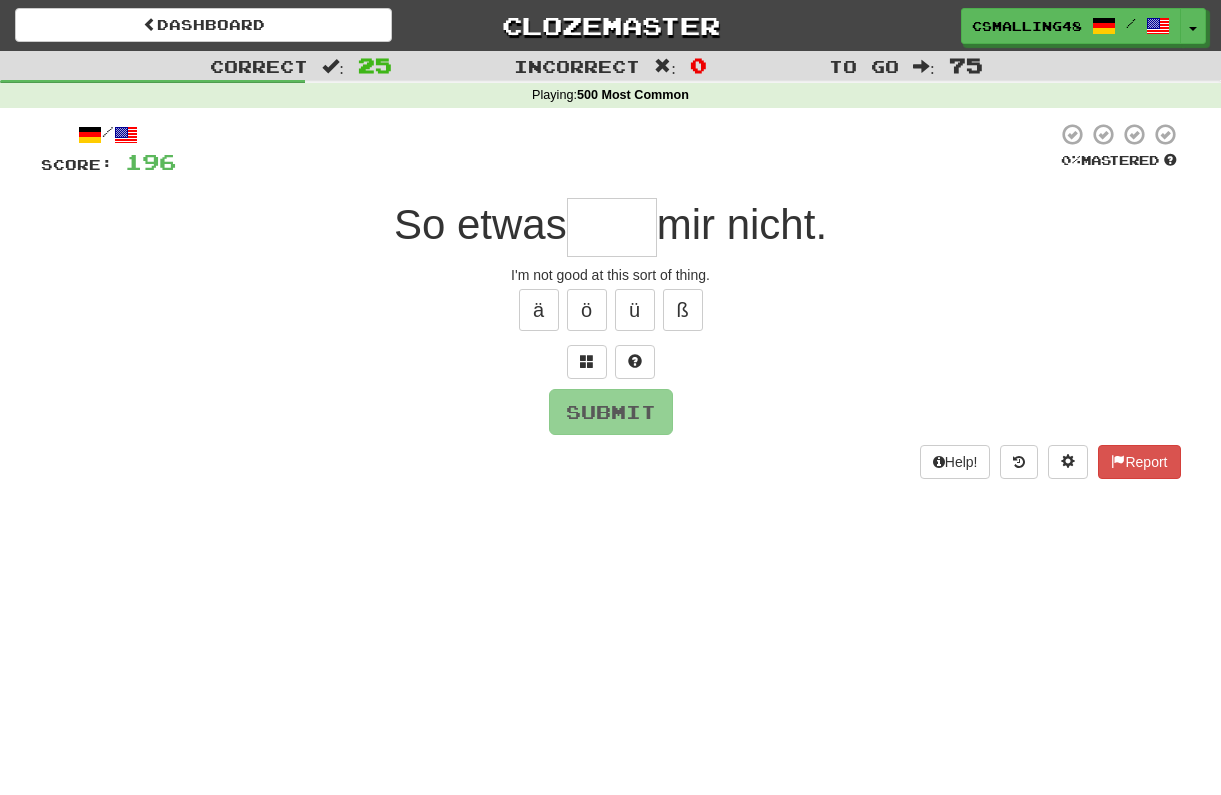 type on "*" 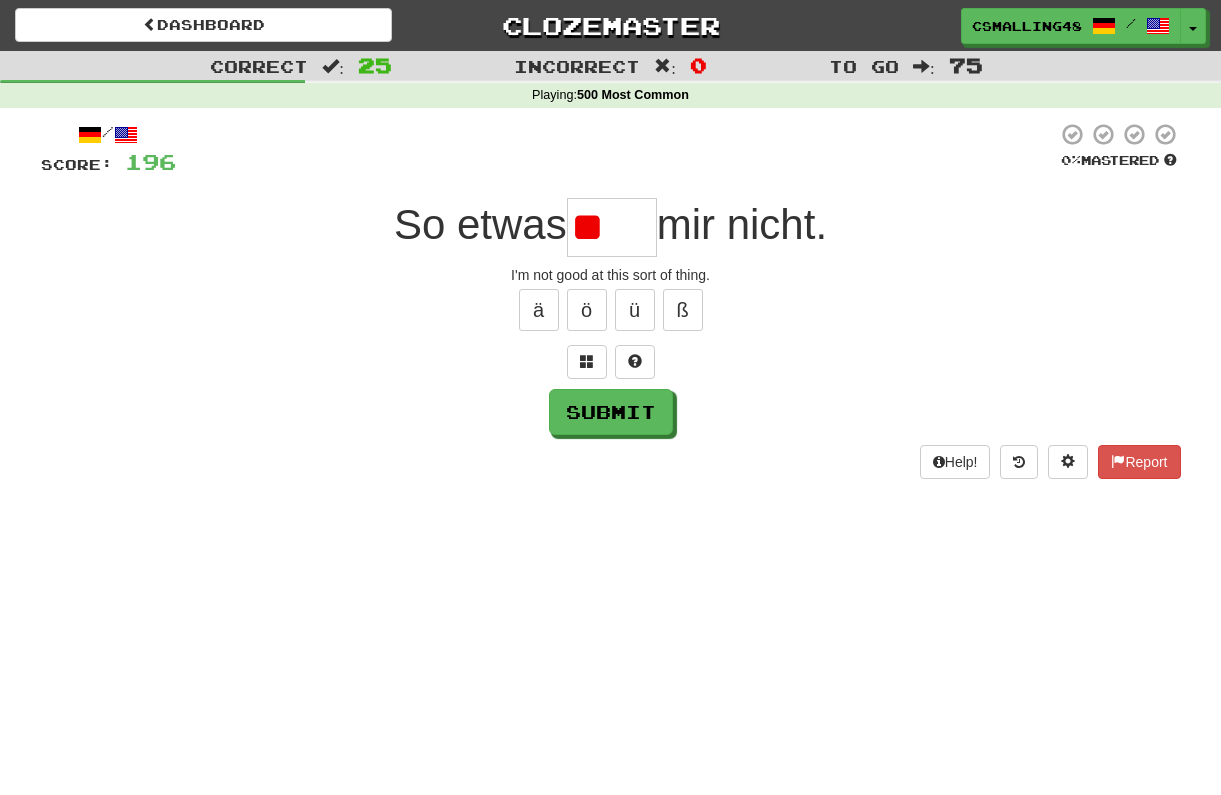 type on "*" 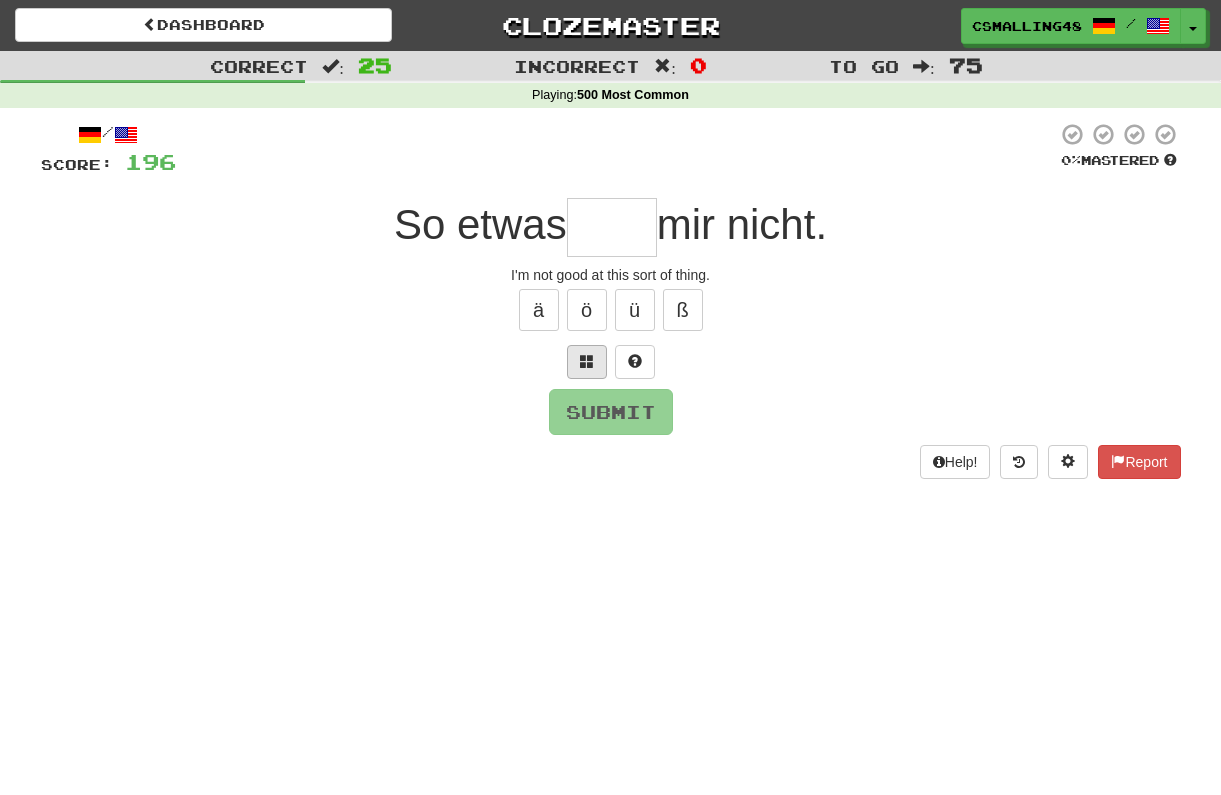 click at bounding box center (587, 362) 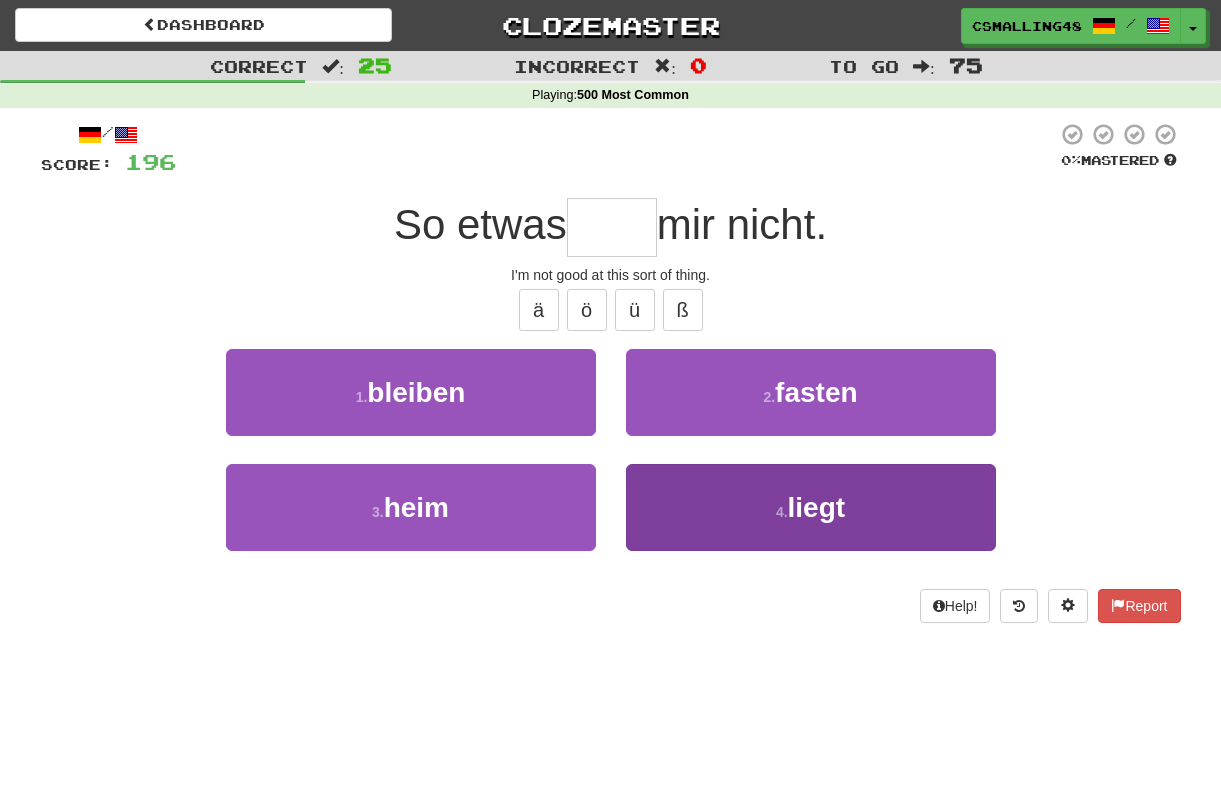 click on "liegt" at bounding box center [817, 507] 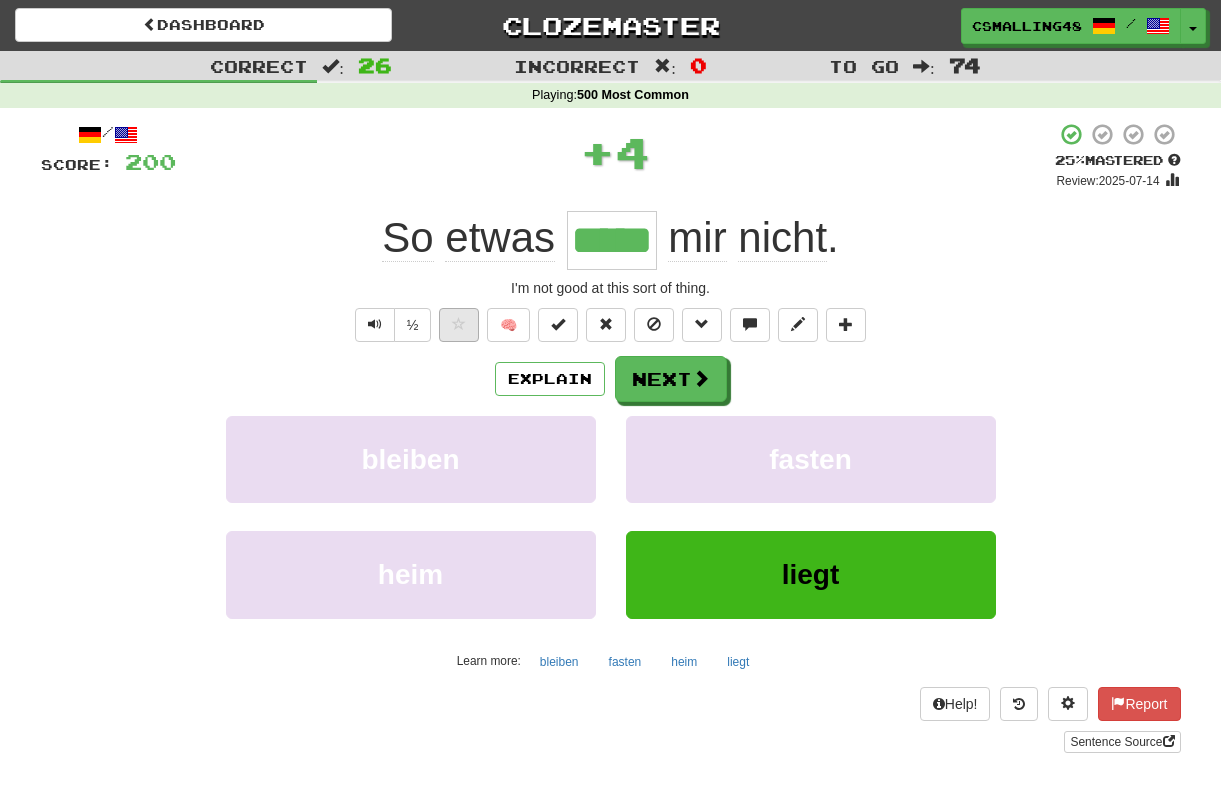 click at bounding box center (459, 324) 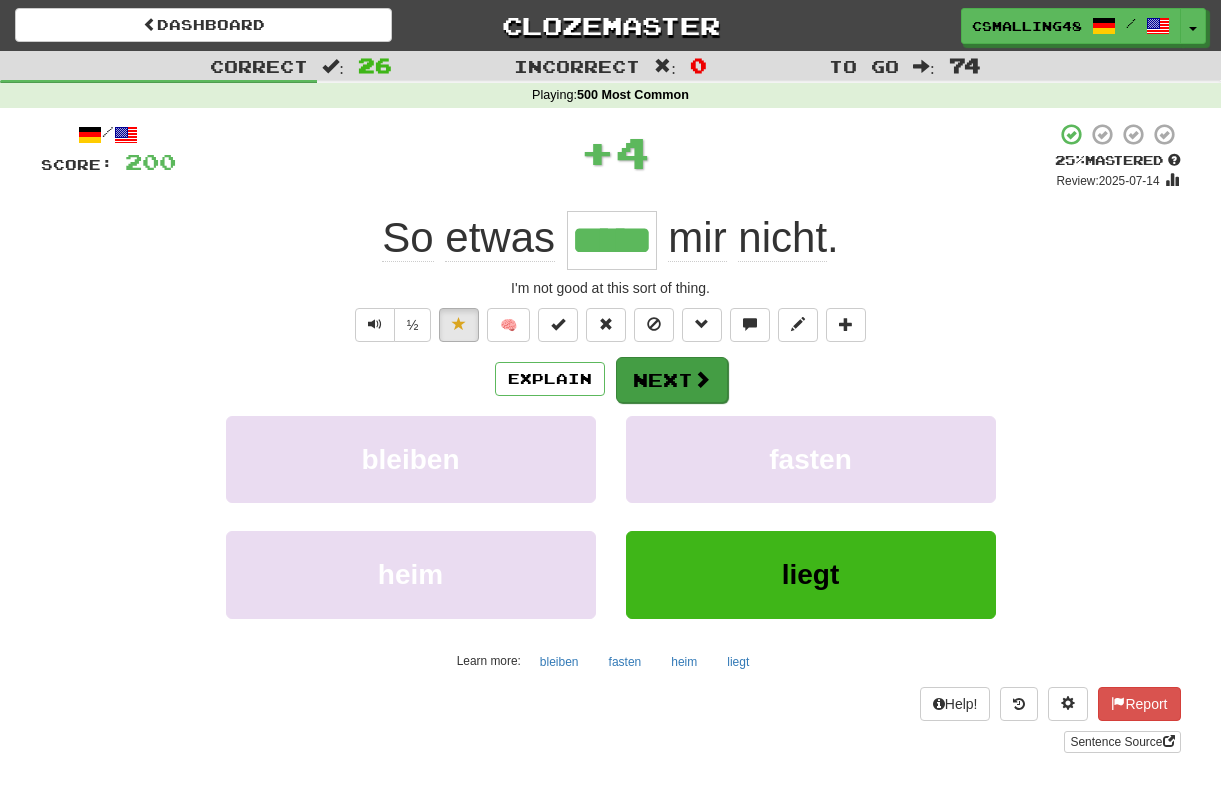 click on "Next" at bounding box center (672, 380) 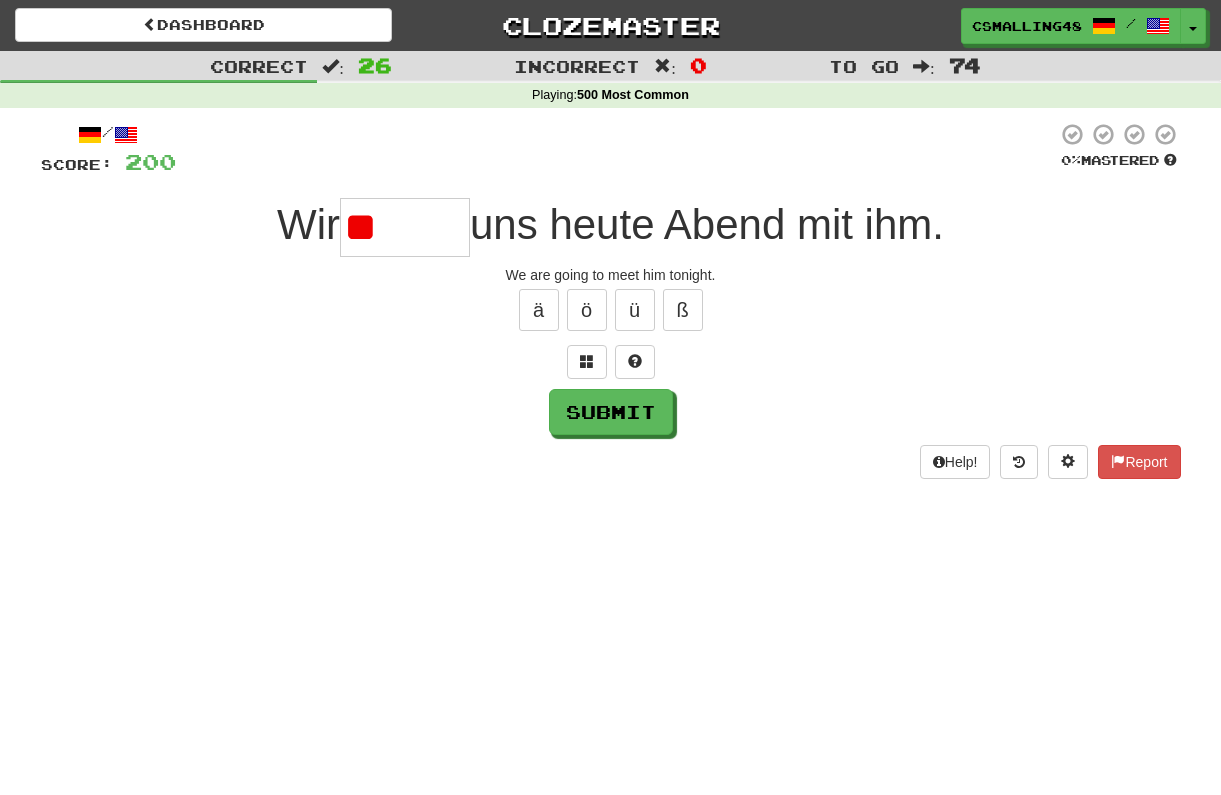 type on "*" 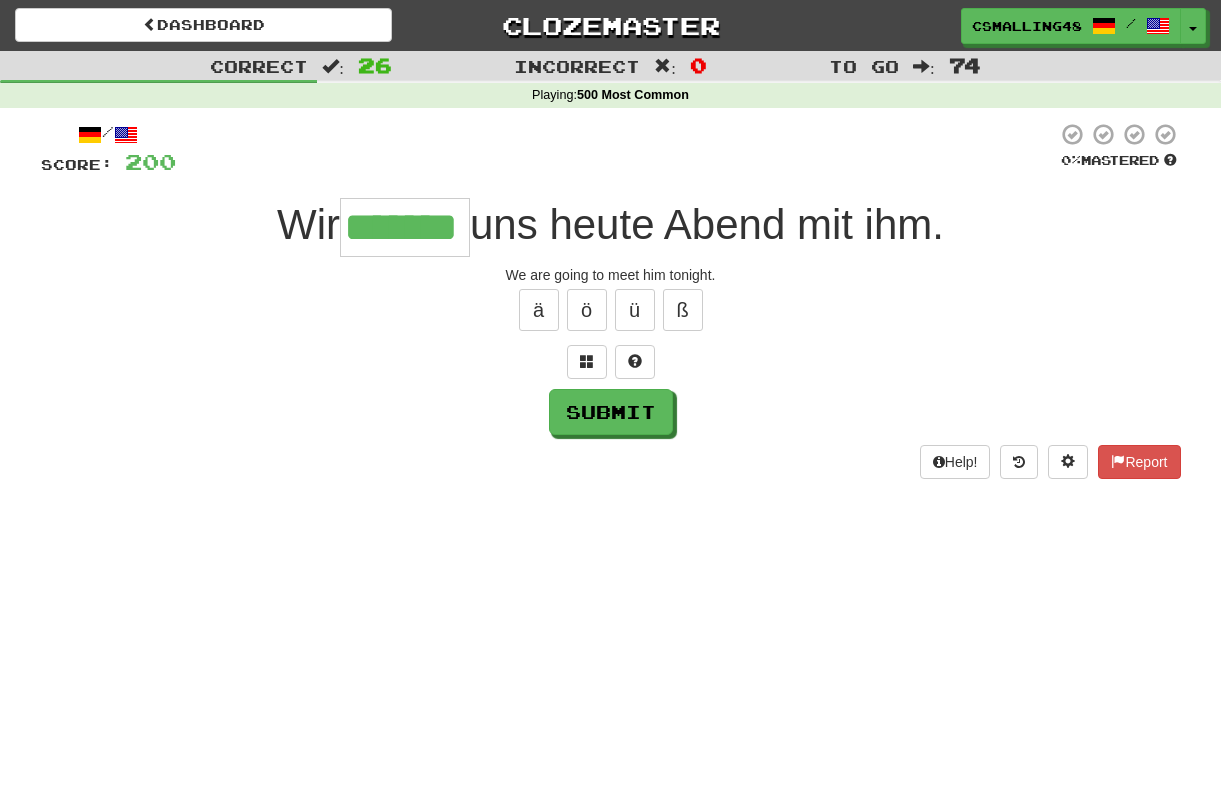 type on "*******" 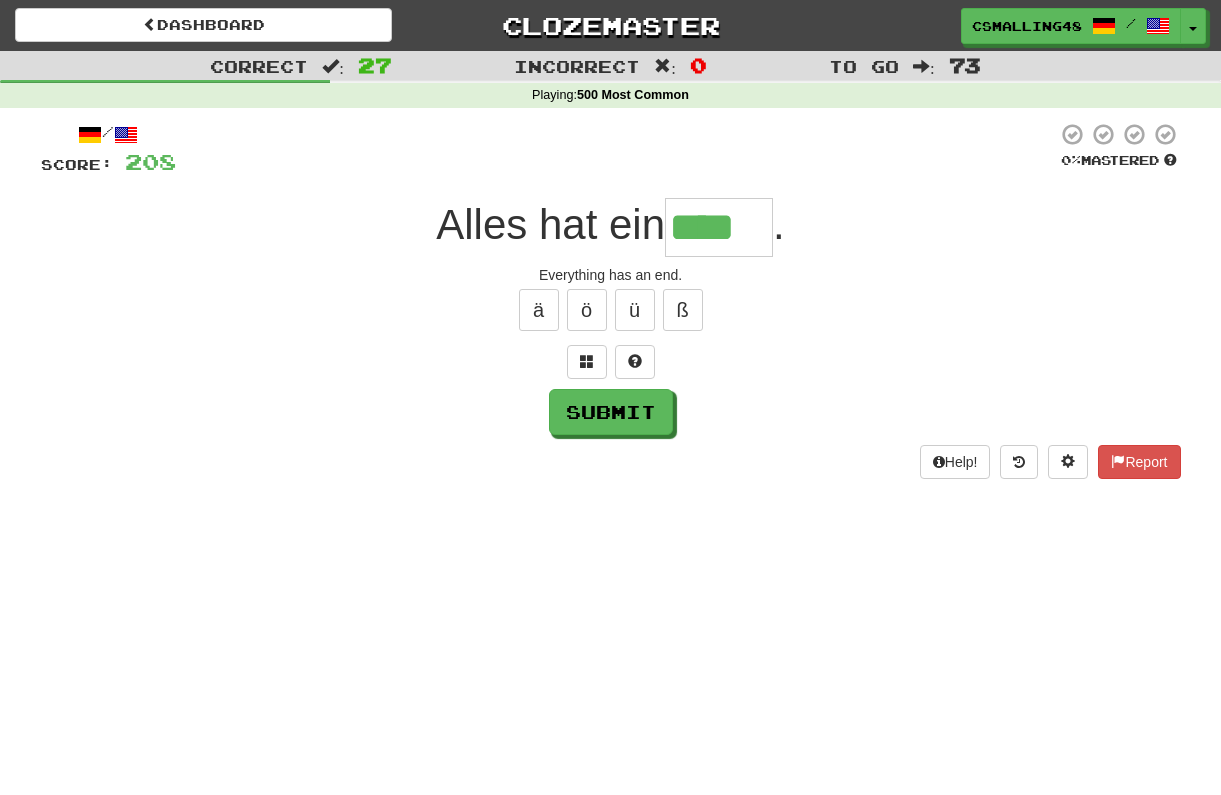 type on "****" 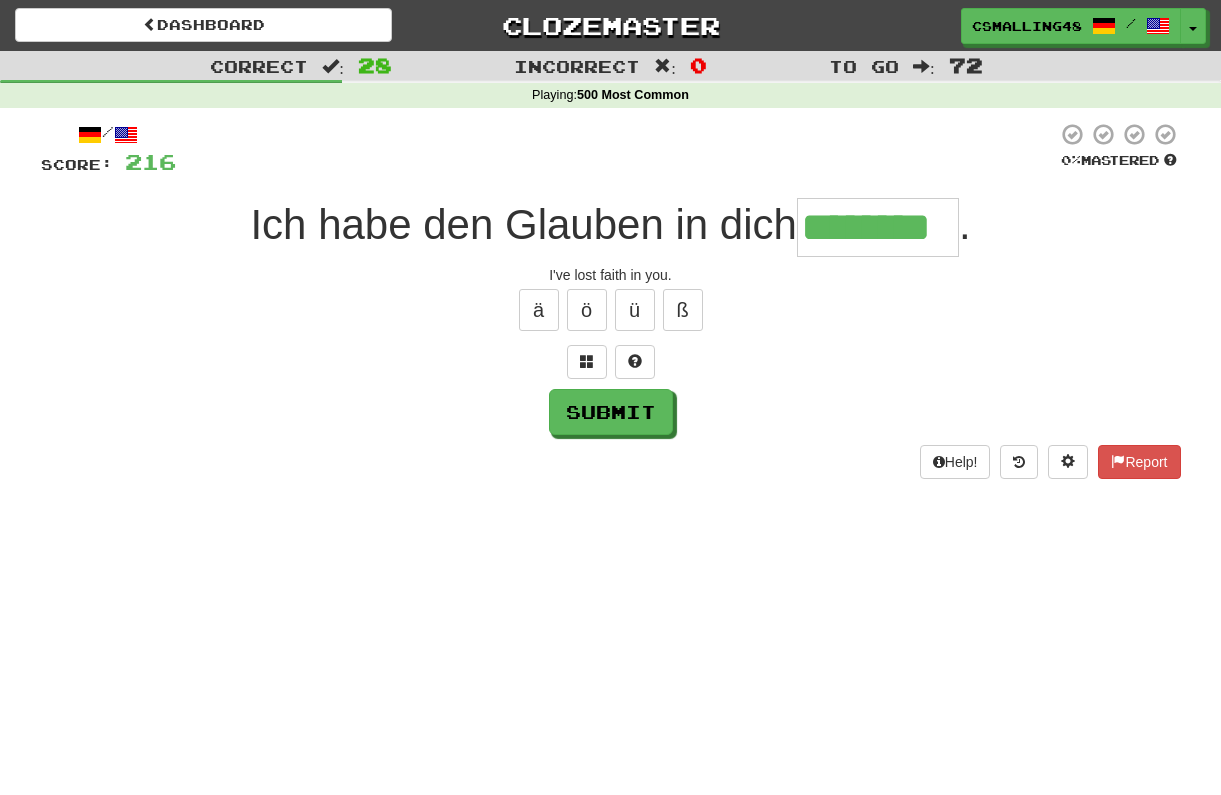 type on "********" 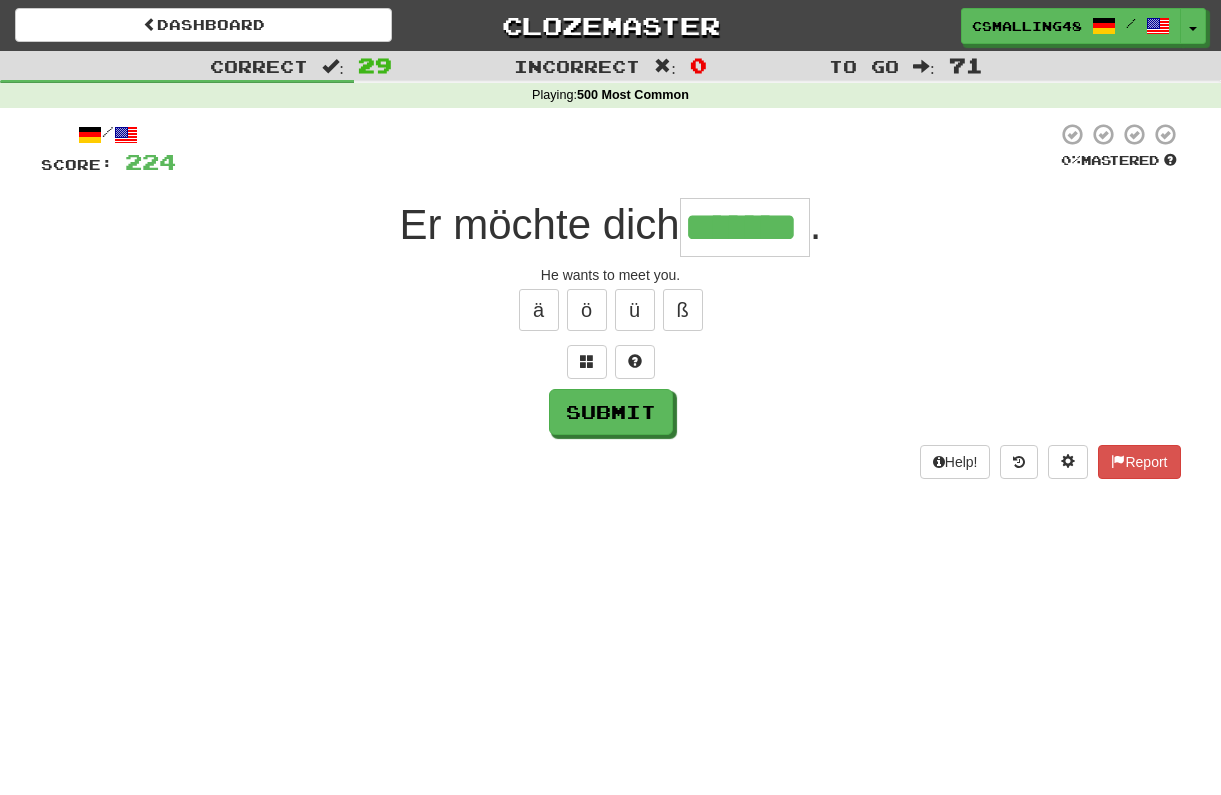 type on "*******" 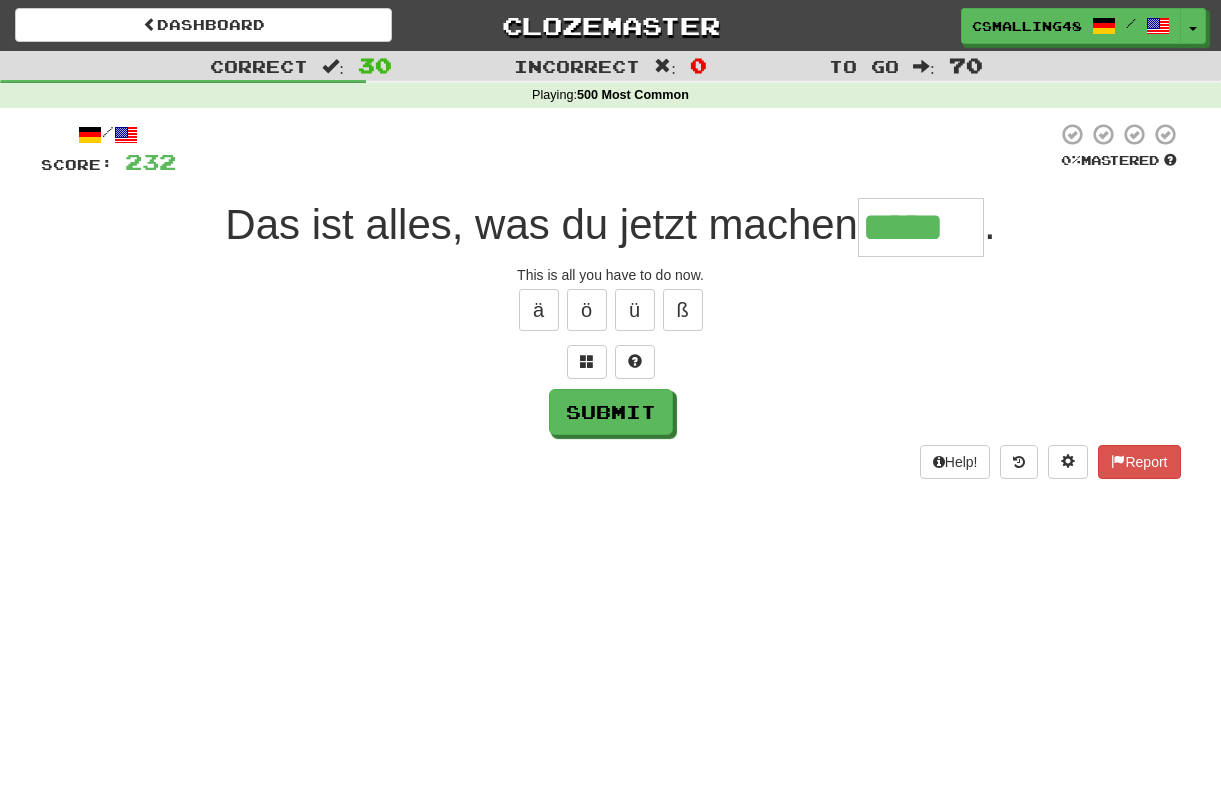 type on "*****" 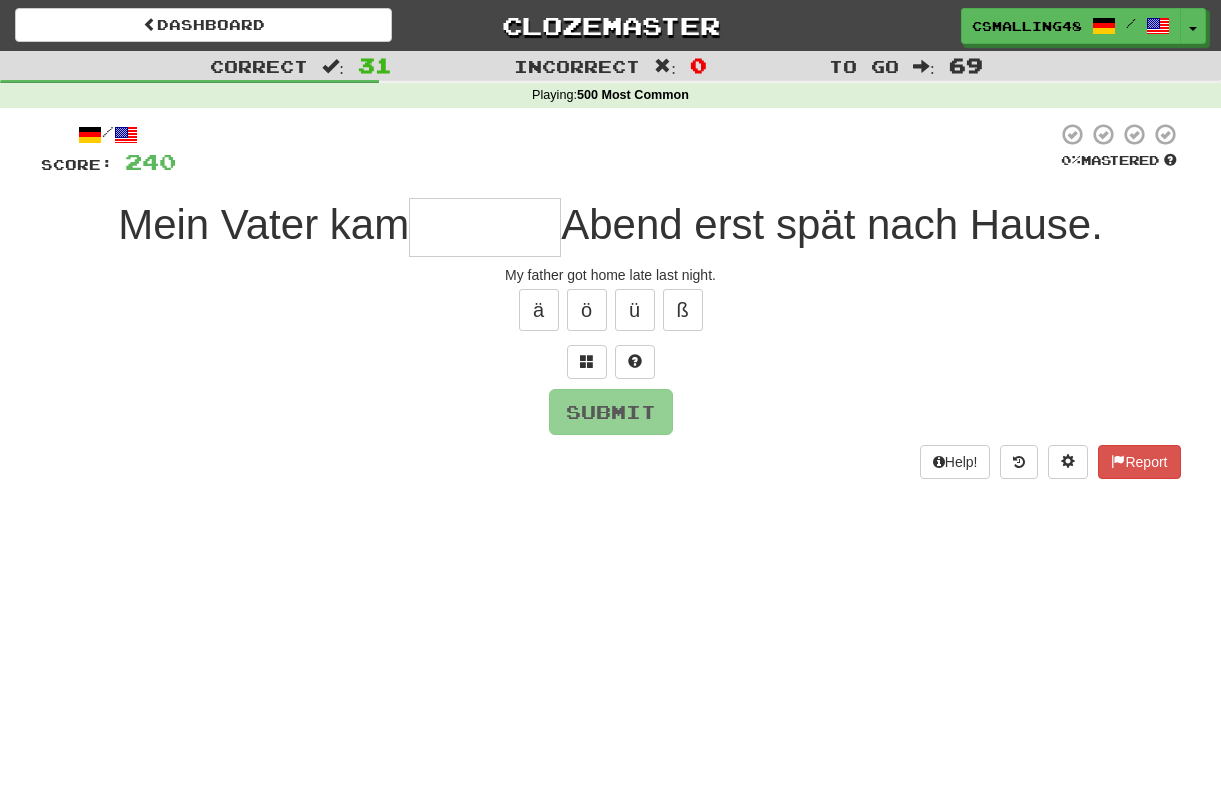 type on "*" 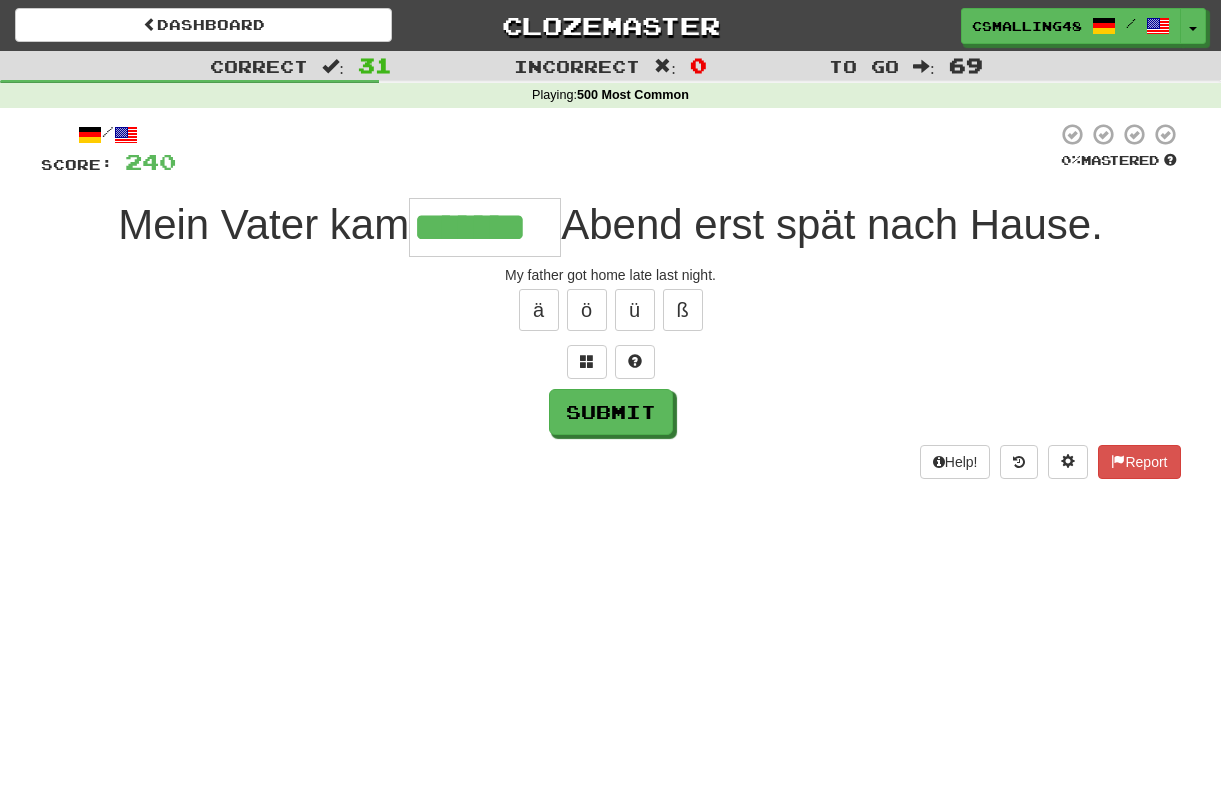 type on "*******" 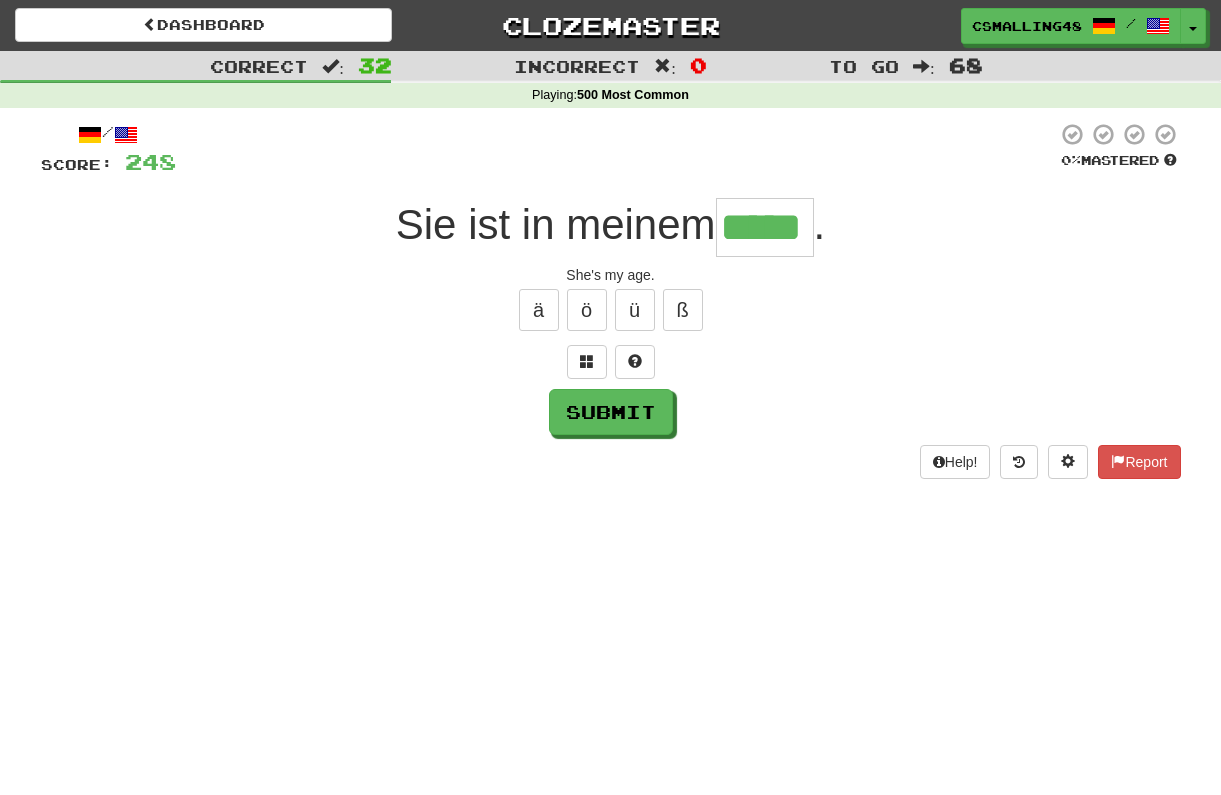 type on "*****" 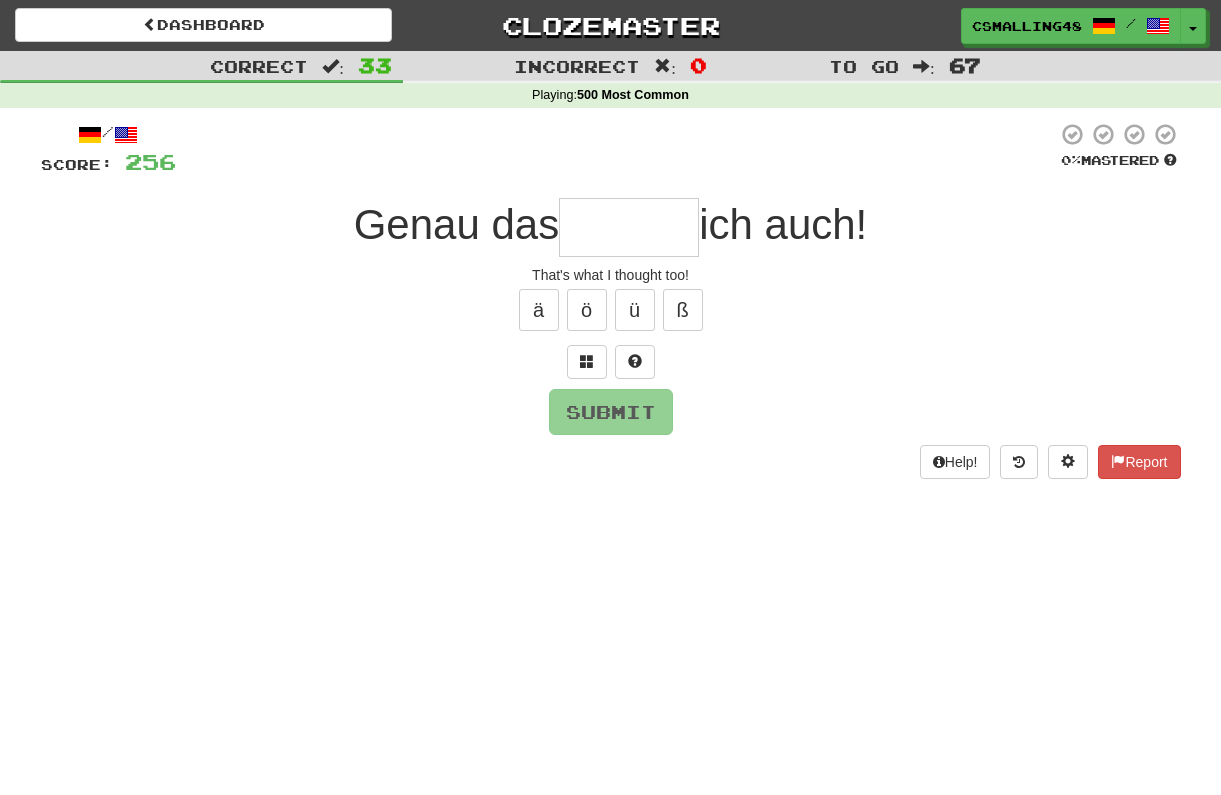 type on "*" 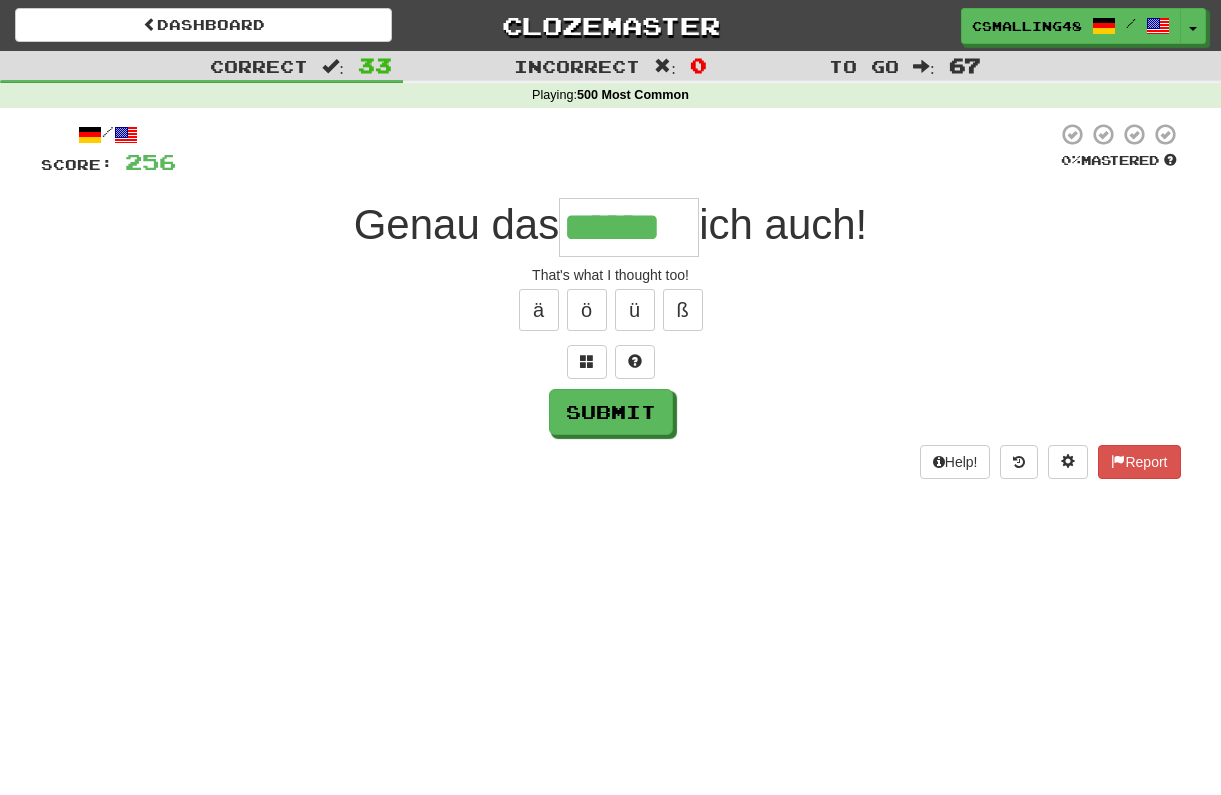 type on "******" 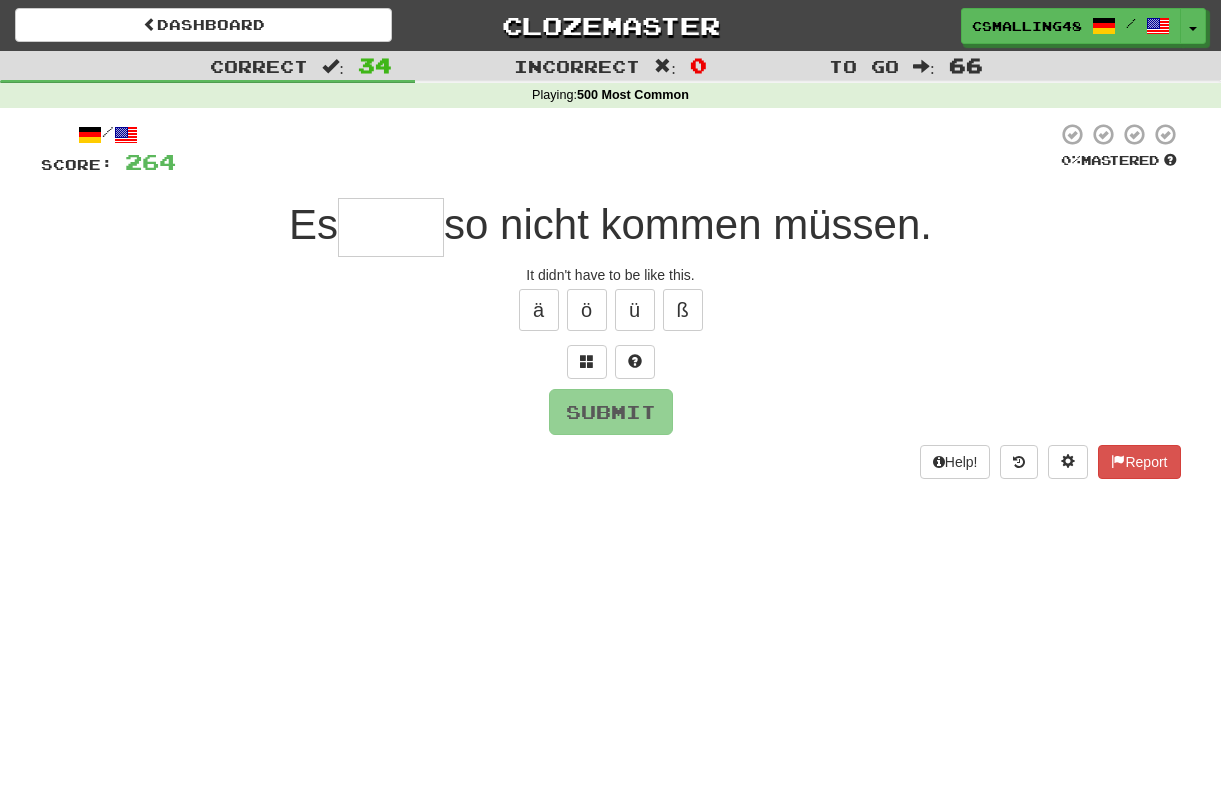 type on "*" 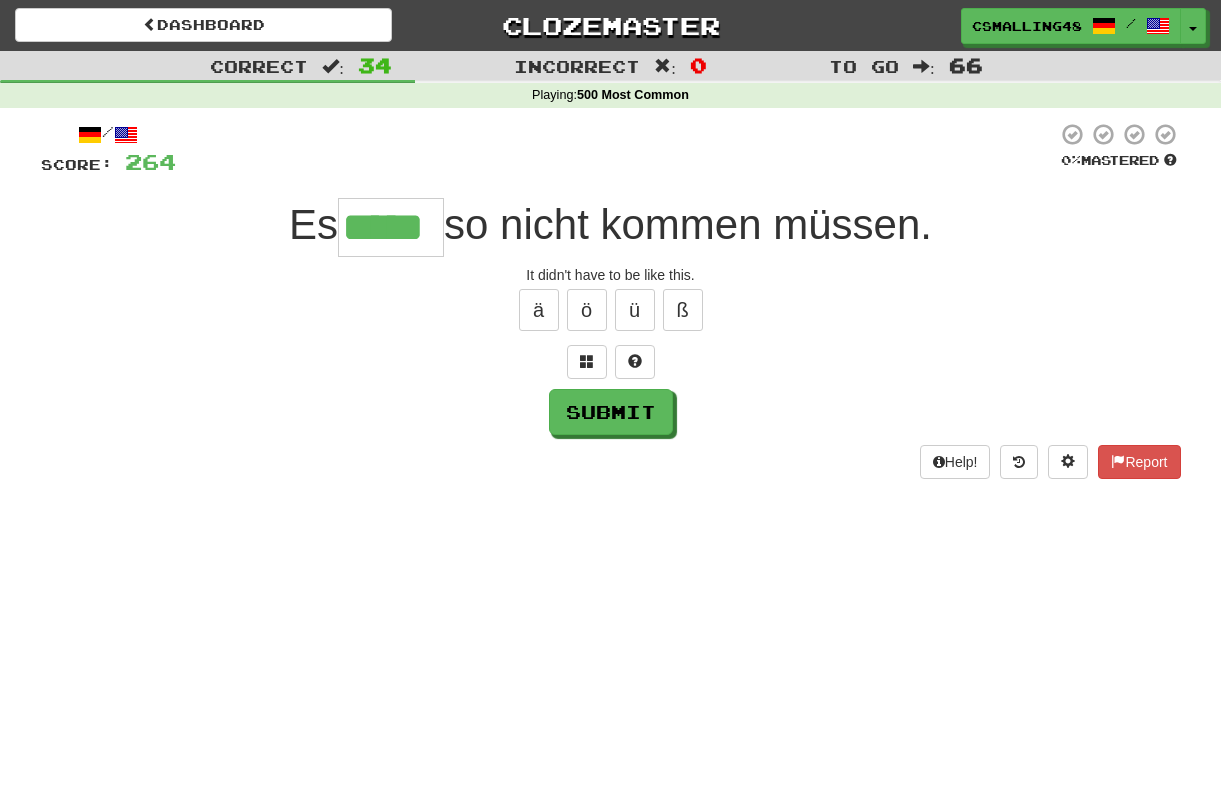 type on "*****" 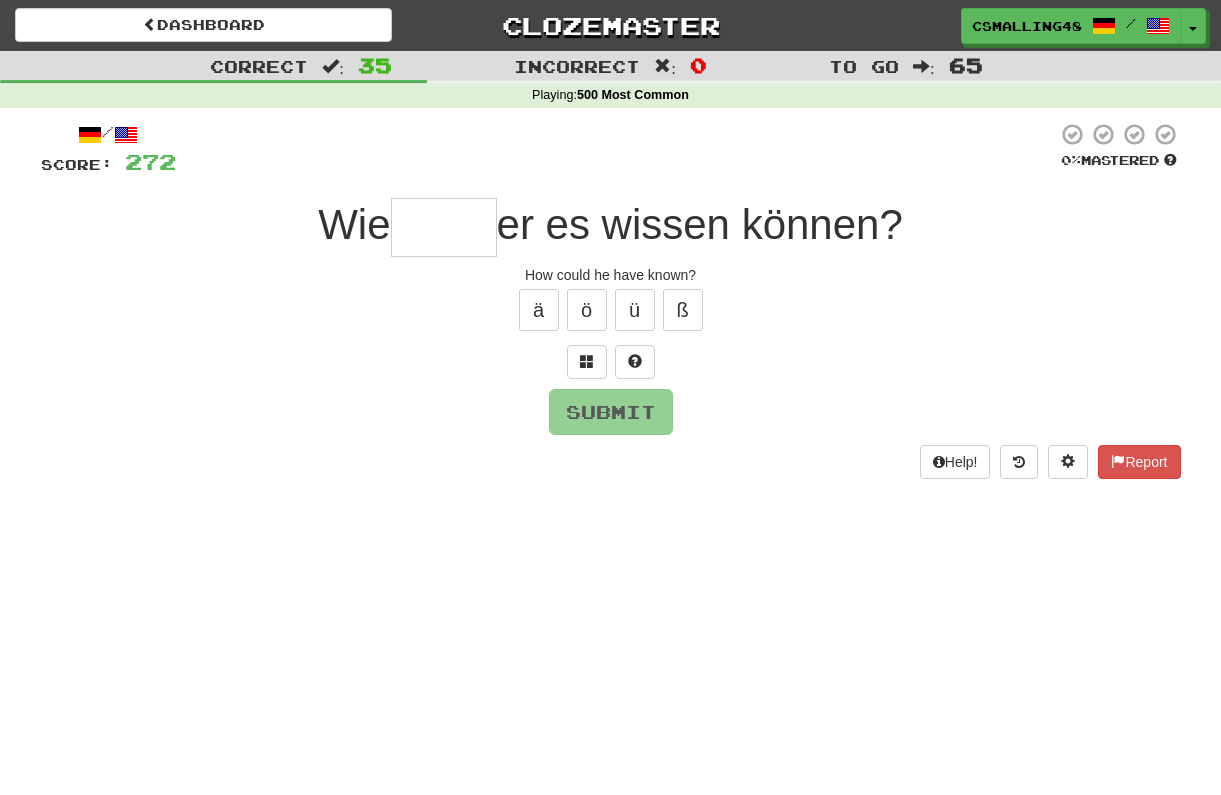 type on "*" 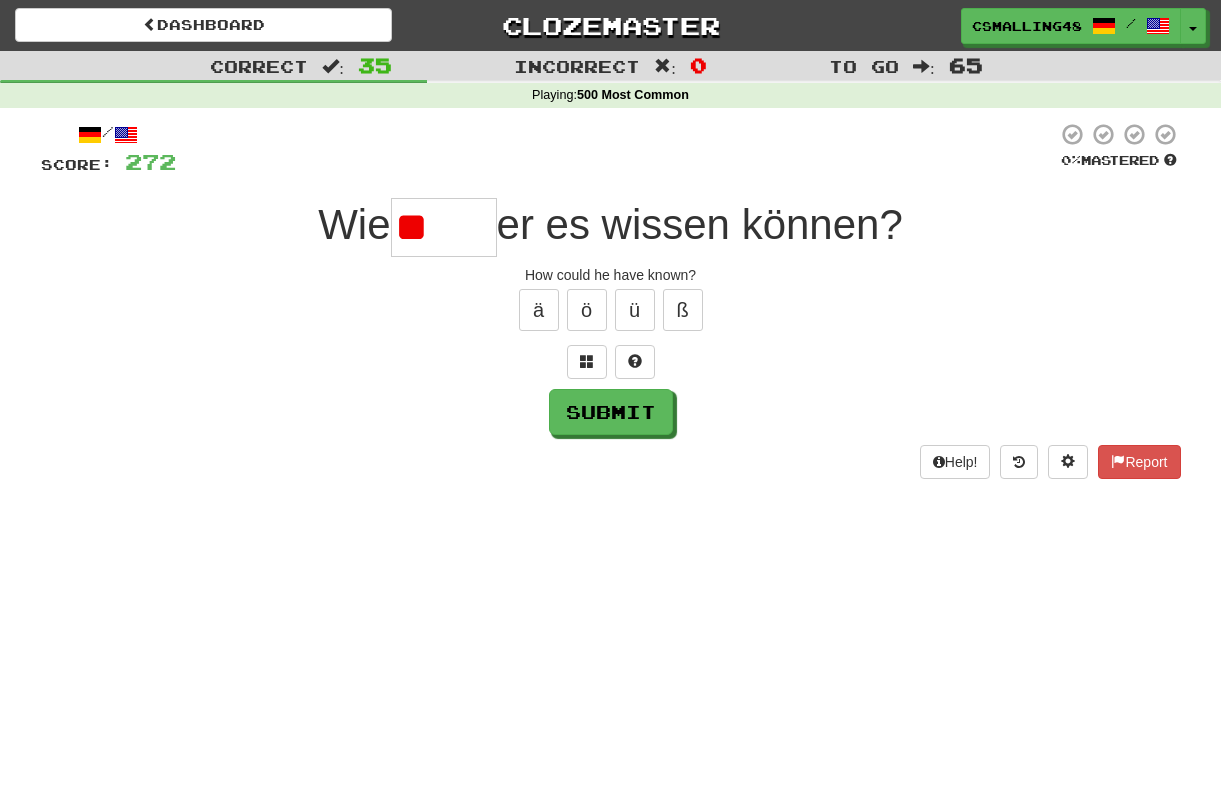 type on "*" 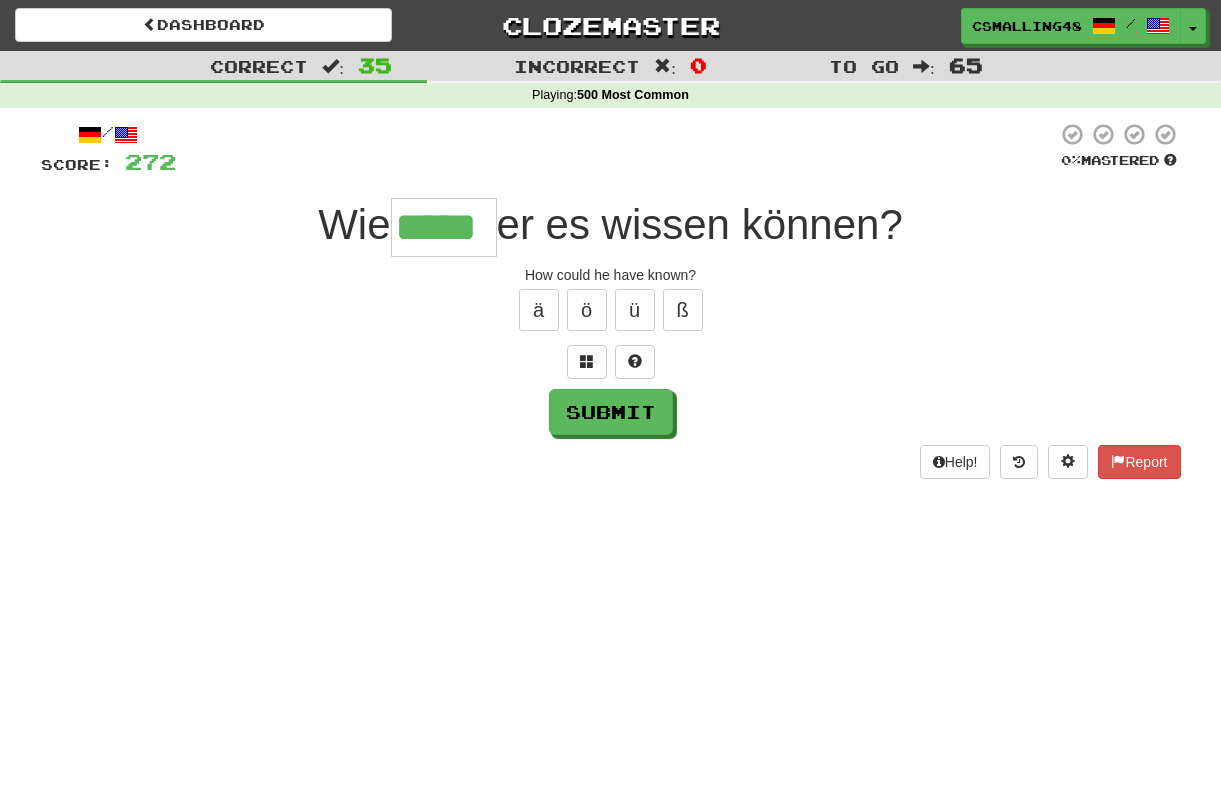 type on "*****" 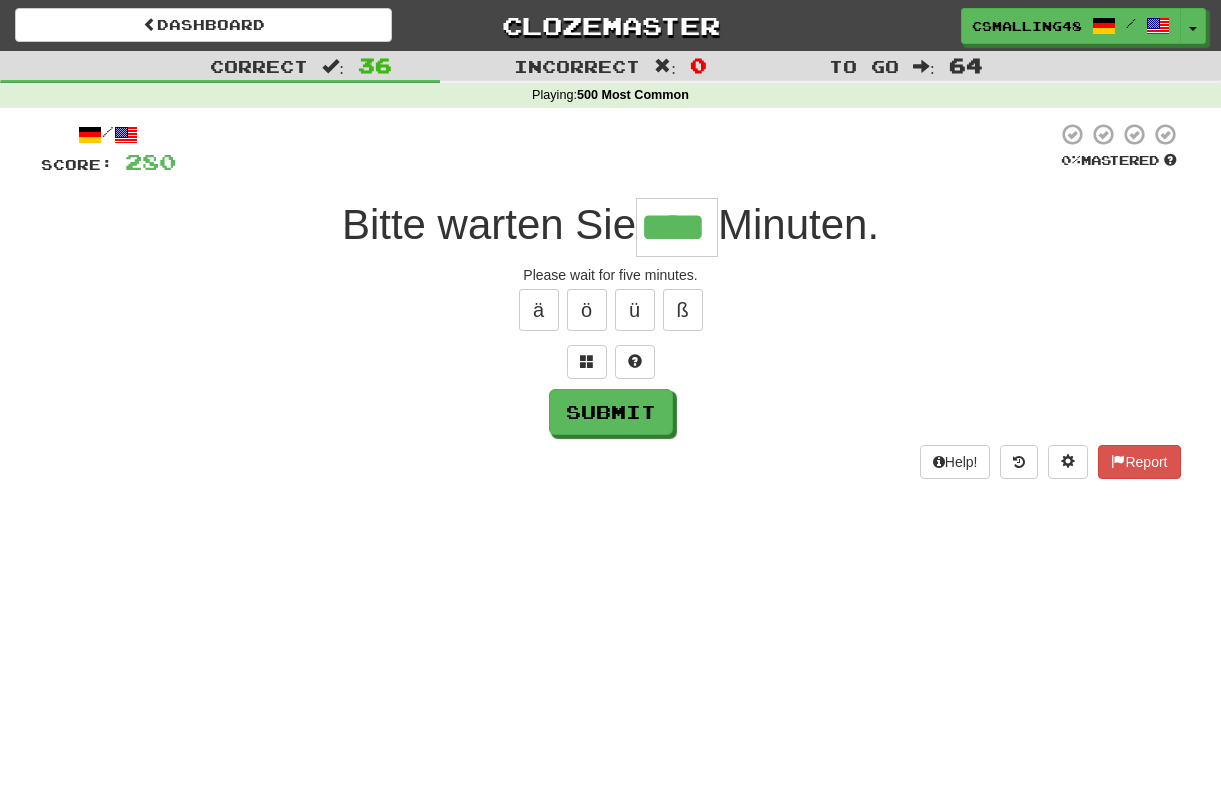 type on "****" 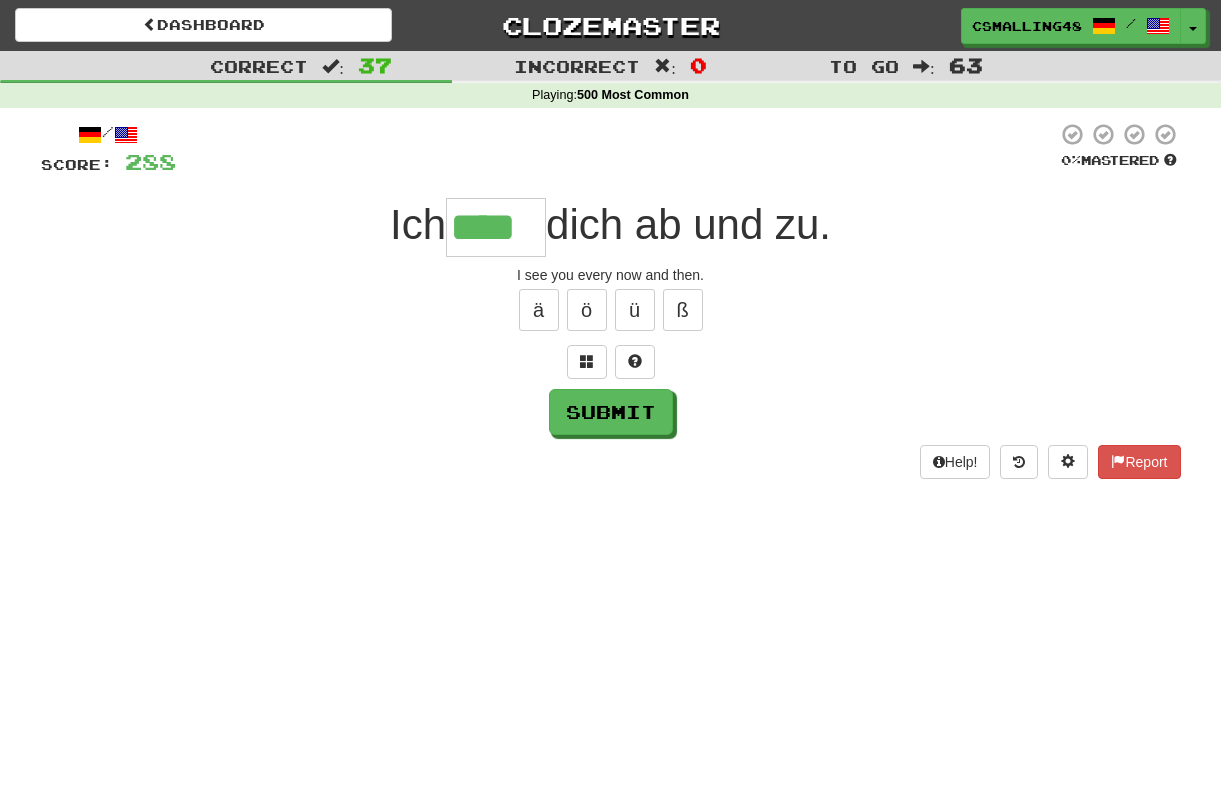 type on "****" 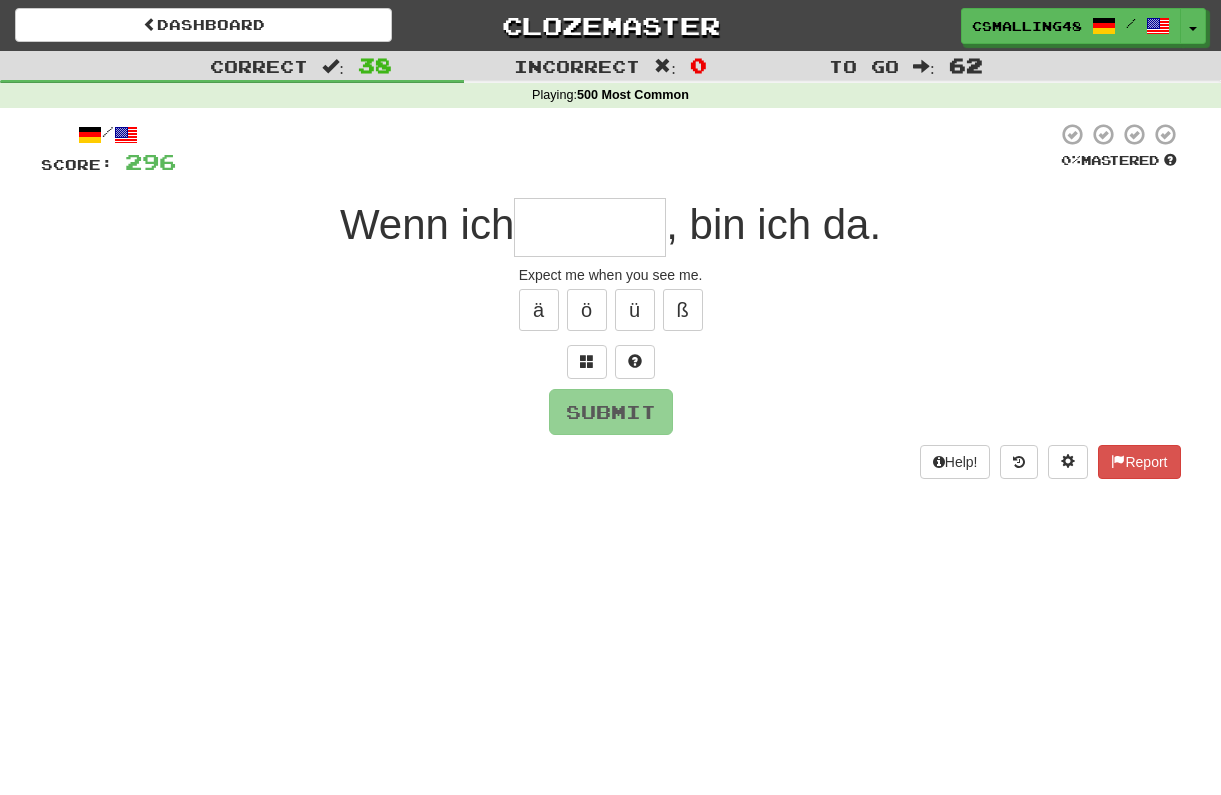 type on "*" 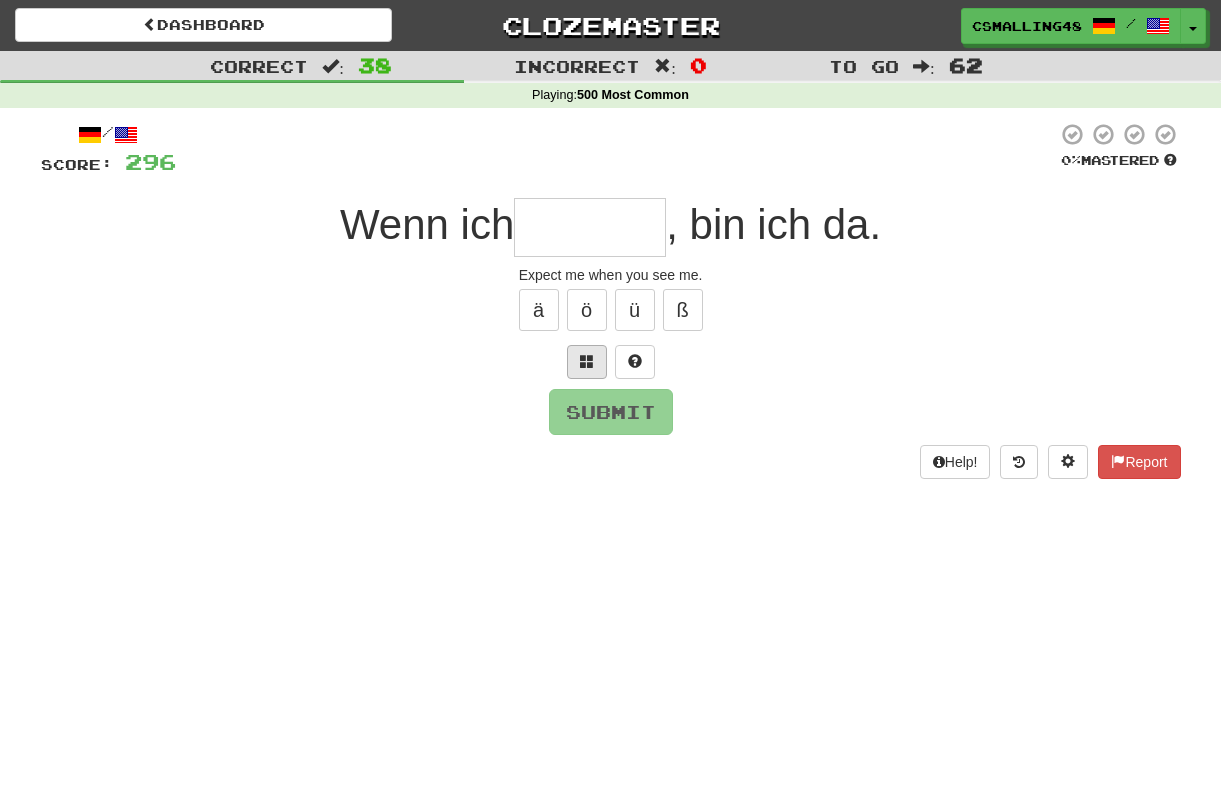 click at bounding box center [587, 362] 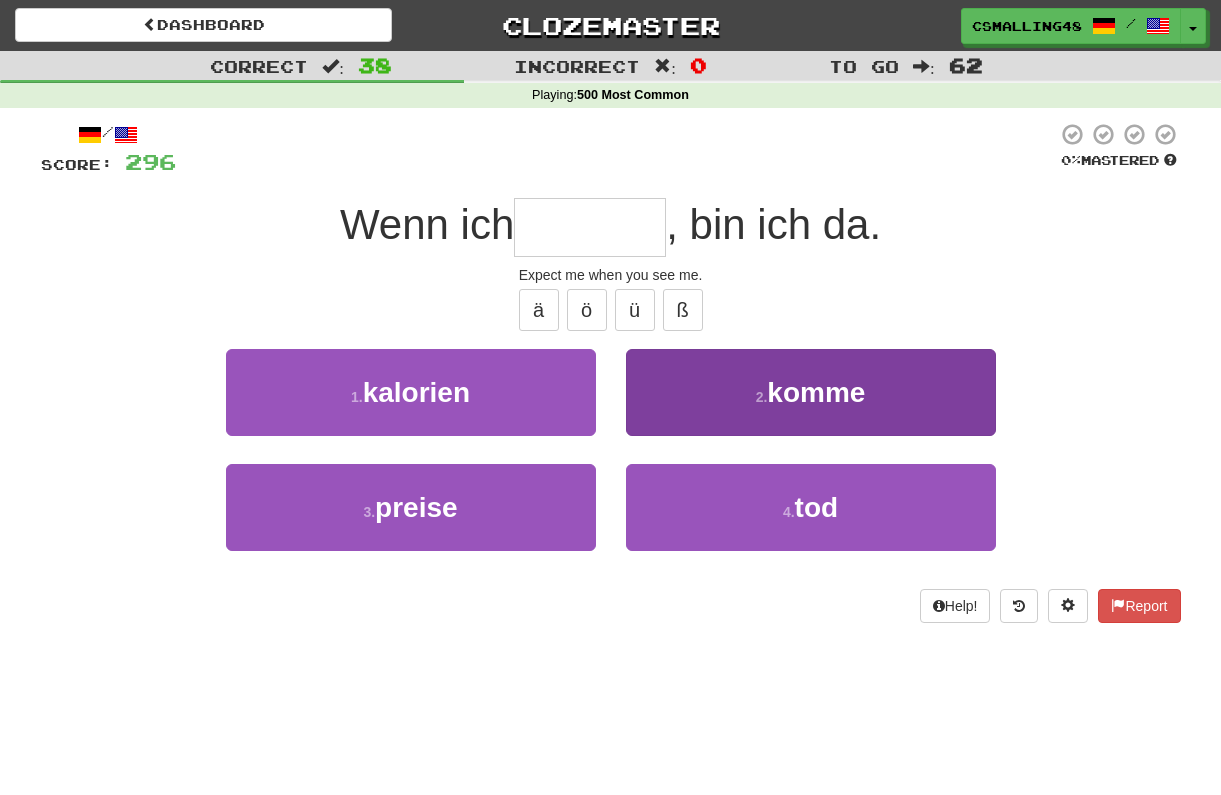 click on "2 .  komme" at bounding box center [811, 392] 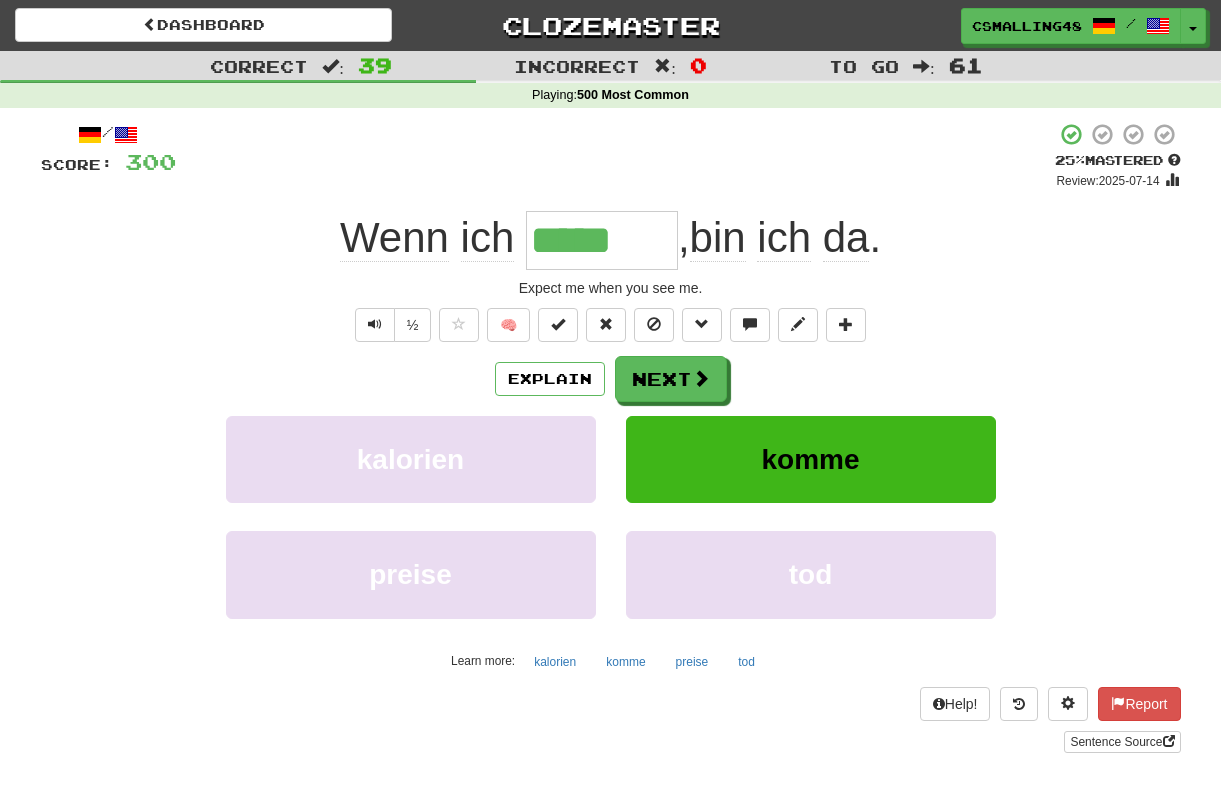 drag, startPoint x: 674, startPoint y: 381, endPoint x: 748, endPoint y: 202, distance: 193.69305 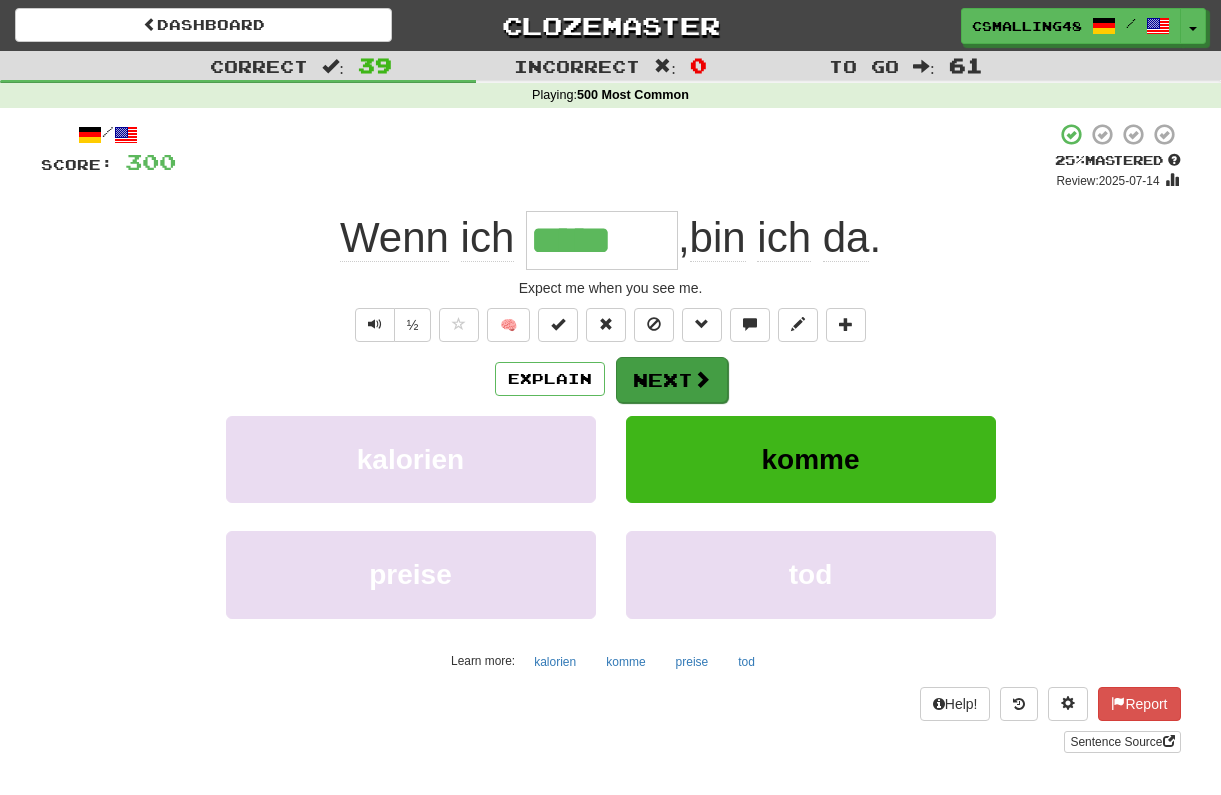 click on "Next" at bounding box center [672, 380] 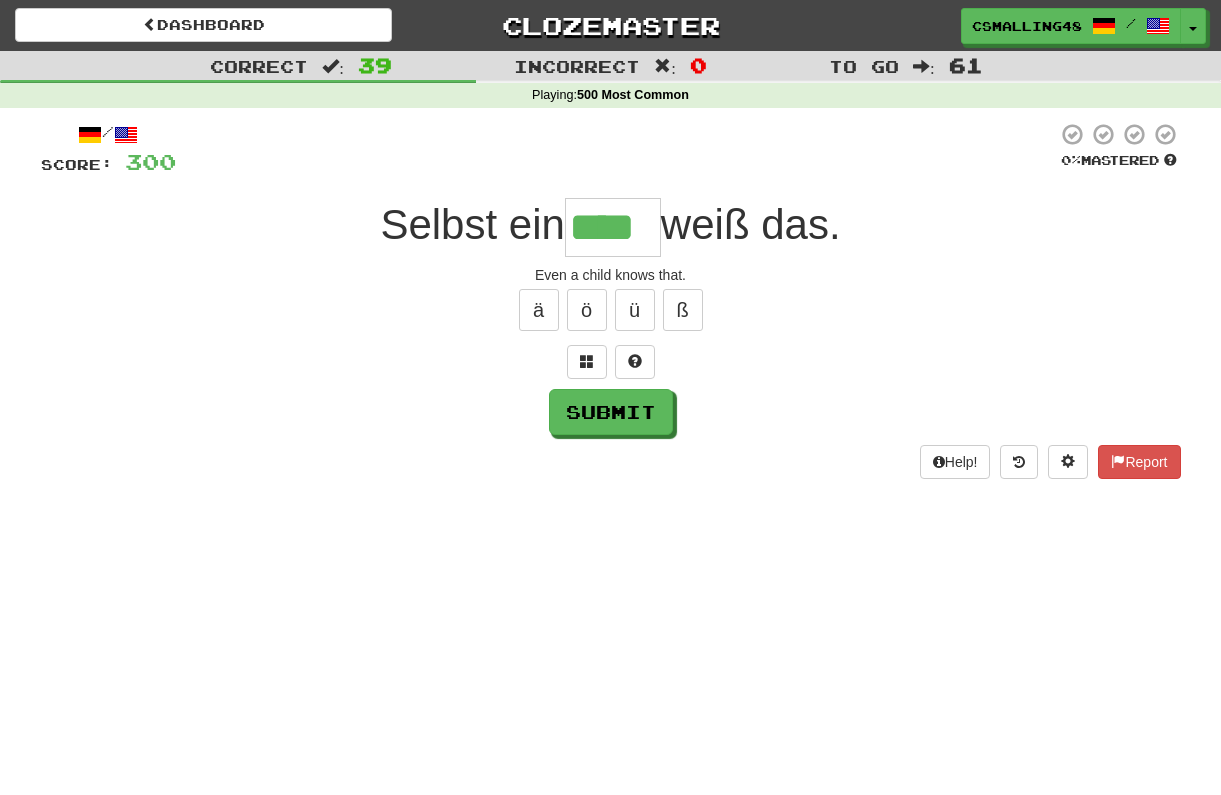 type on "****" 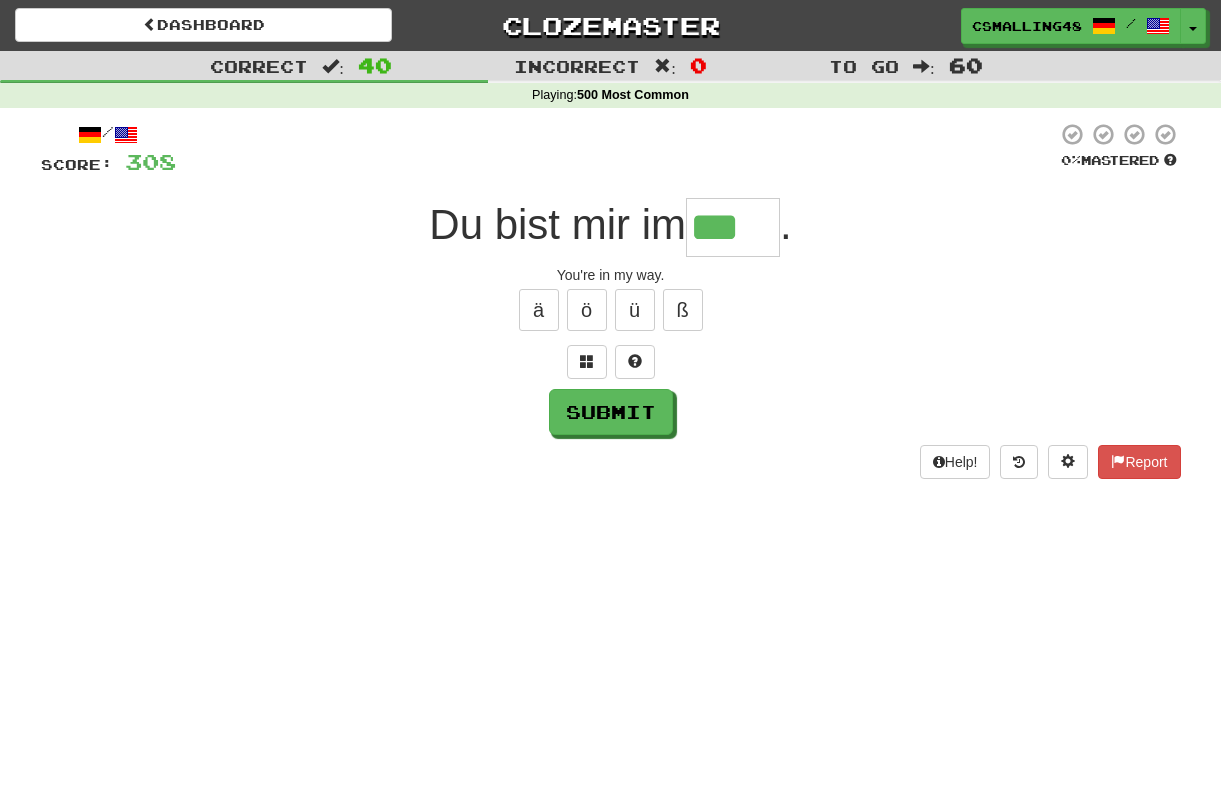 type on "***" 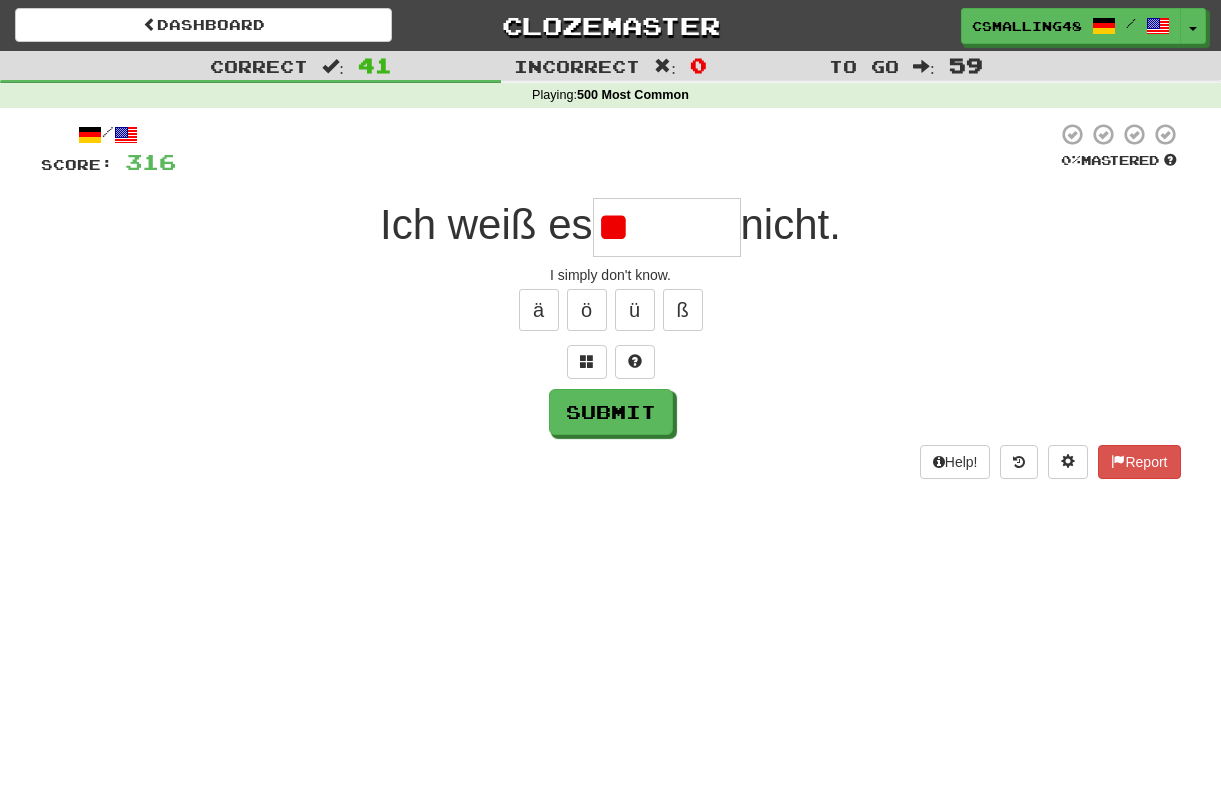 type on "*" 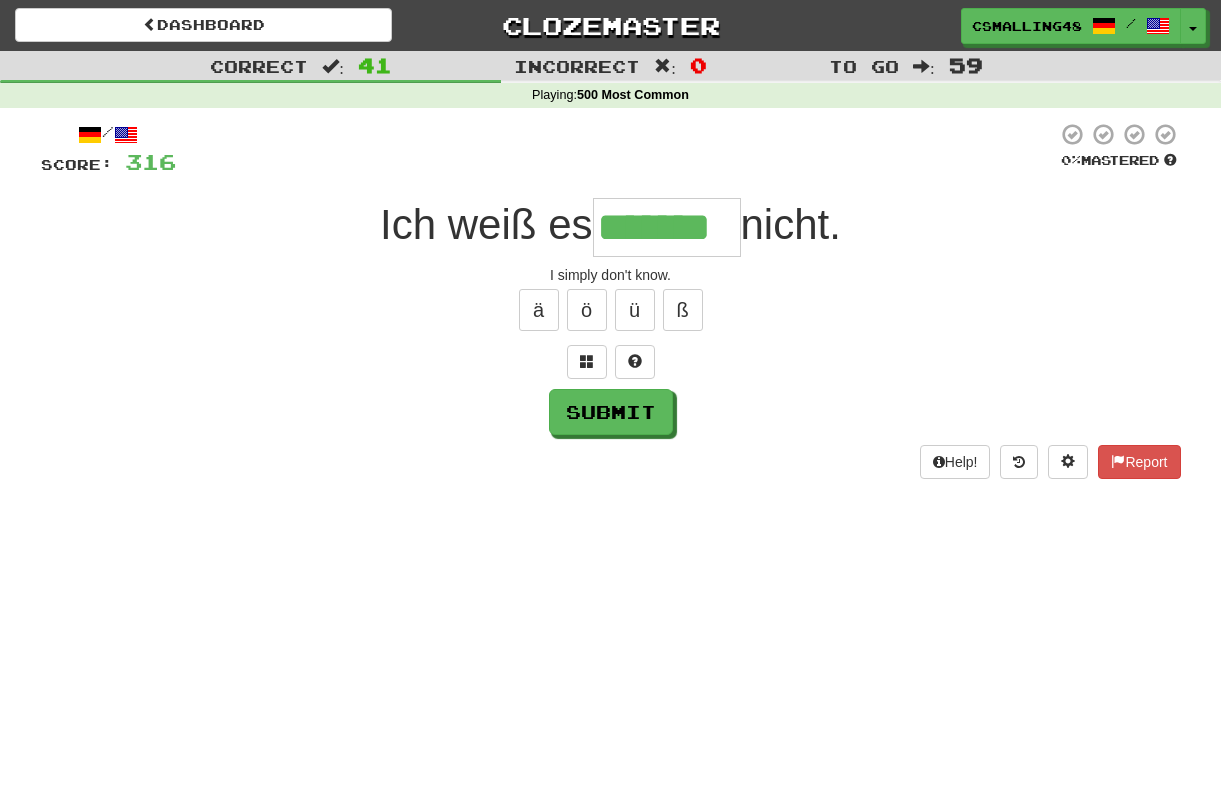 type on "*******" 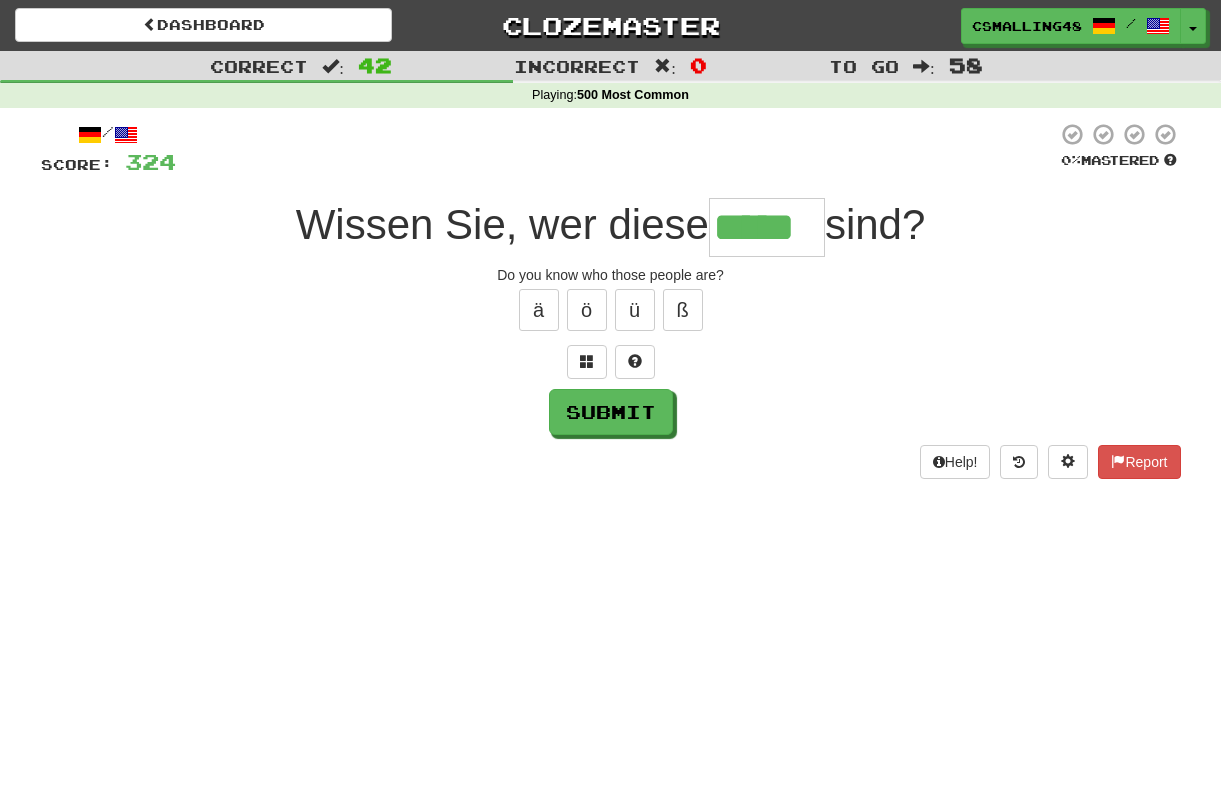 type on "*****" 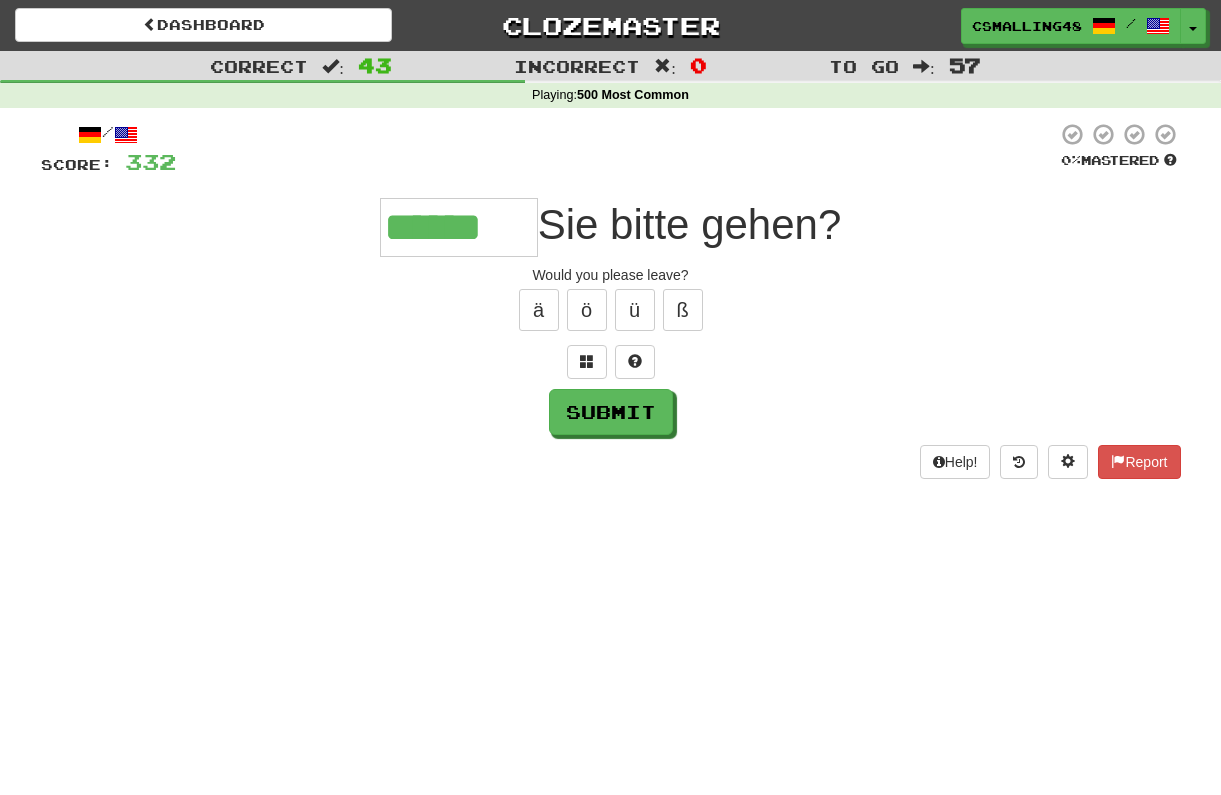 type on "******" 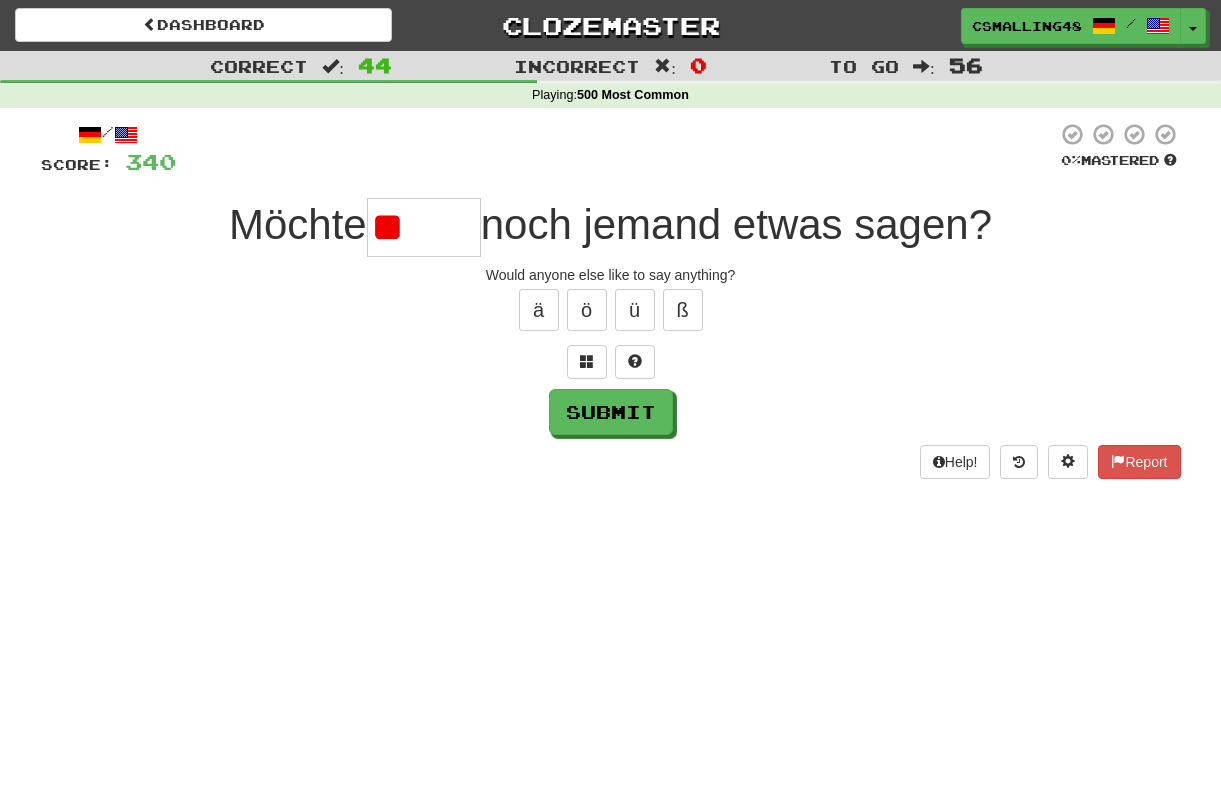 type on "*" 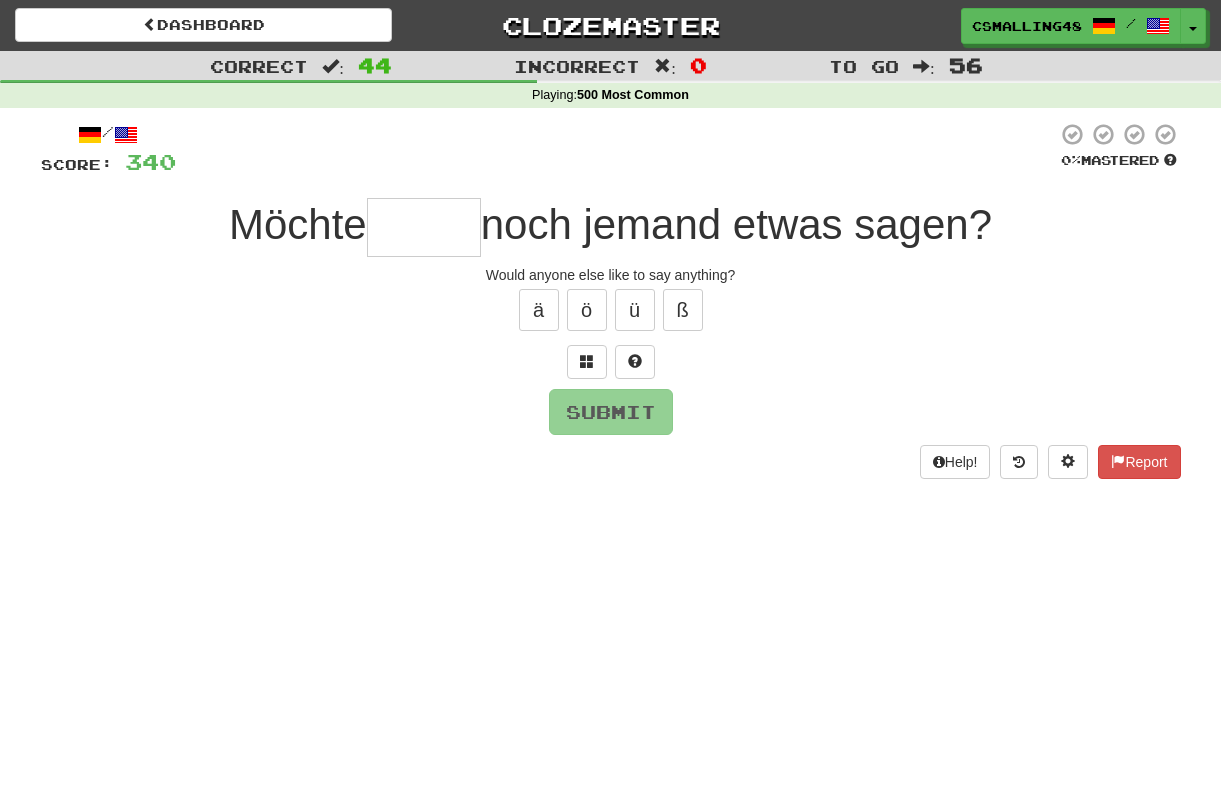 type on "*" 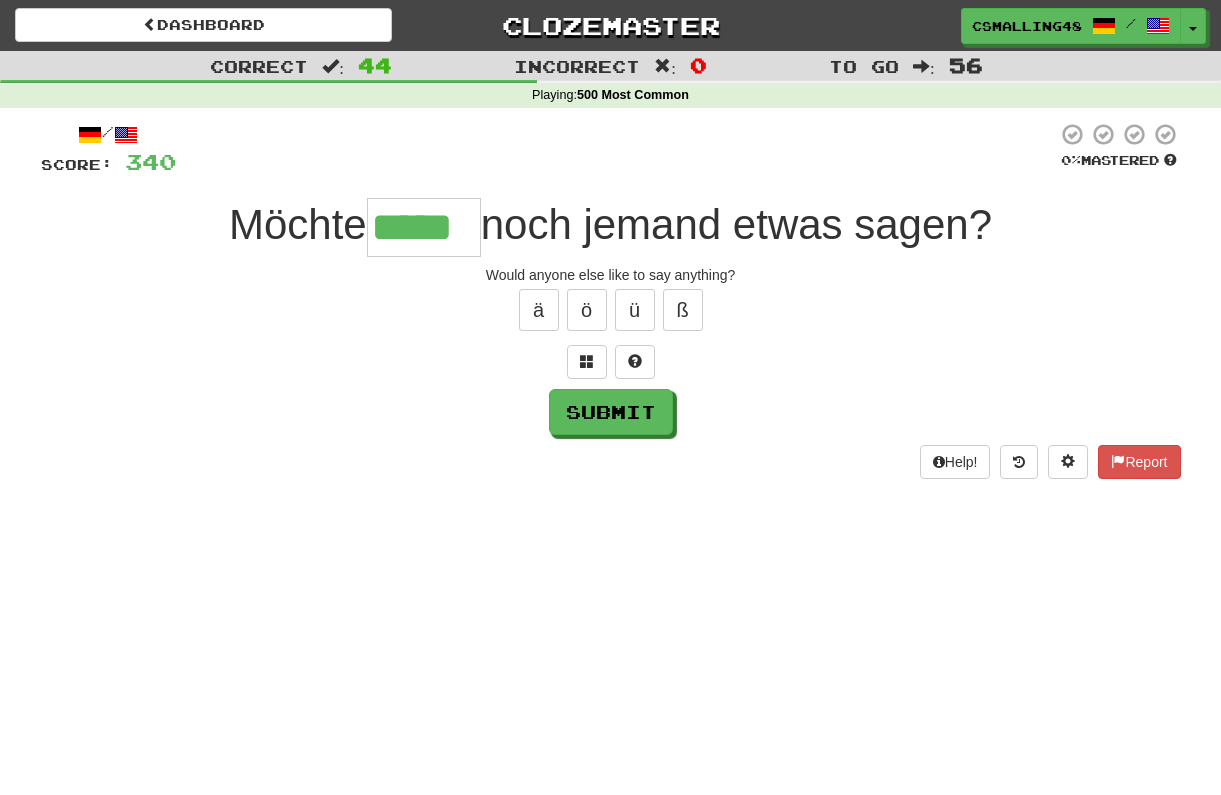 type on "*****" 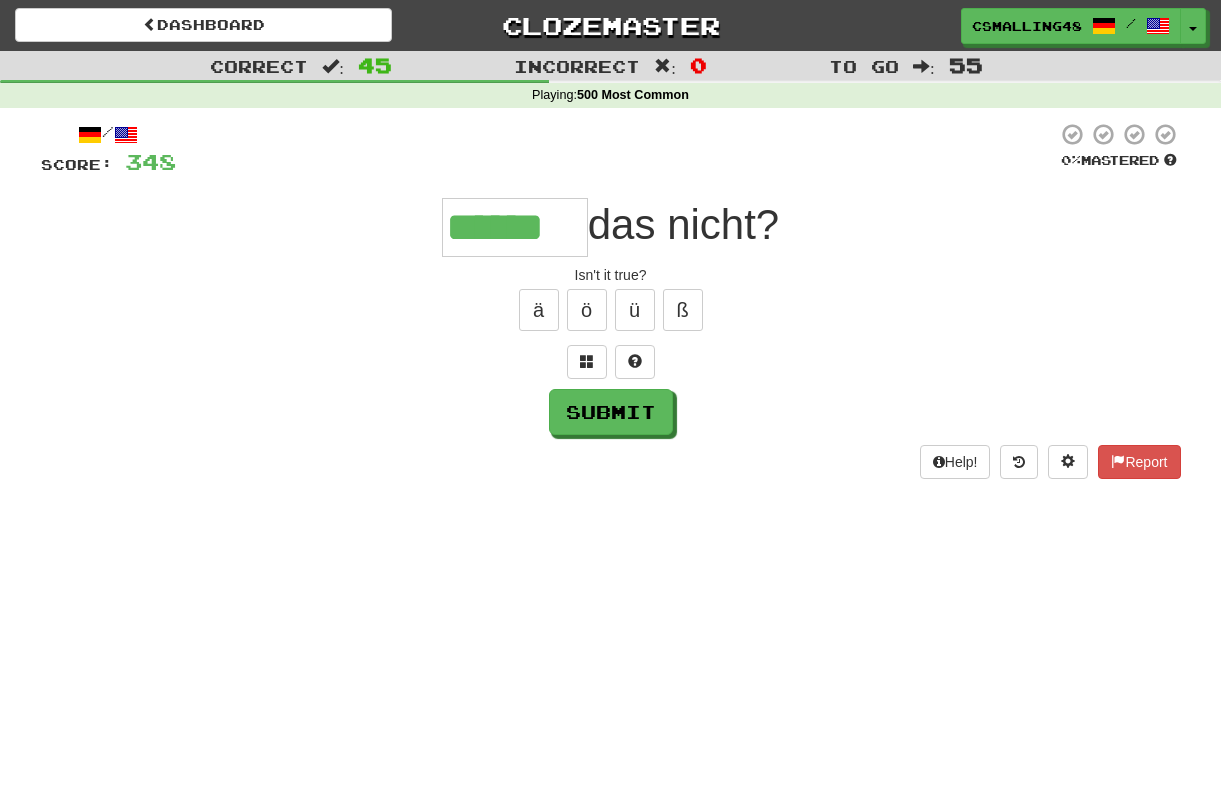 type on "******" 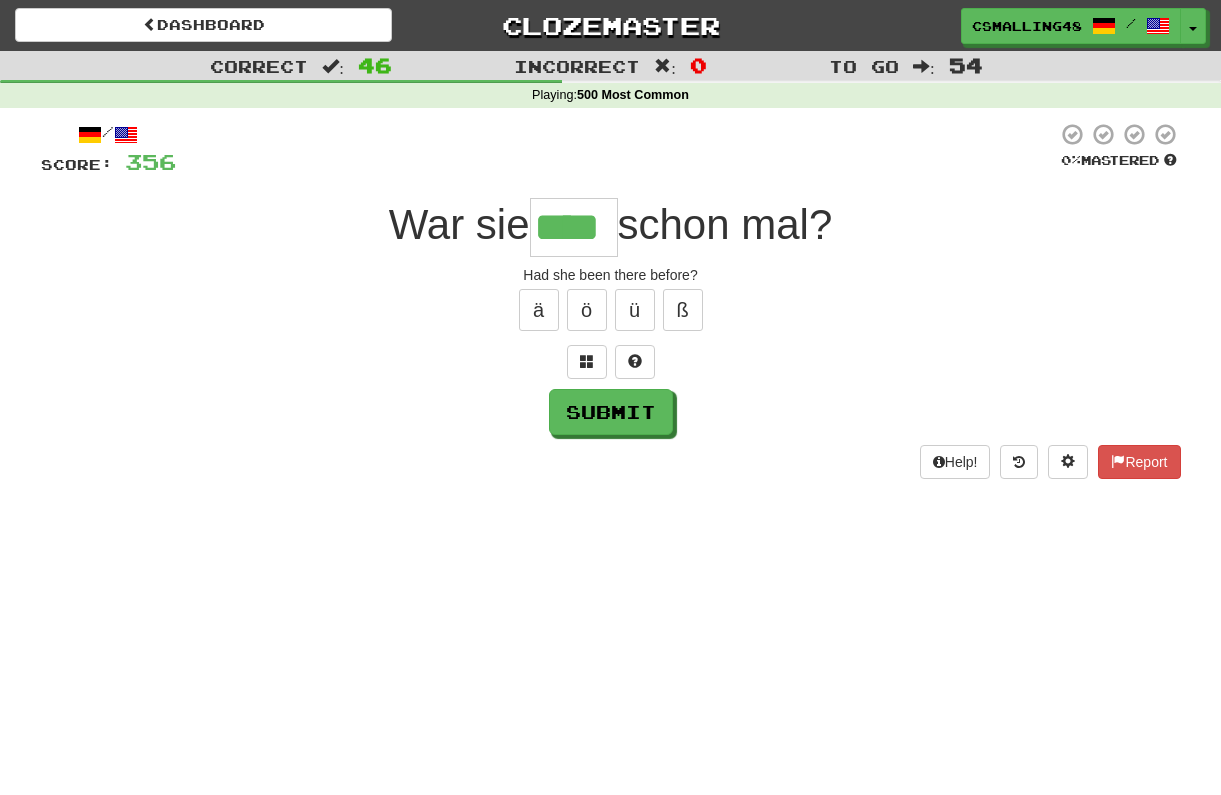 type on "****" 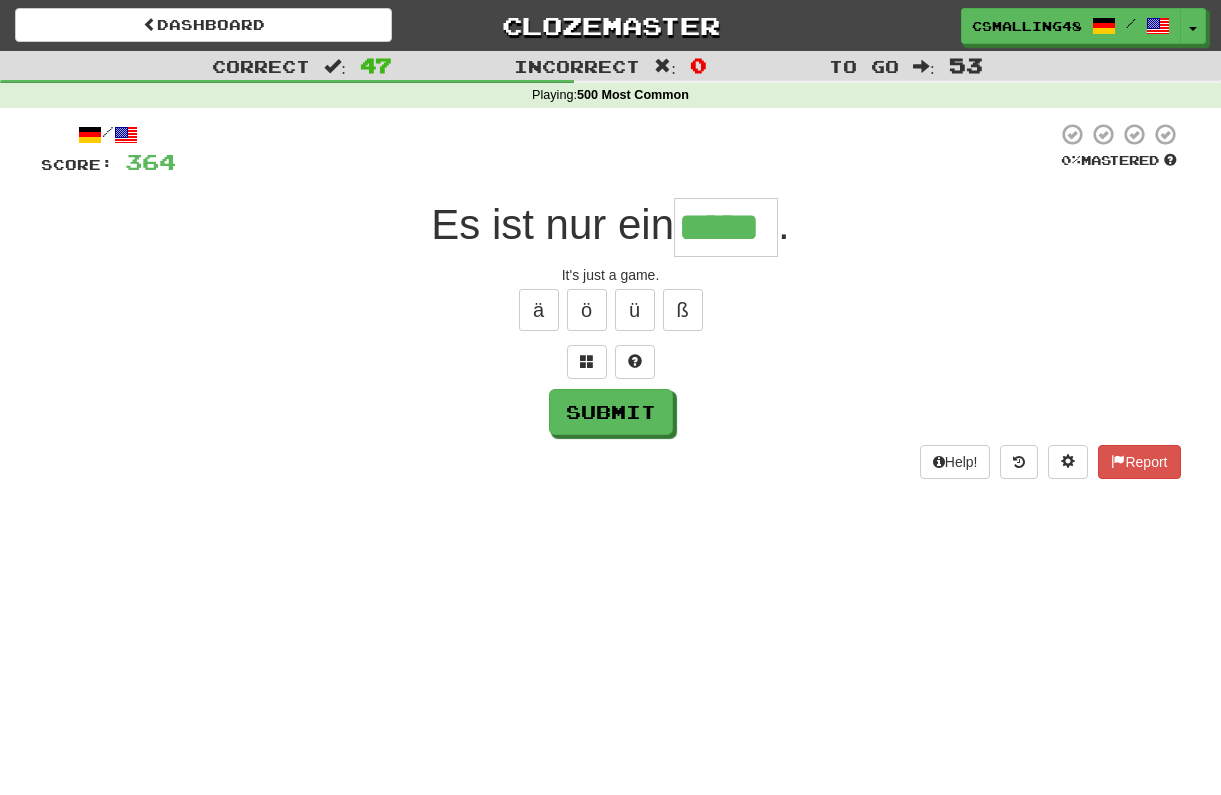 type on "*****" 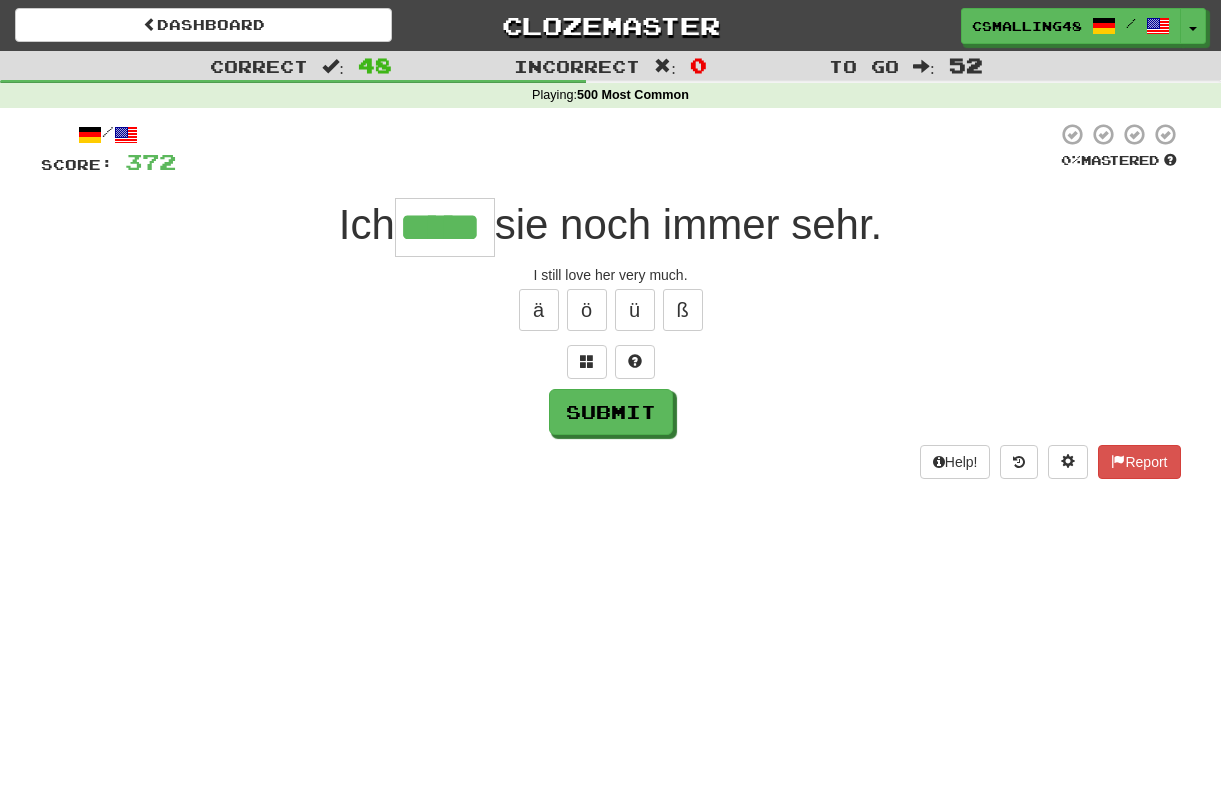 type on "*****" 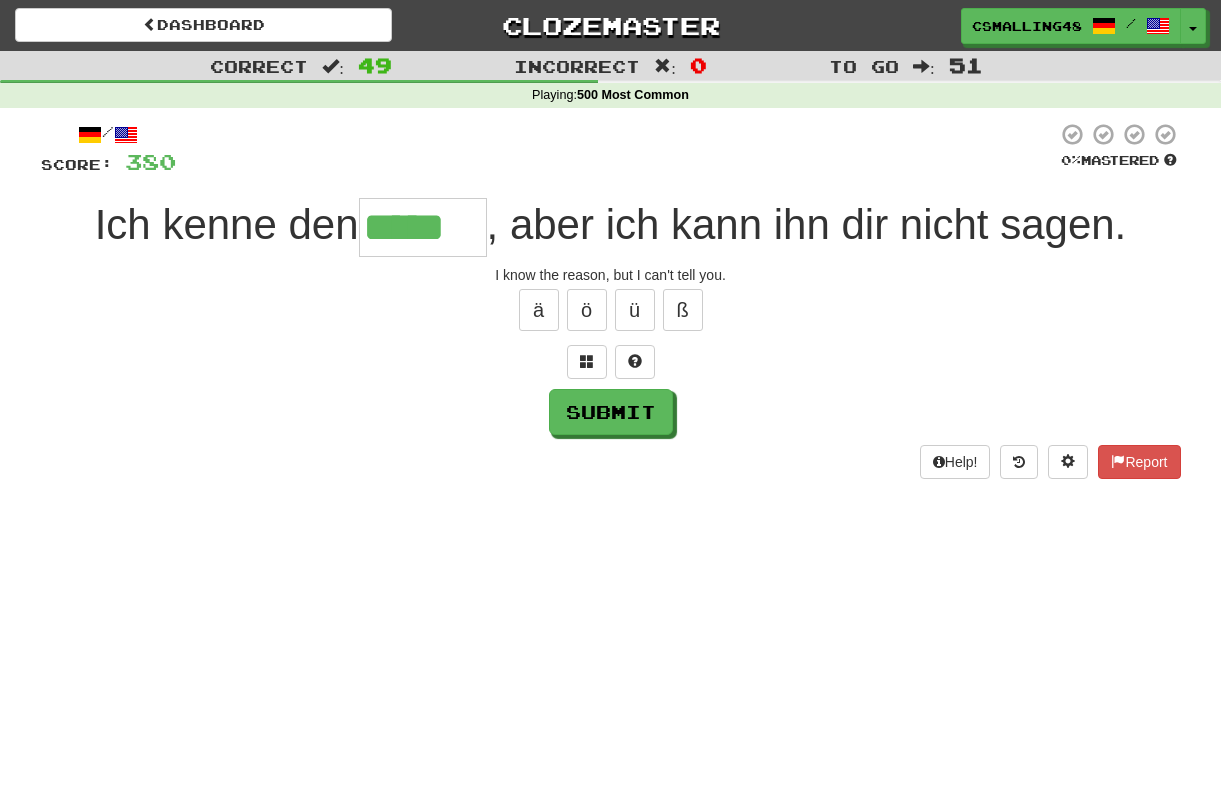 type on "*****" 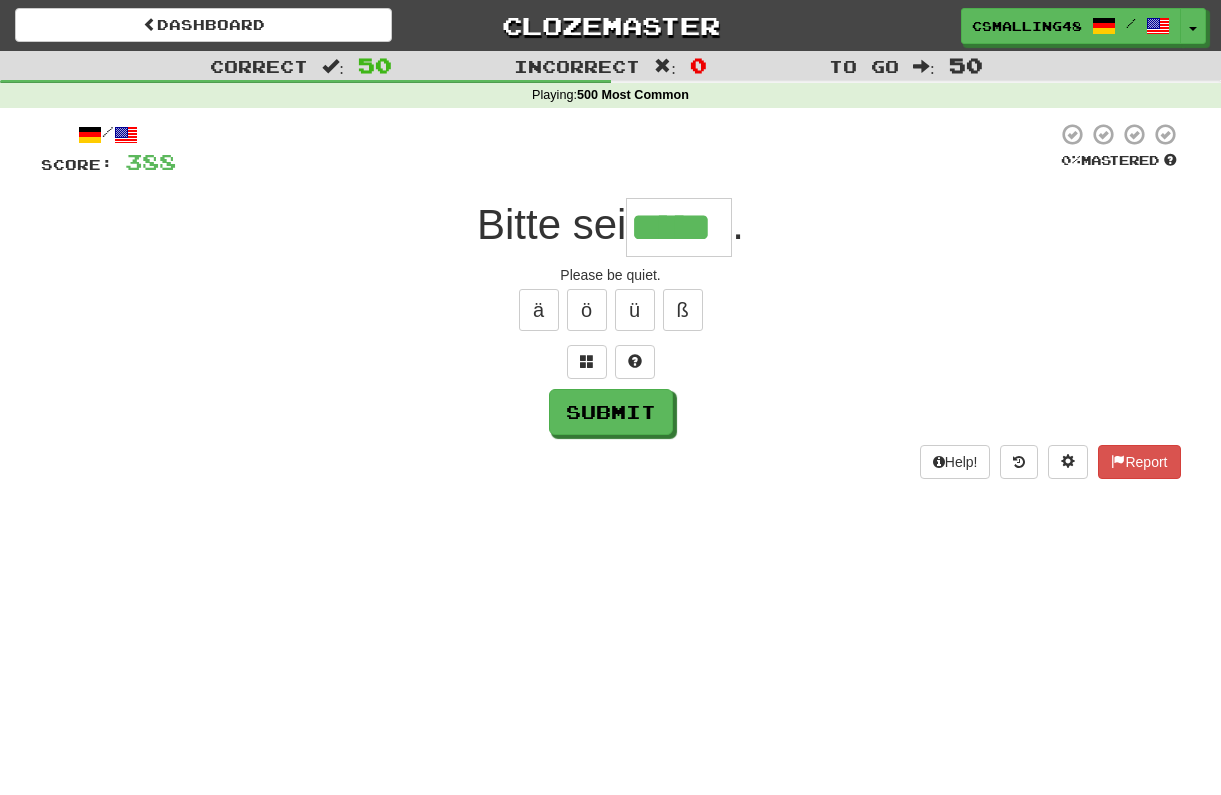 type on "*****" 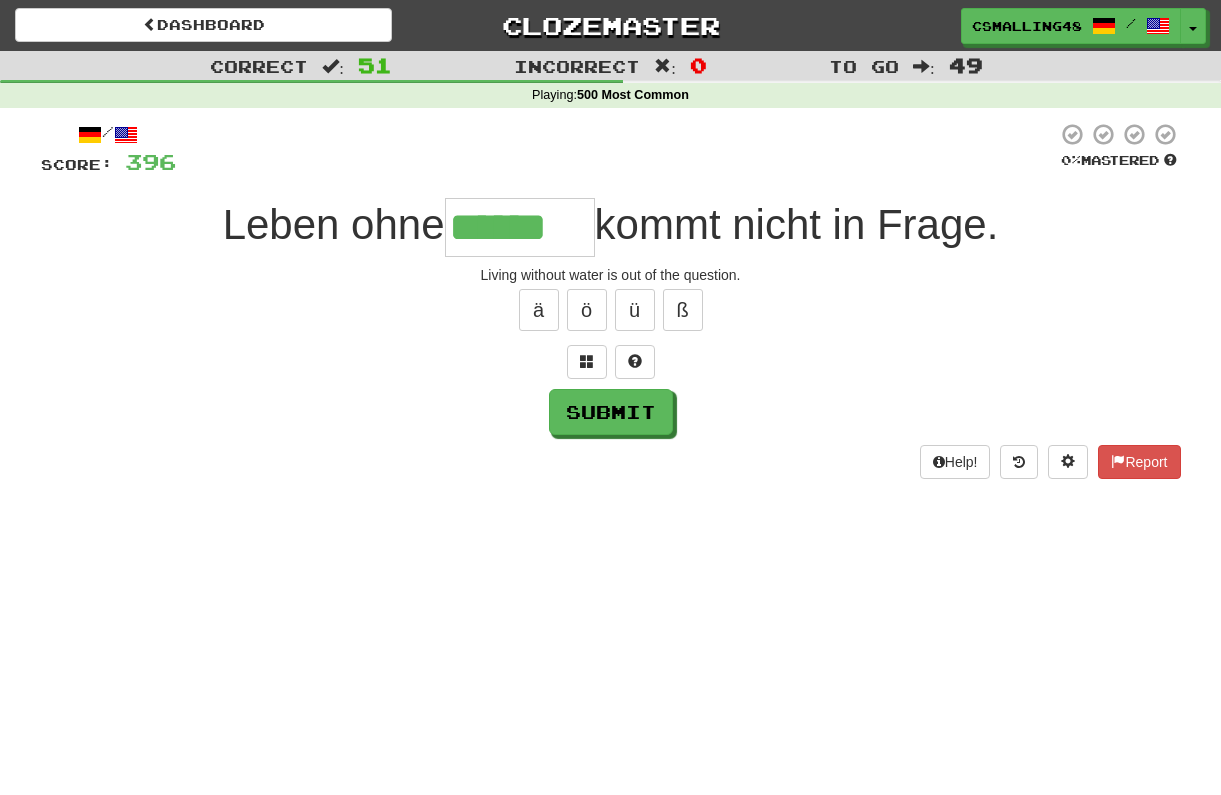 type on "******" 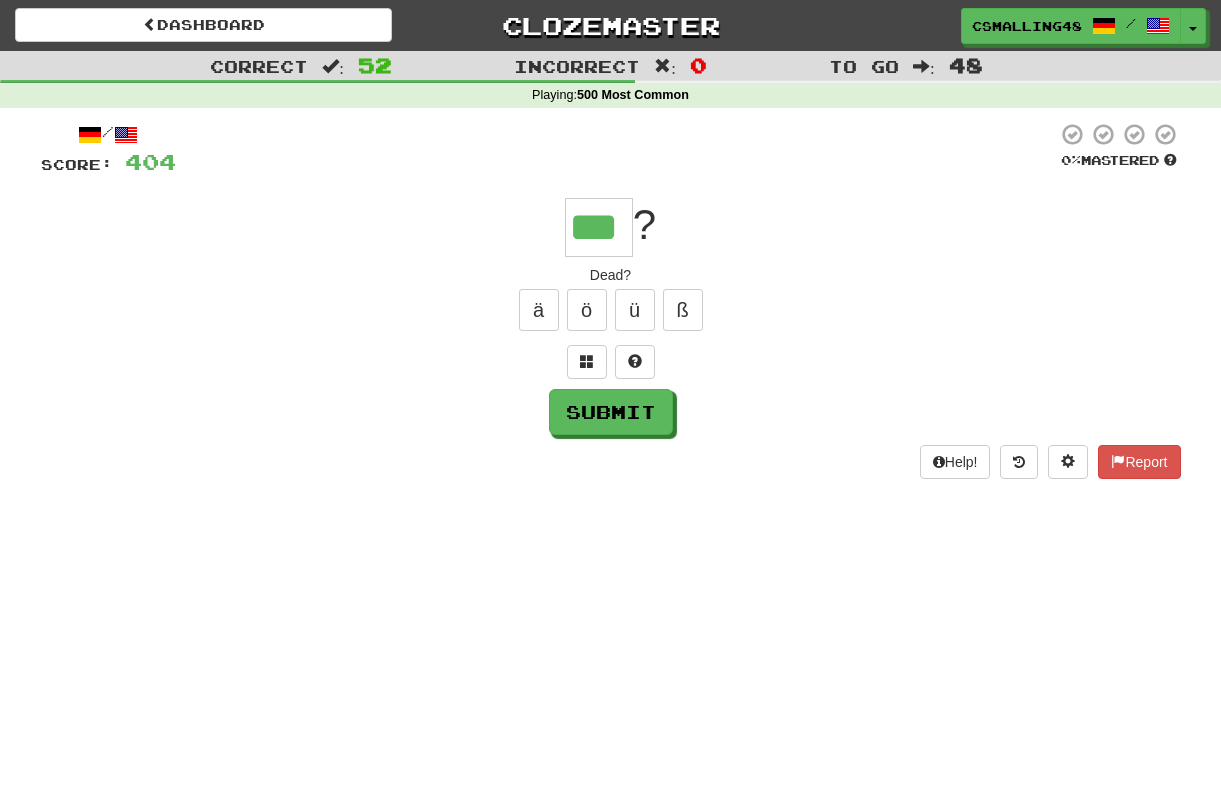 type on "***" 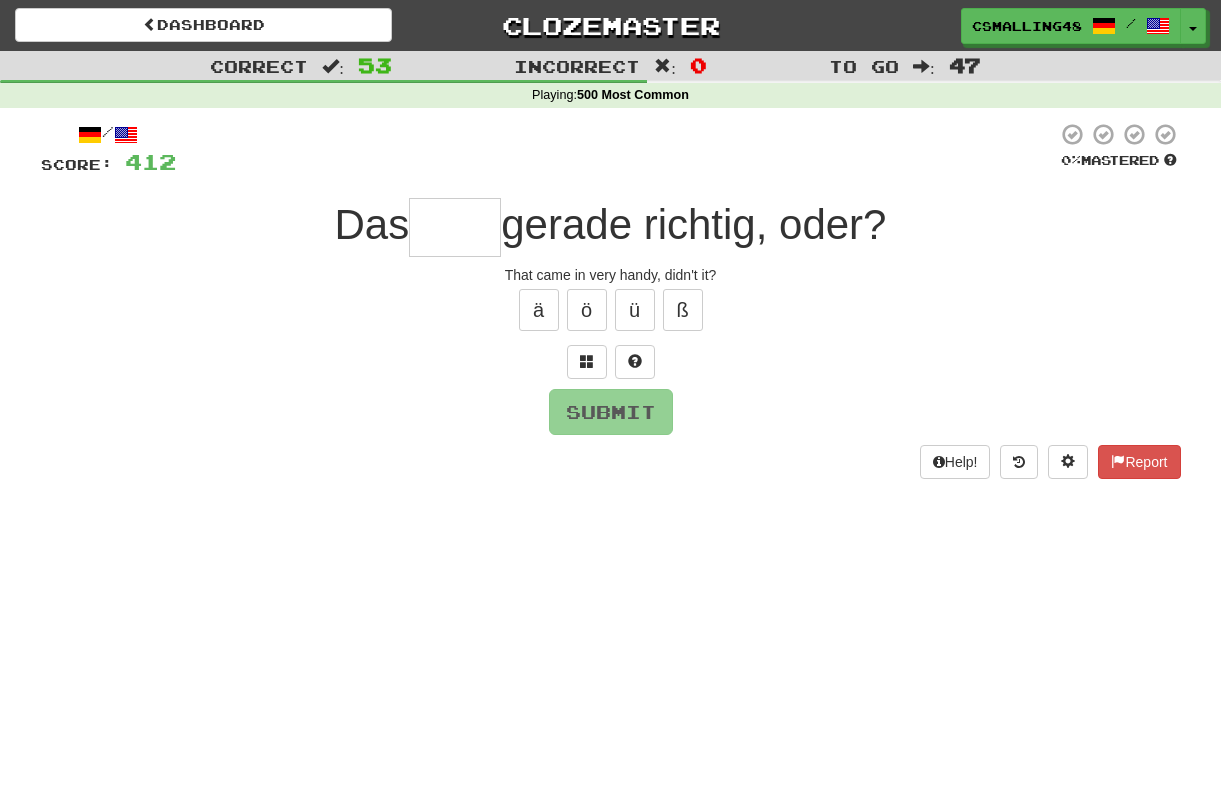type on "*" 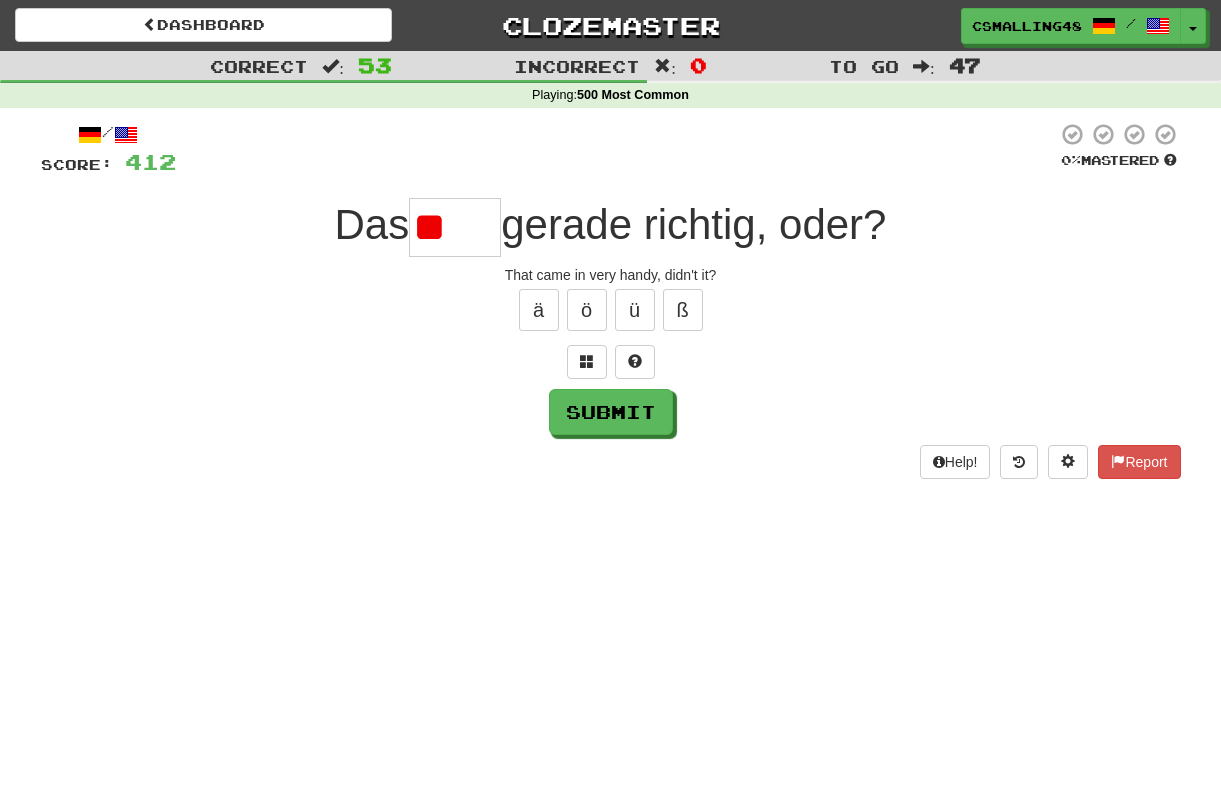type on "*" 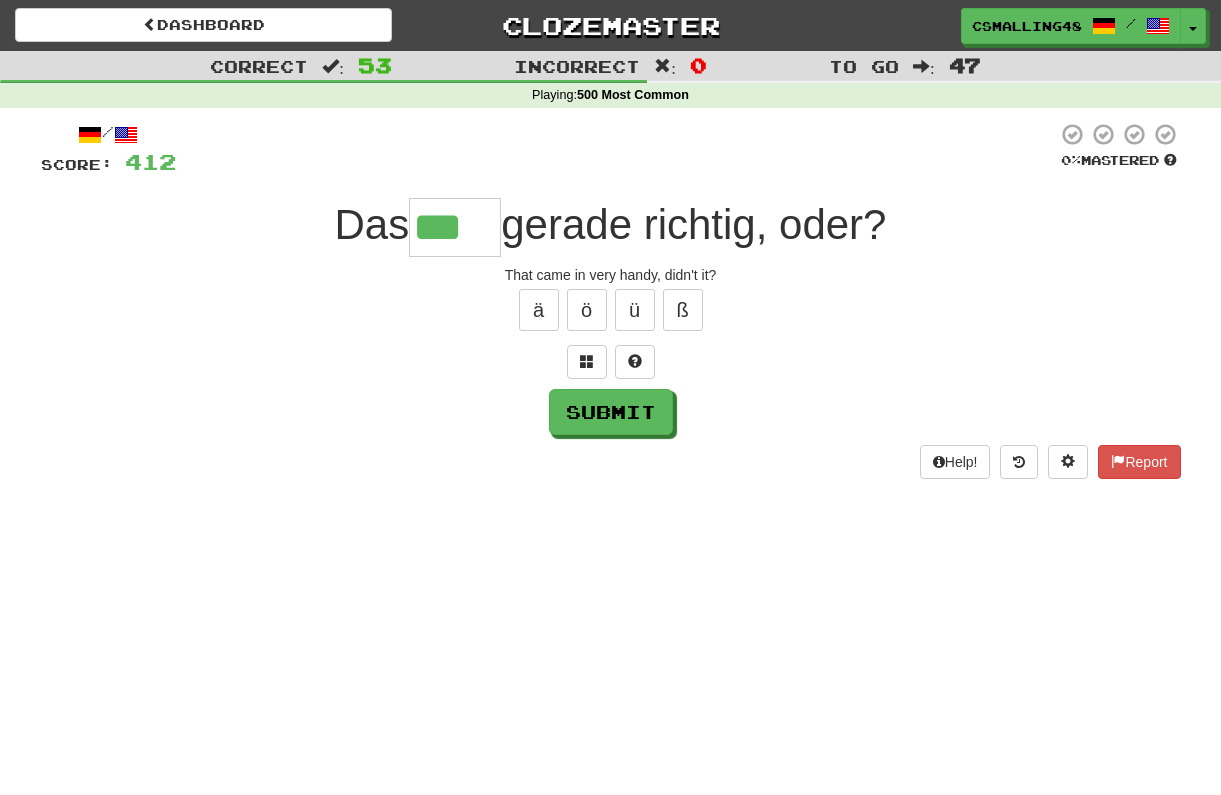 type on "***" 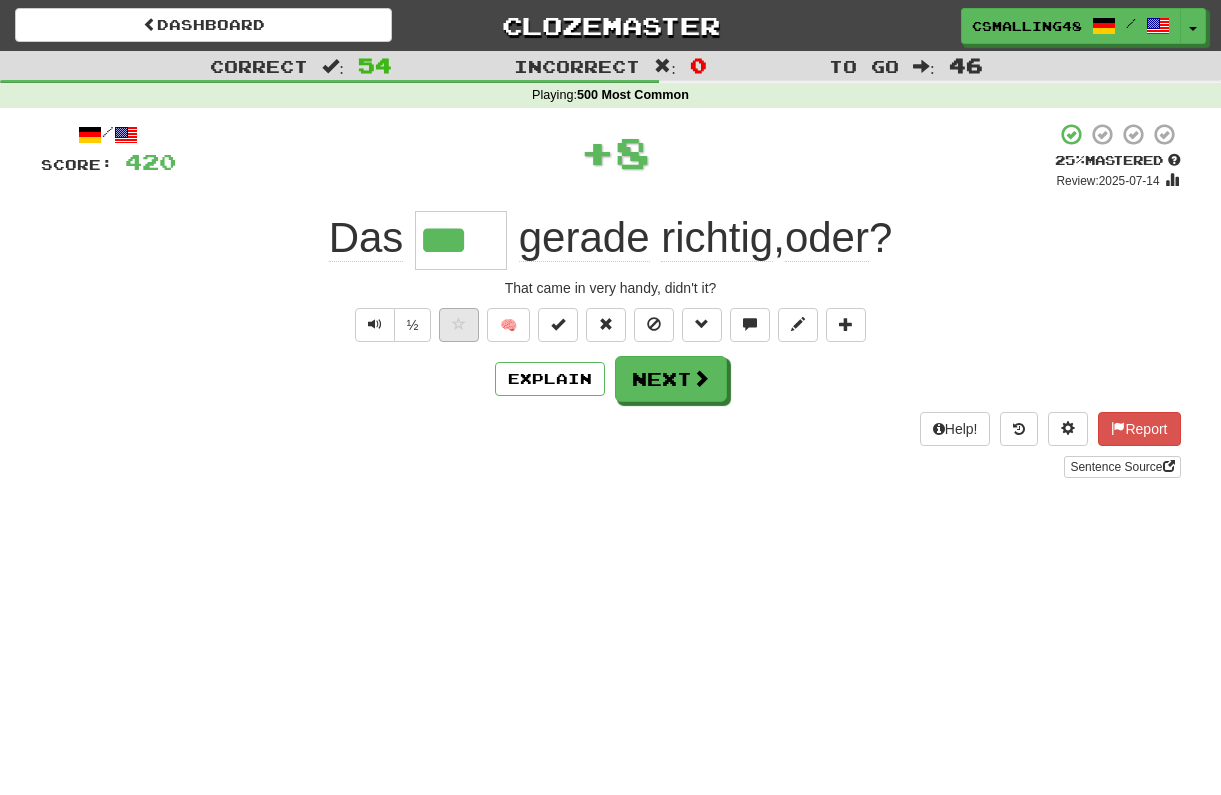 click at bounding box center [459, 325] 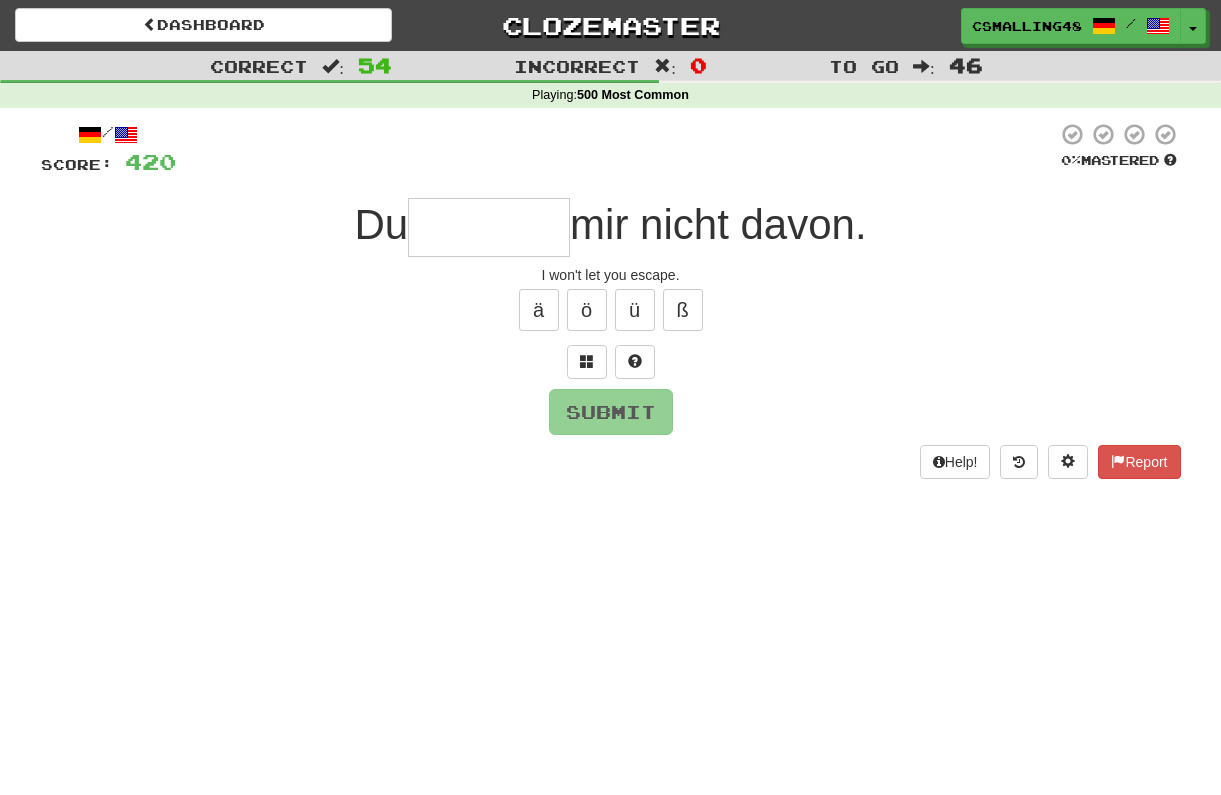type on "*" 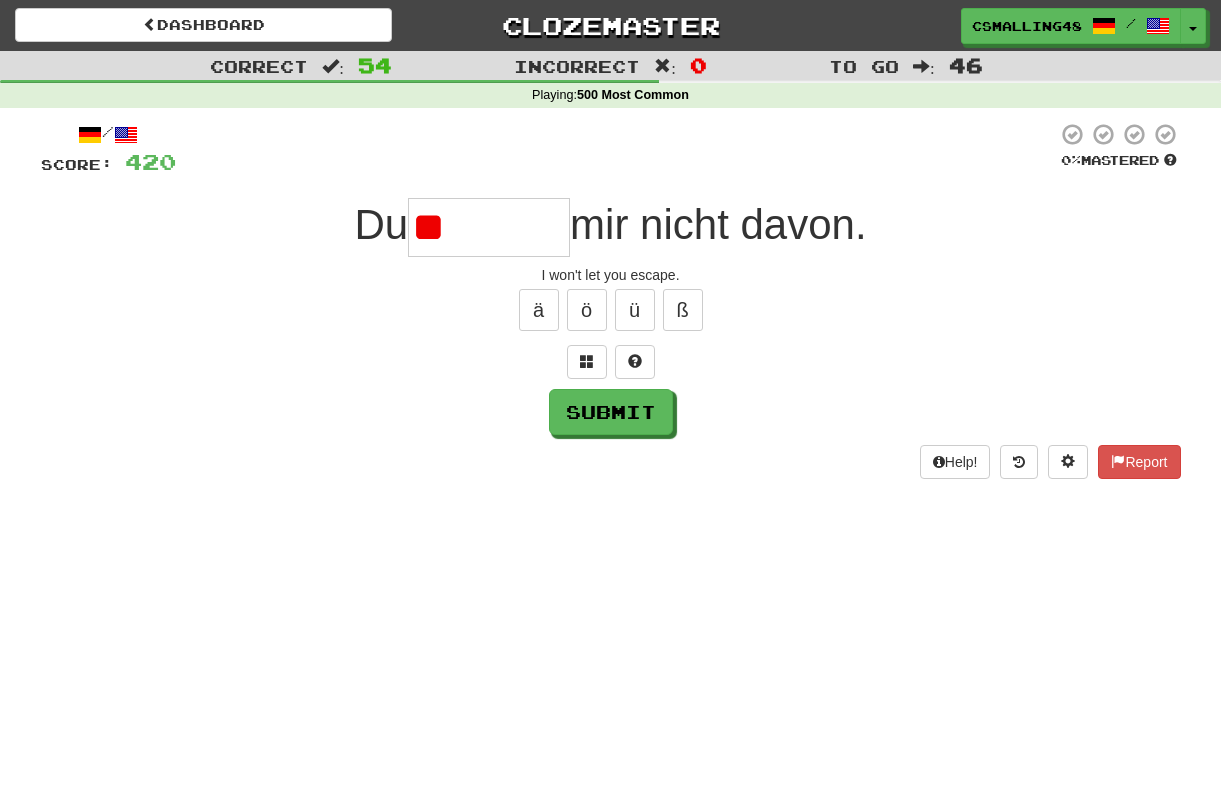 type on "*" 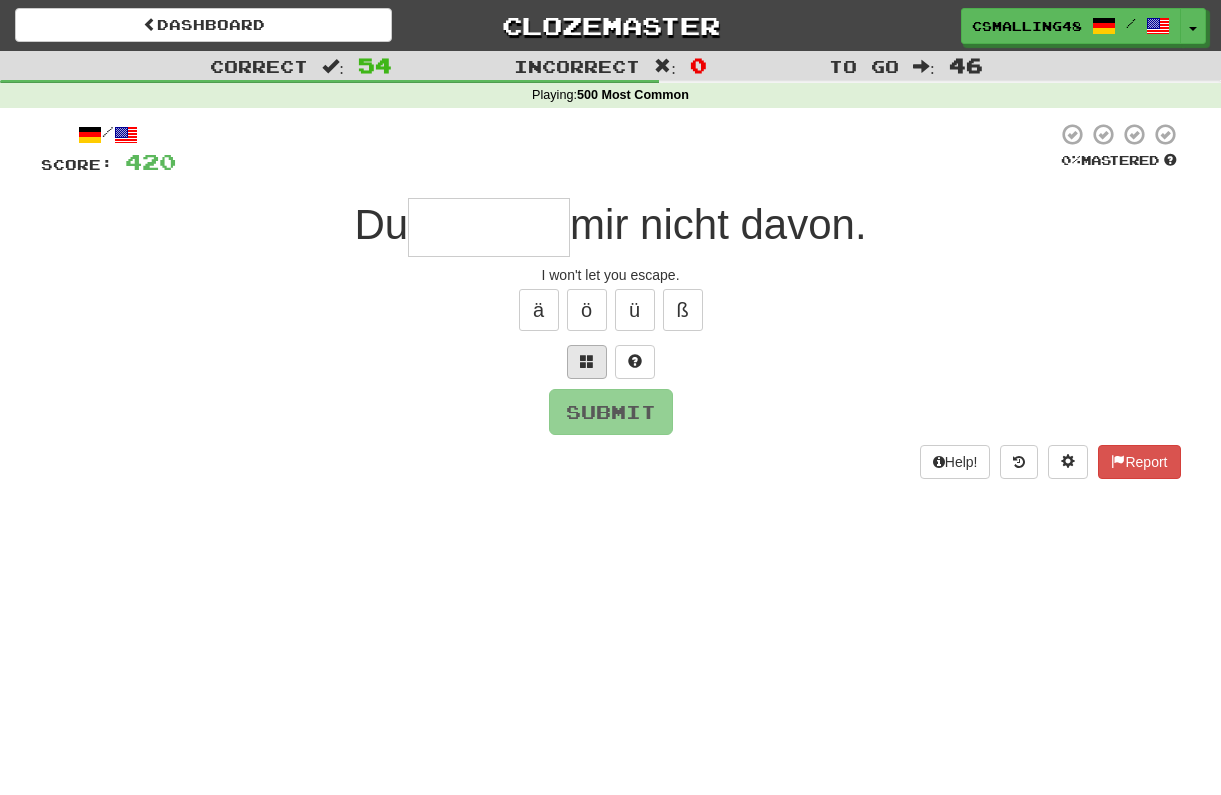 click at bounding box center (587, 361) 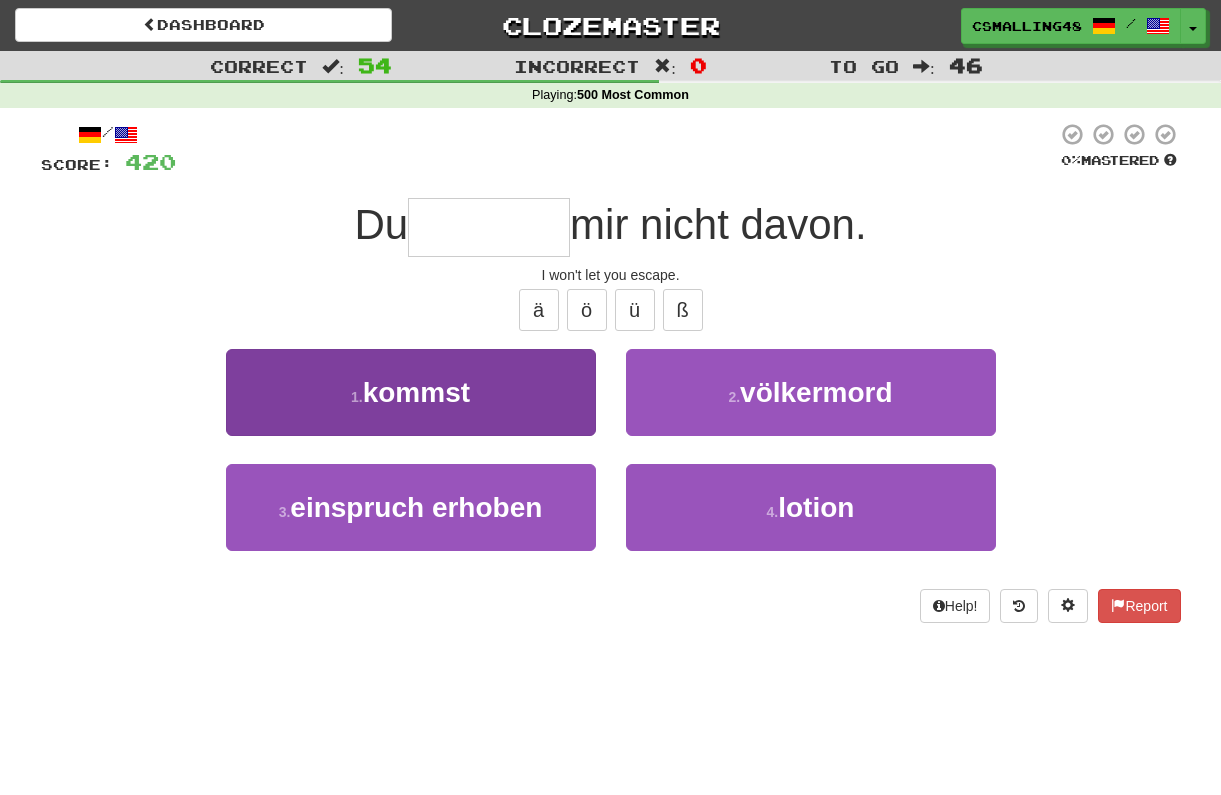 click on "1 .  kommst" at bounding box center [411, 392] 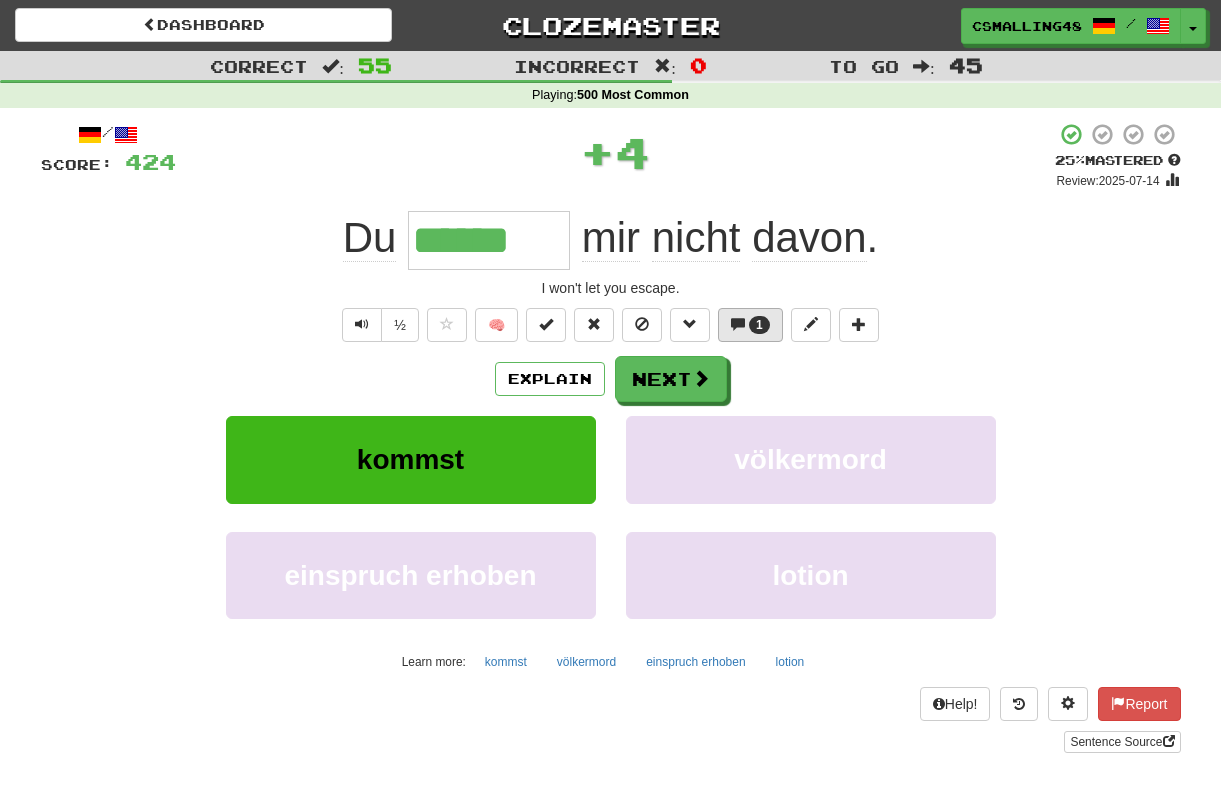 click on "1" at bounding box center [750, 325] 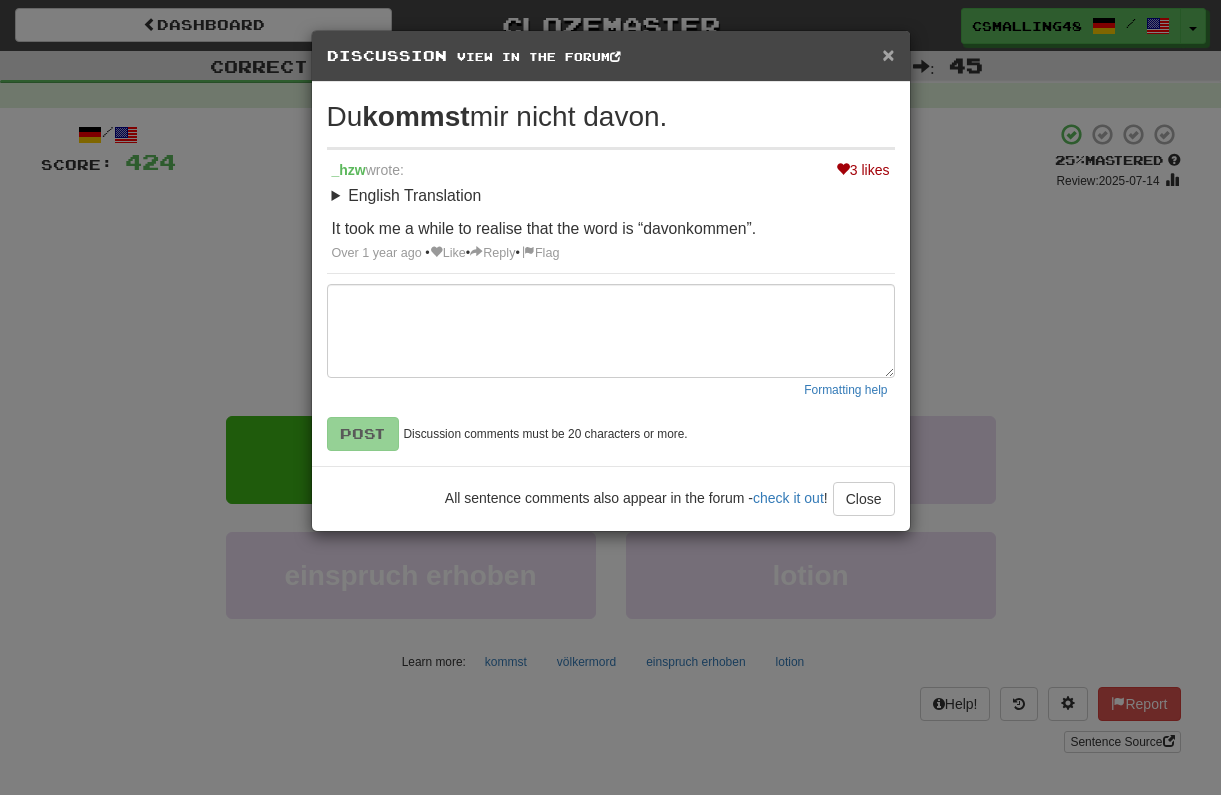 click on "×" at bounding box center [888, 54] 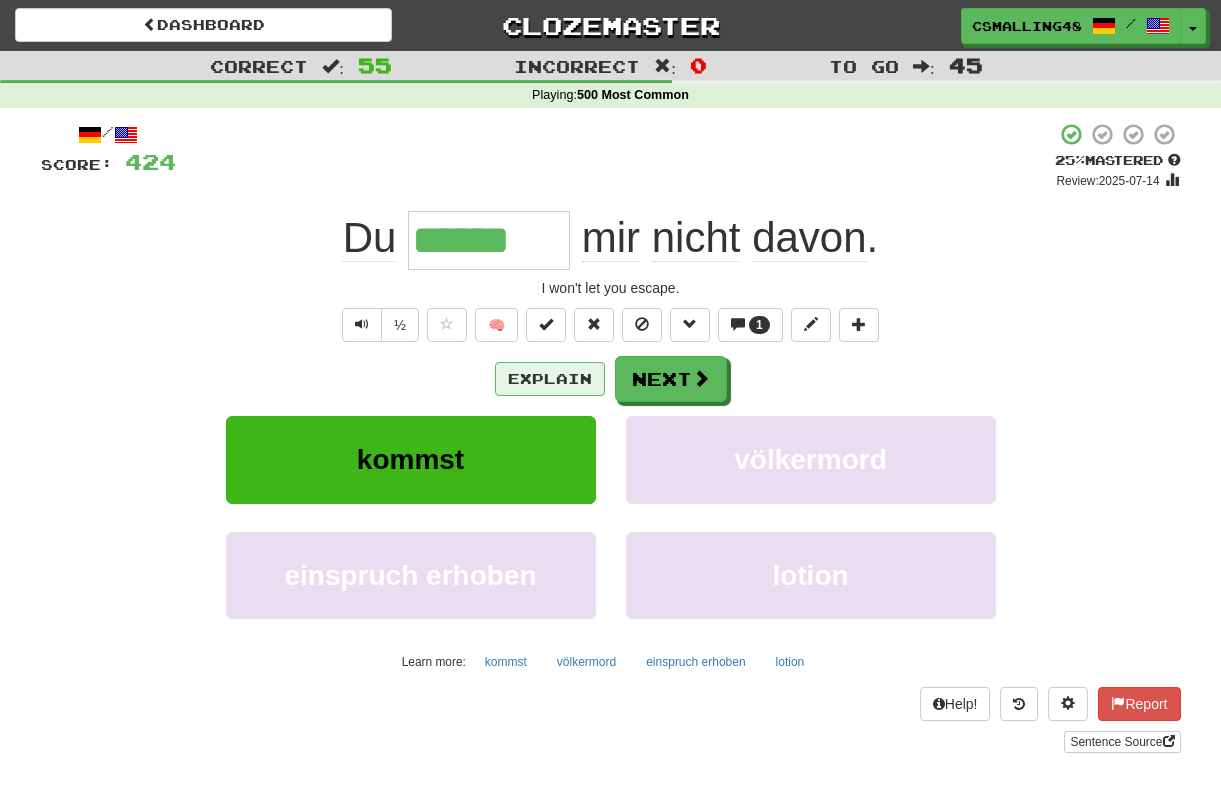 click on "Explain" at bounding box center [550, 379] 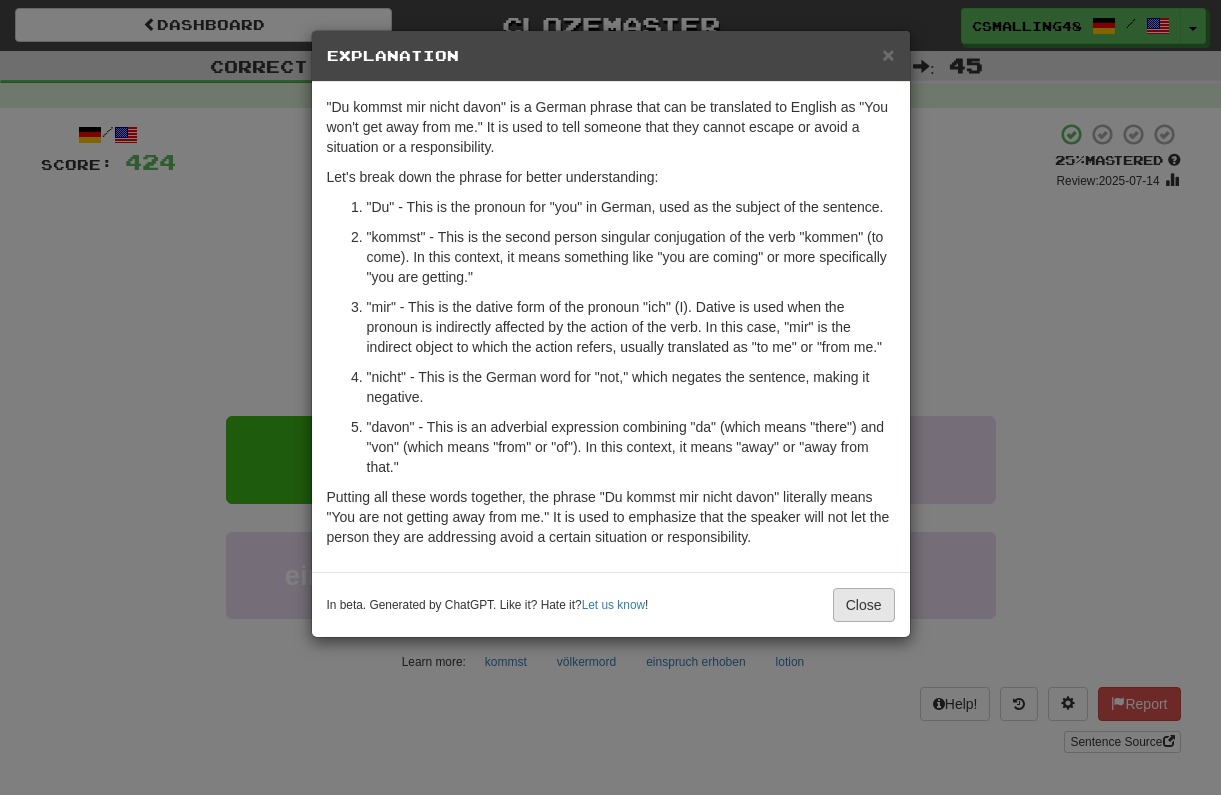 click on "Close" at bounding box center [864, 605] 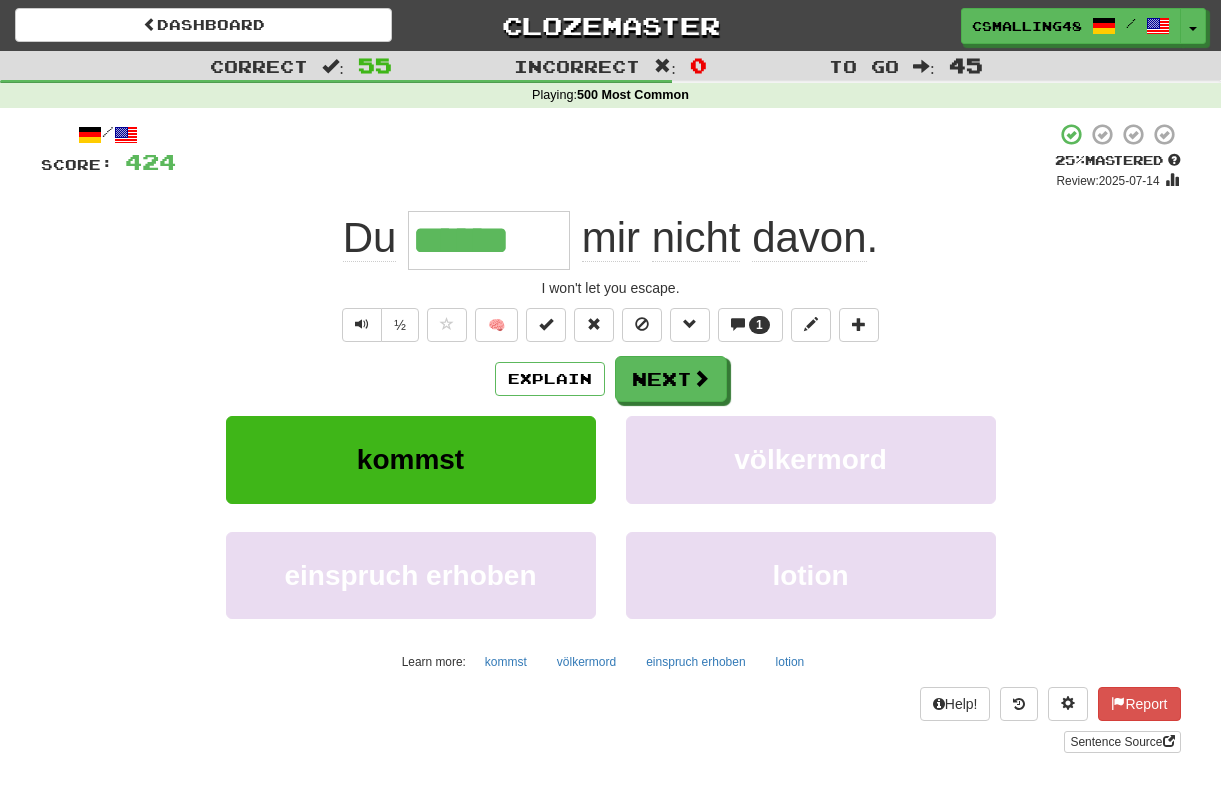 click on "/  Score:   424 + 4 25 %  Mastered Review:  2025-07-14 Du   ******   mir   nicht   davon . I won't let you escape. ½ 🧠 1 Explain Next kommst völkermord einspruch erhoben lotion Learn more: kommst völkermord einspruch erhoben lotion  Help!  Report Sentence Source" at bounding box center [611, 437] 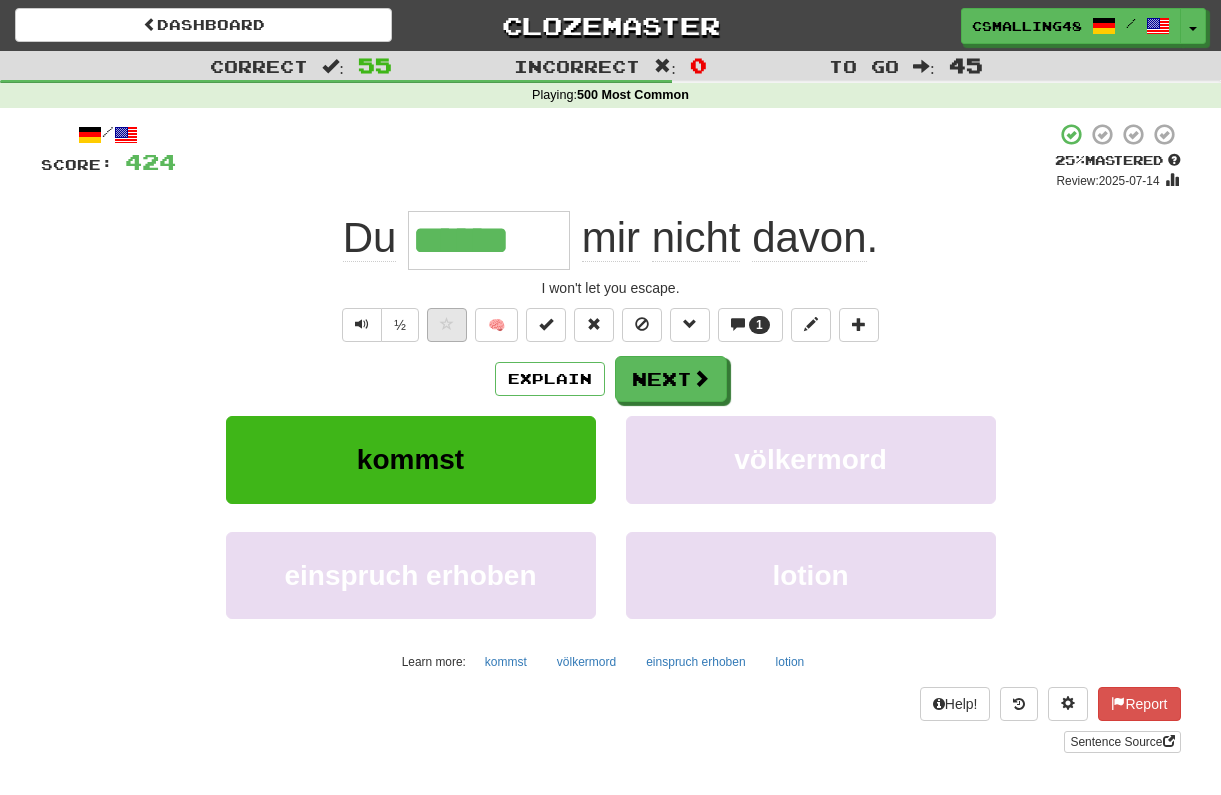 click at bounding box center [447, 325] 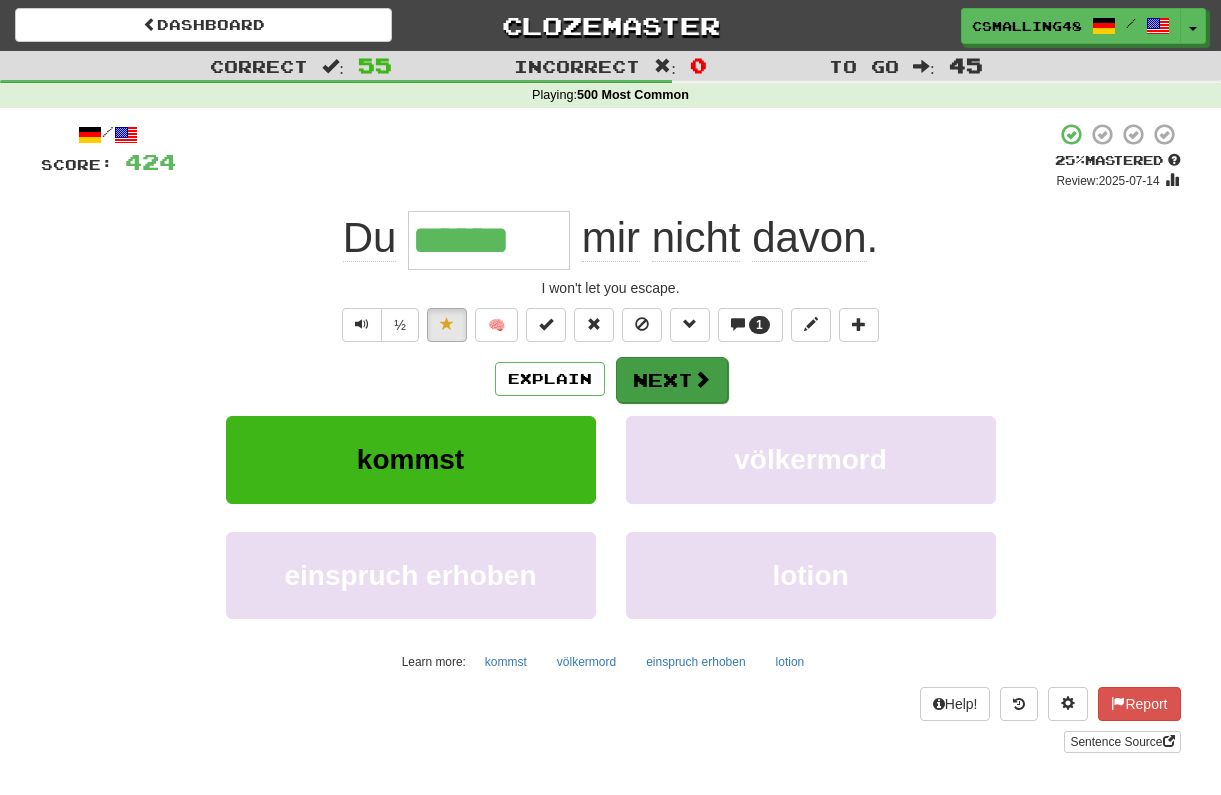 click on "Next" at bounding box center [672, 380] 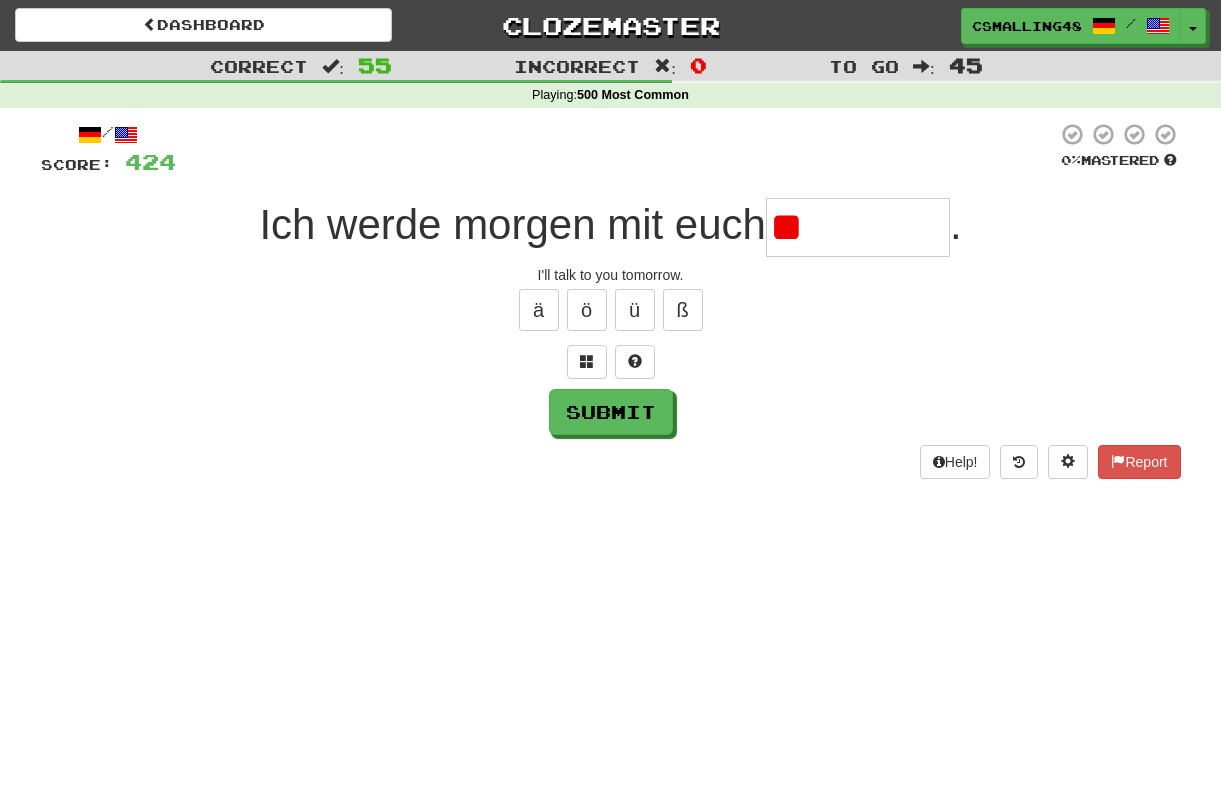 type on "*" 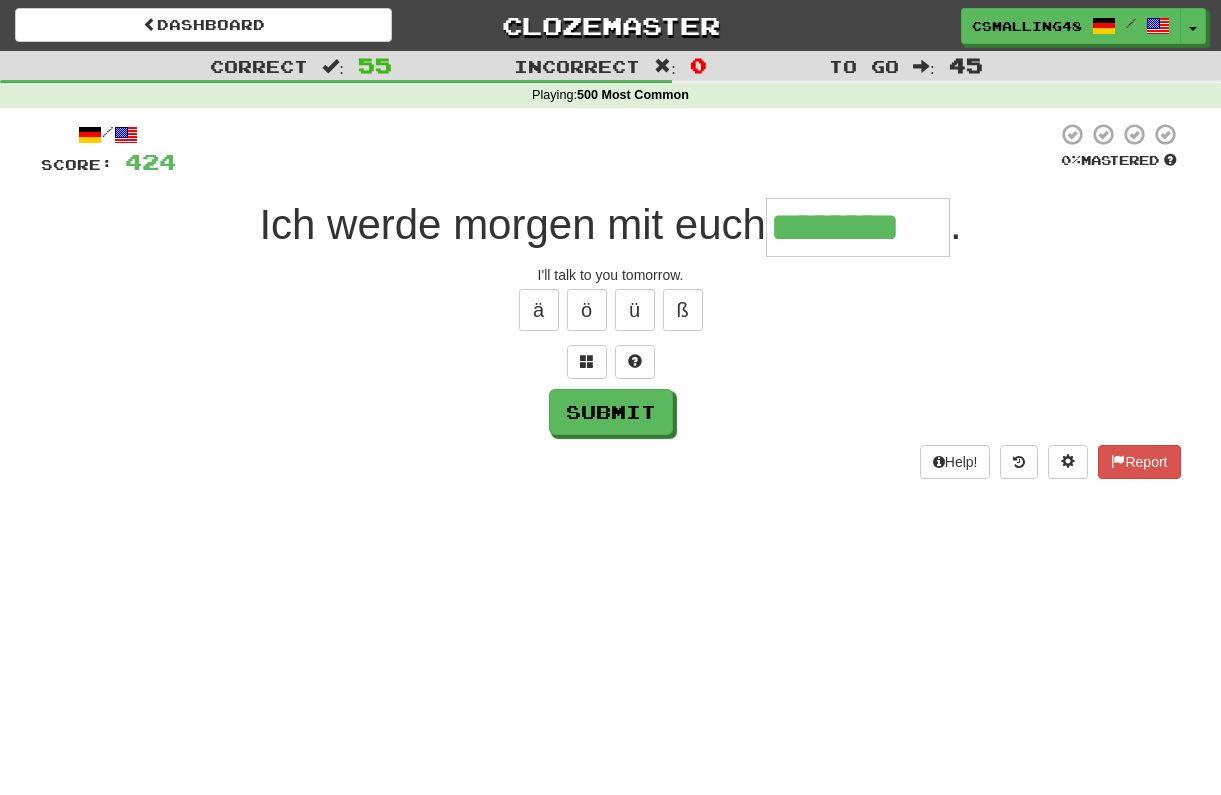type on "********" 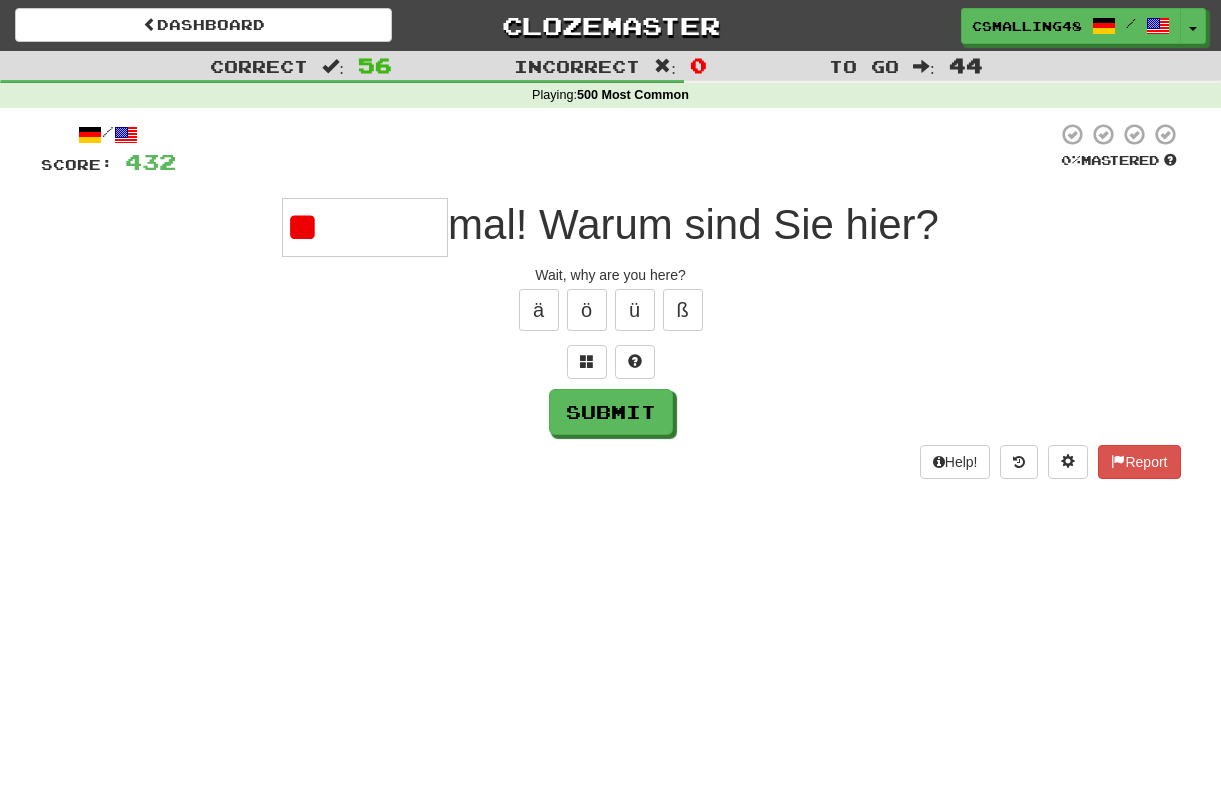 type on "*" 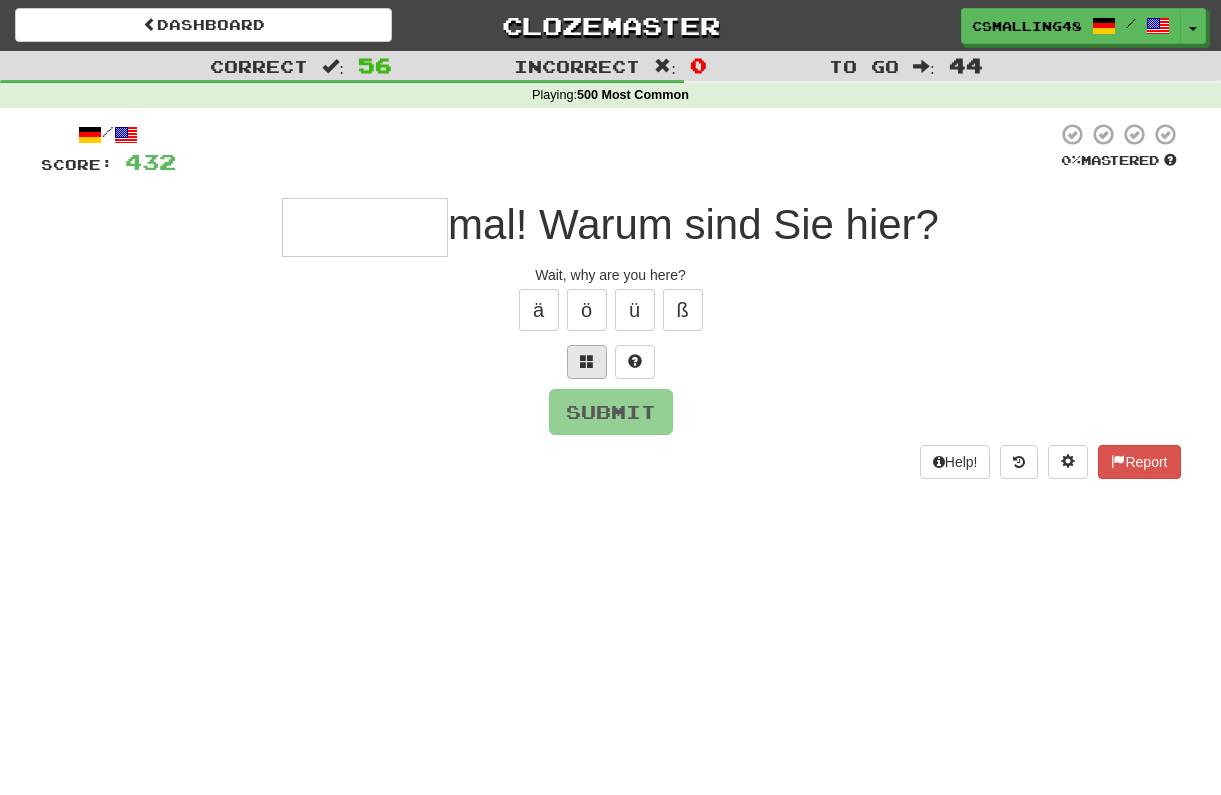 click at bounding box center (587, 361) 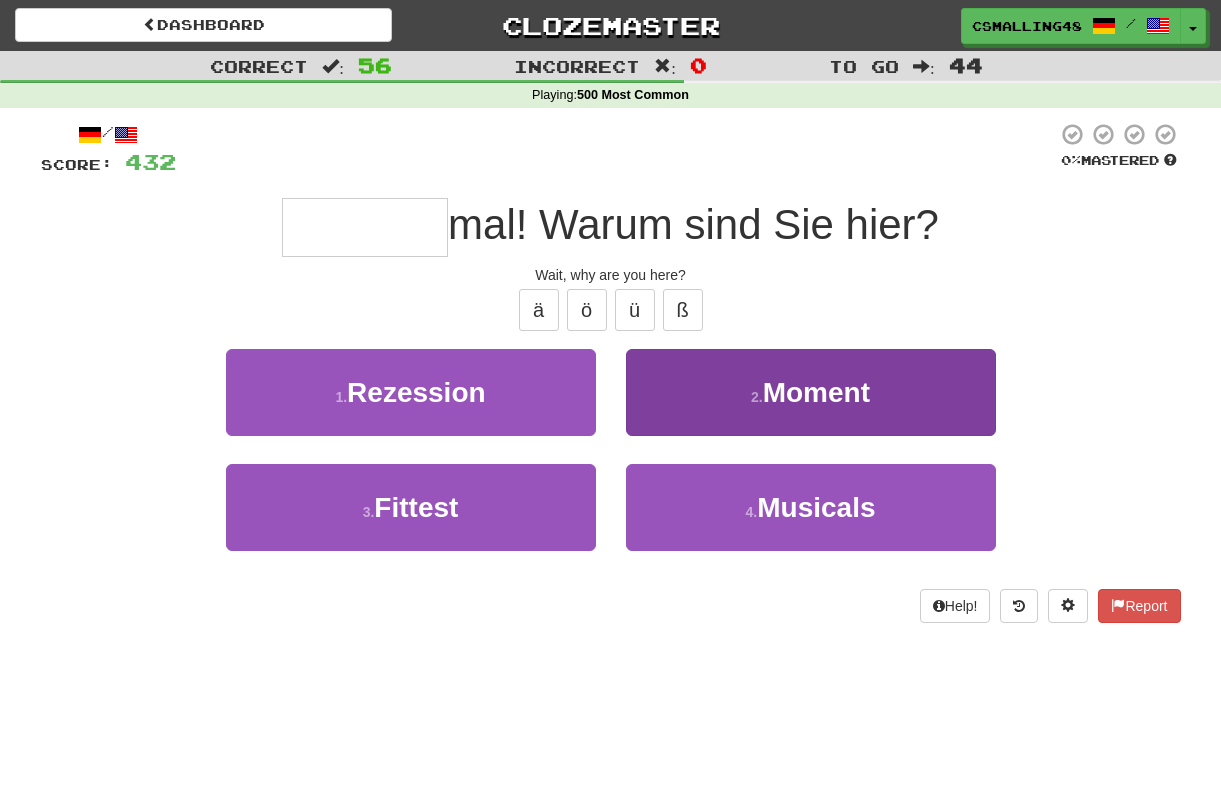 click on "2 .  Moment" at bounding box center [811, 392] 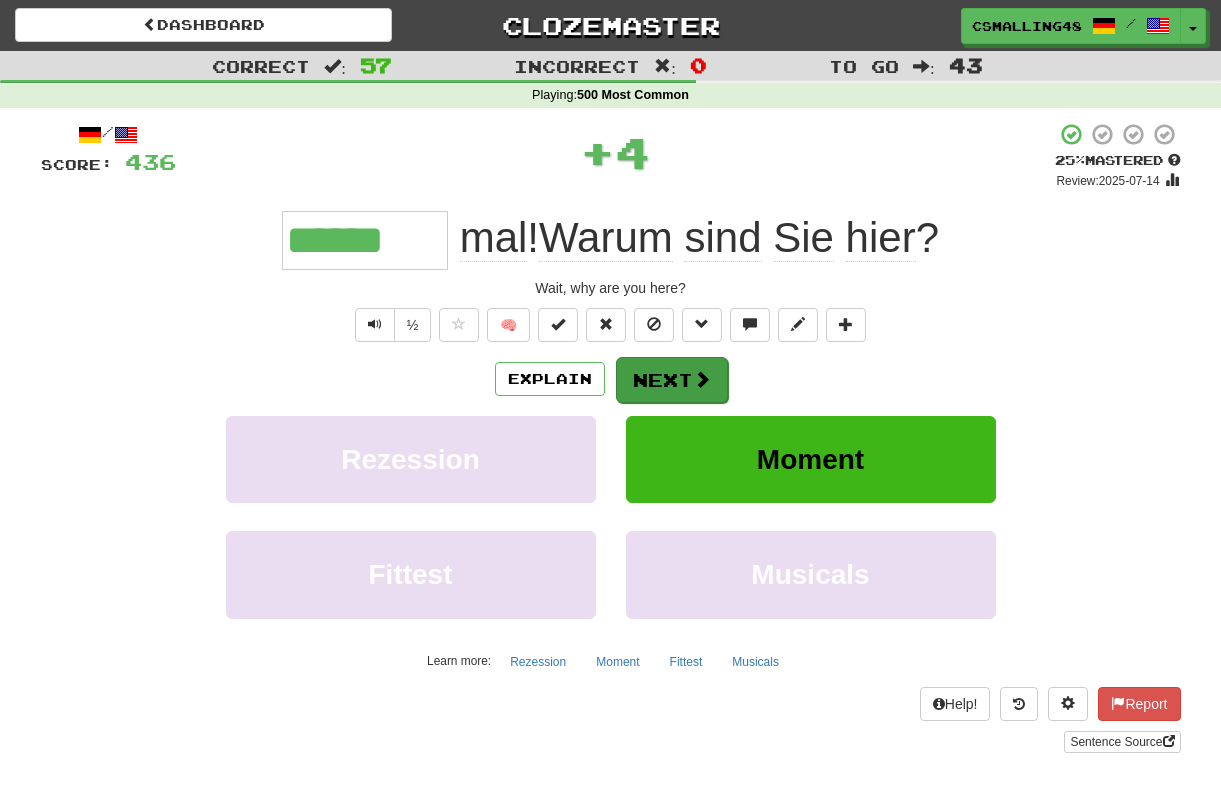 click on "Next" at bounding box center [672, 380] 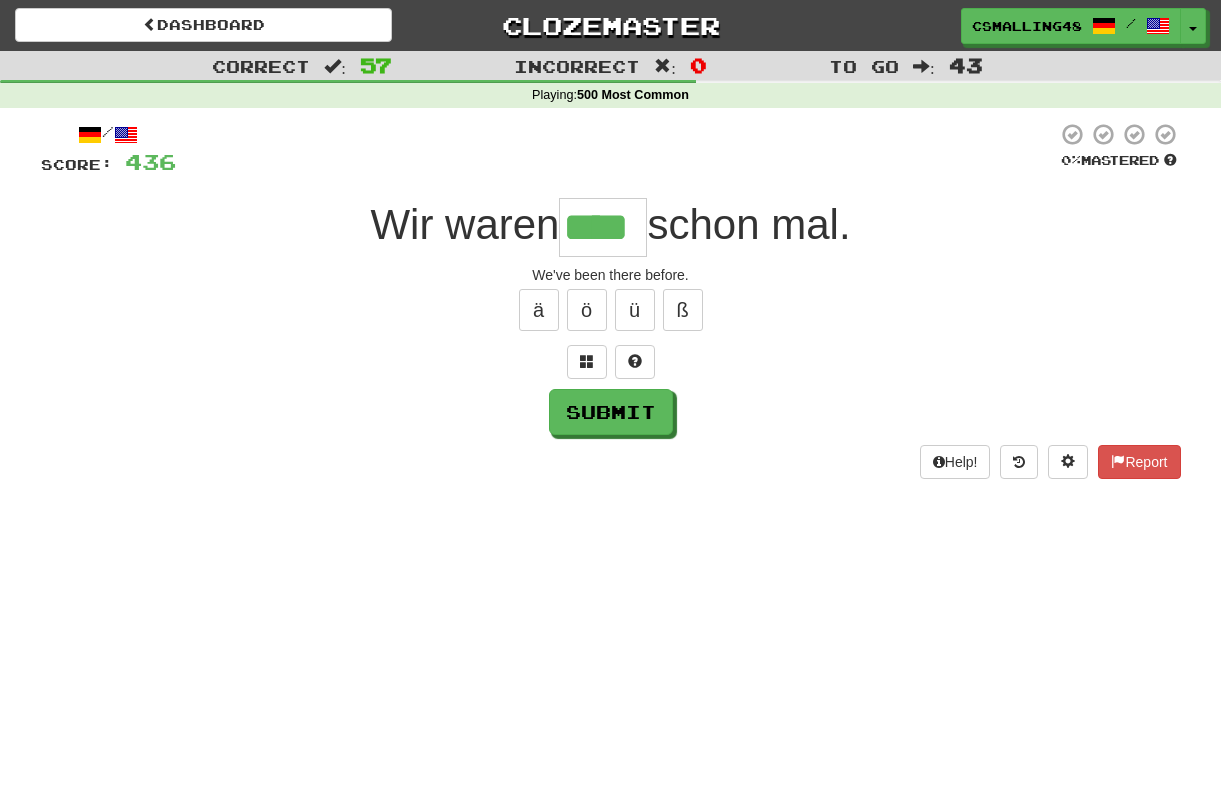 type on "****" 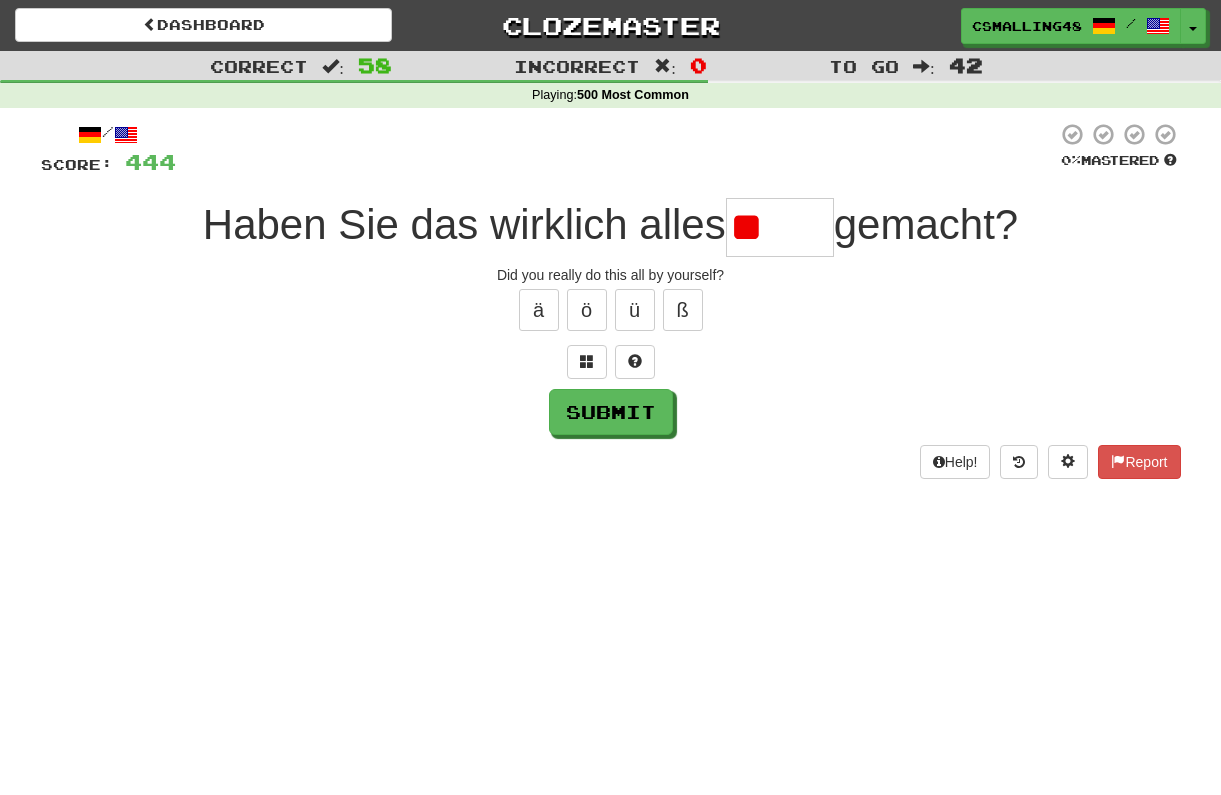 type on "*" 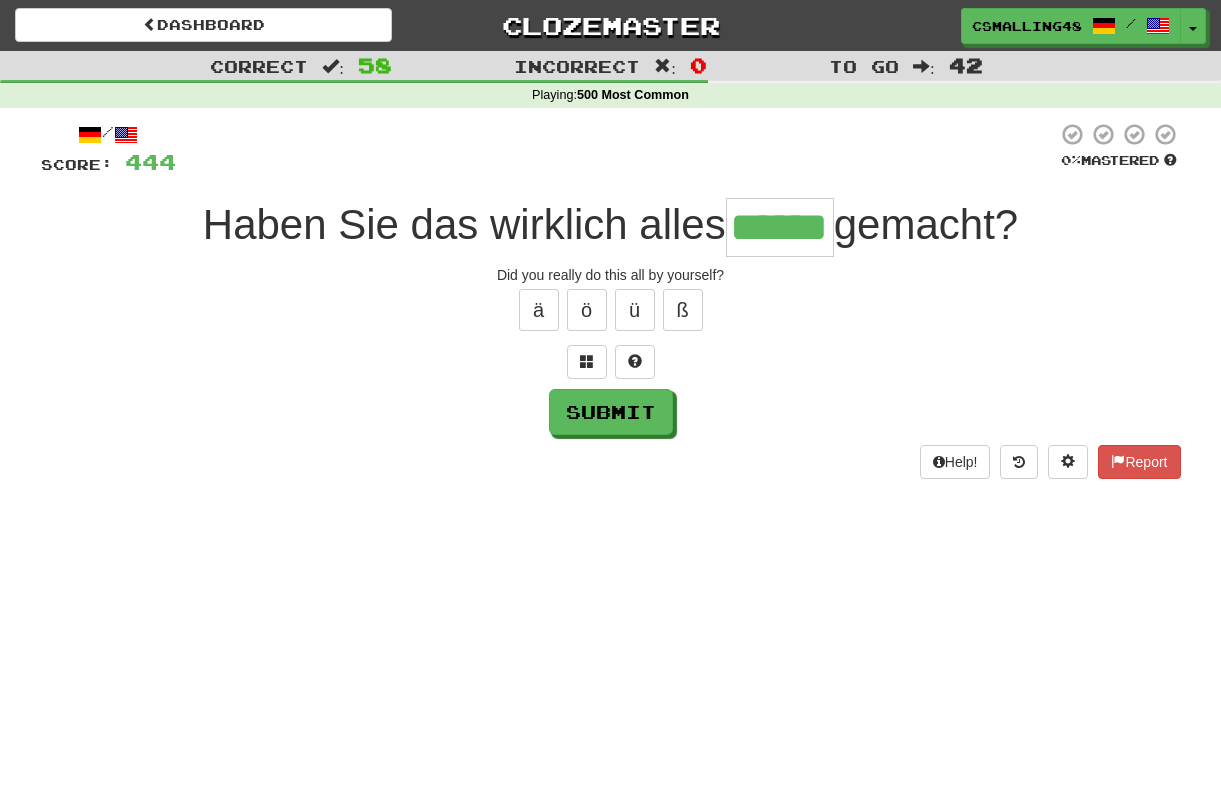 type on "******" 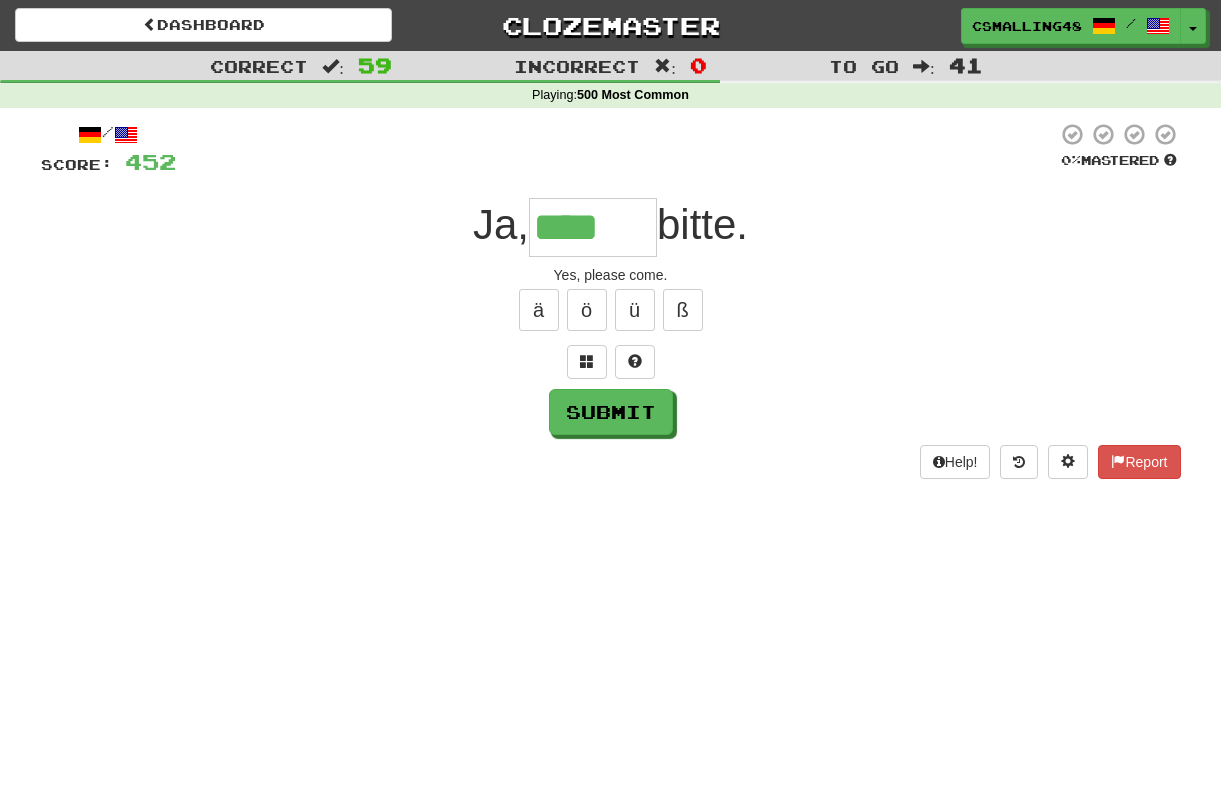 type on "****" 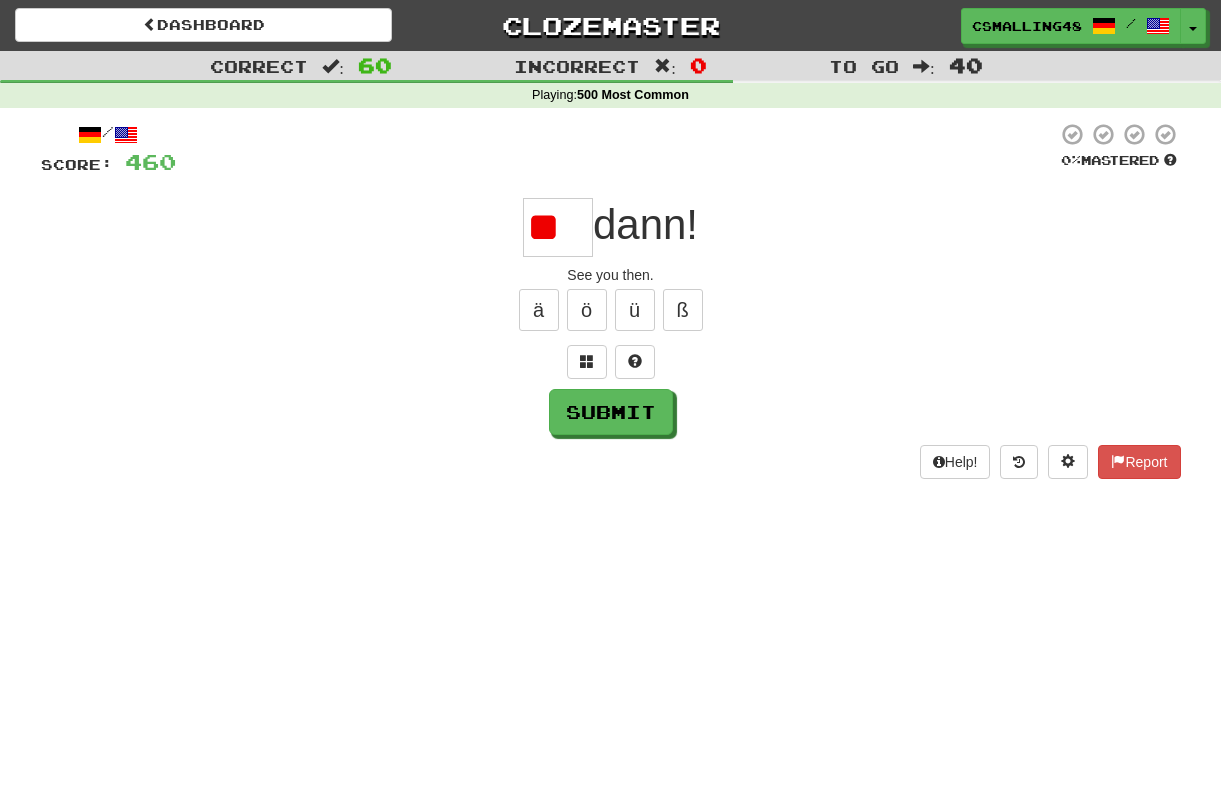 type on "*" 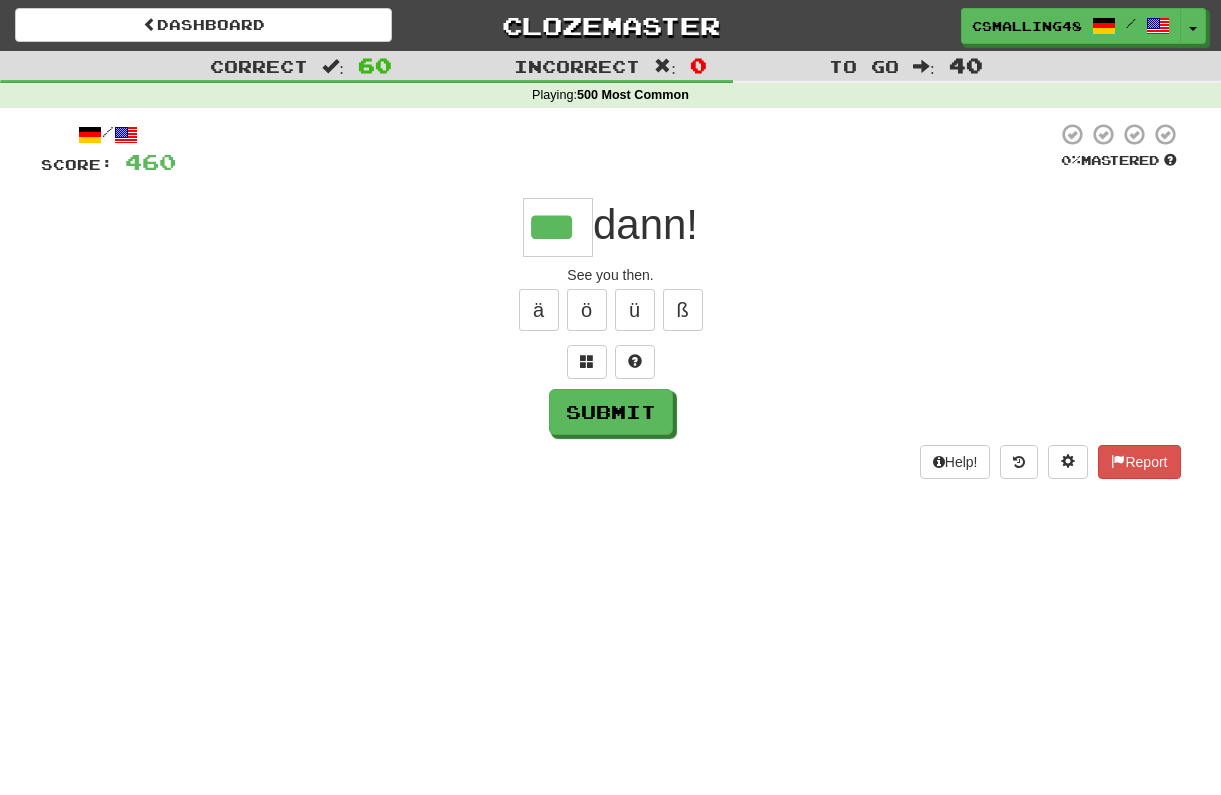 type on "***" 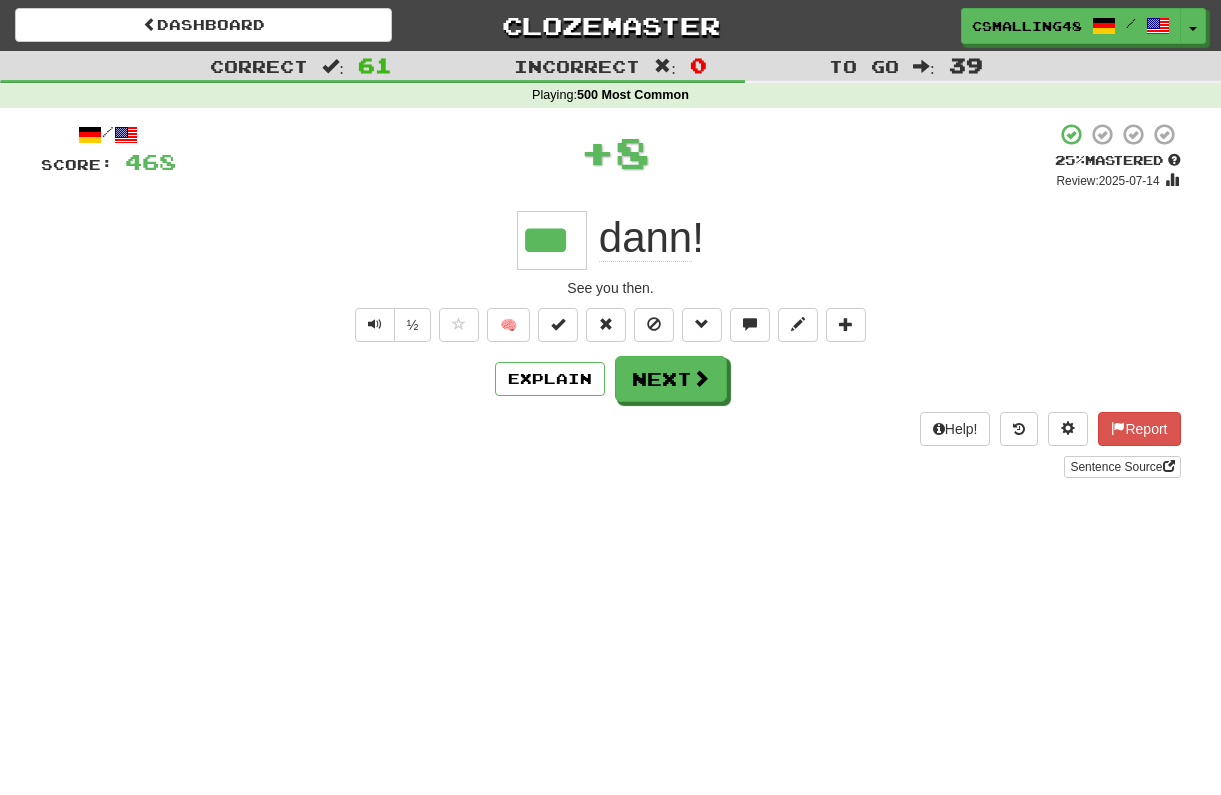 type 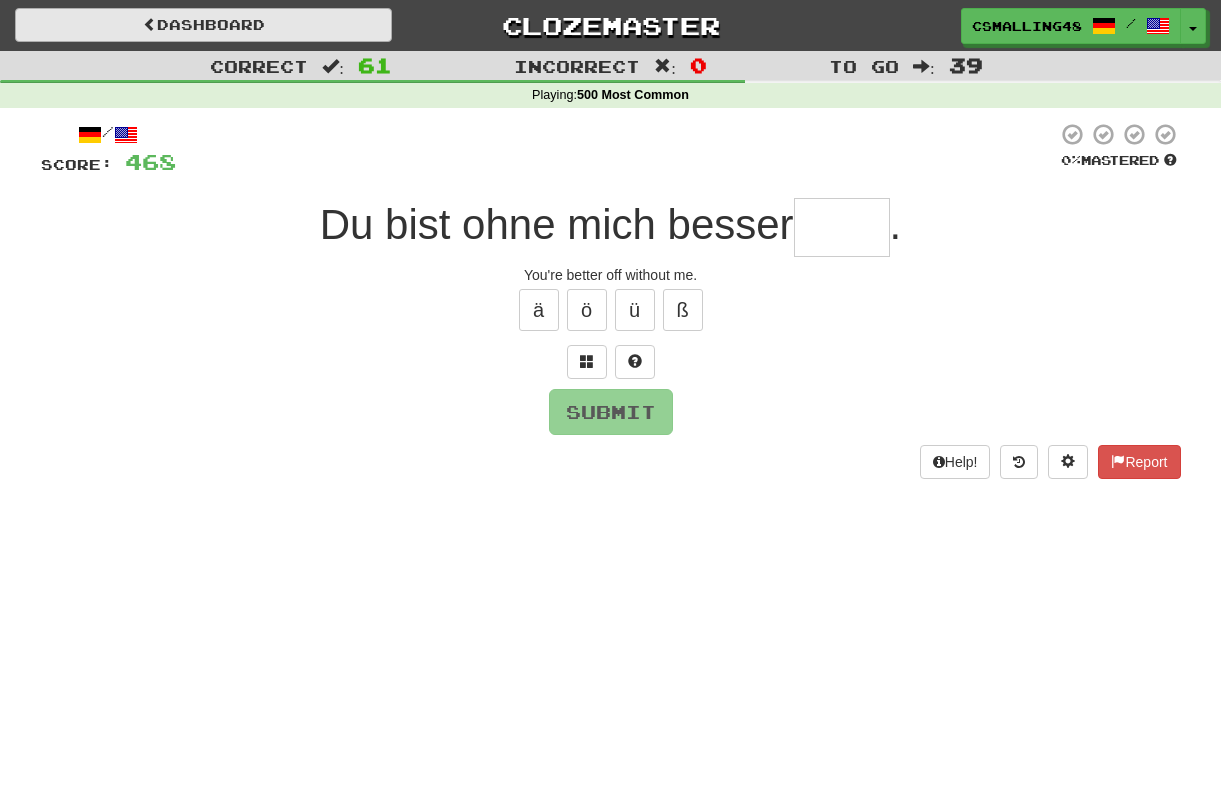 click on "Dashboard" at bounding box center (203, 25) 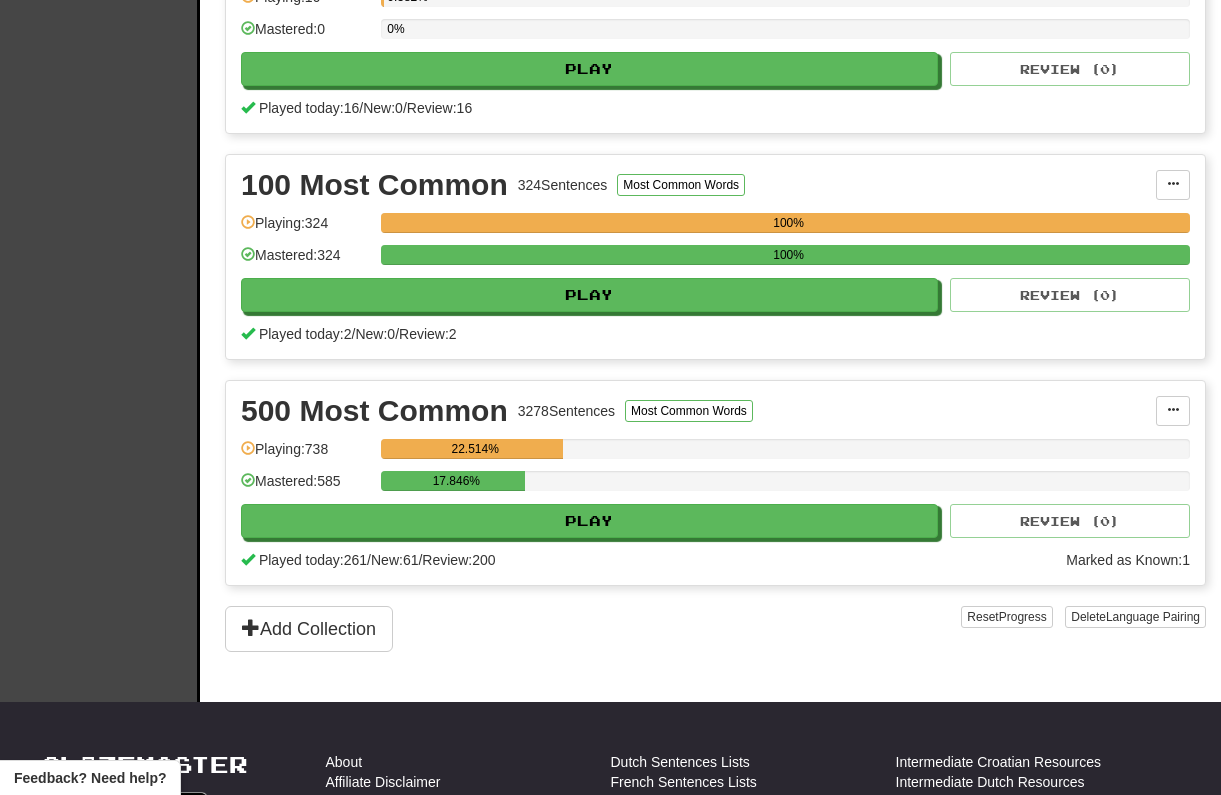 scroll, scrollTop: 534, scrollLeft: 0, axis: vertical 